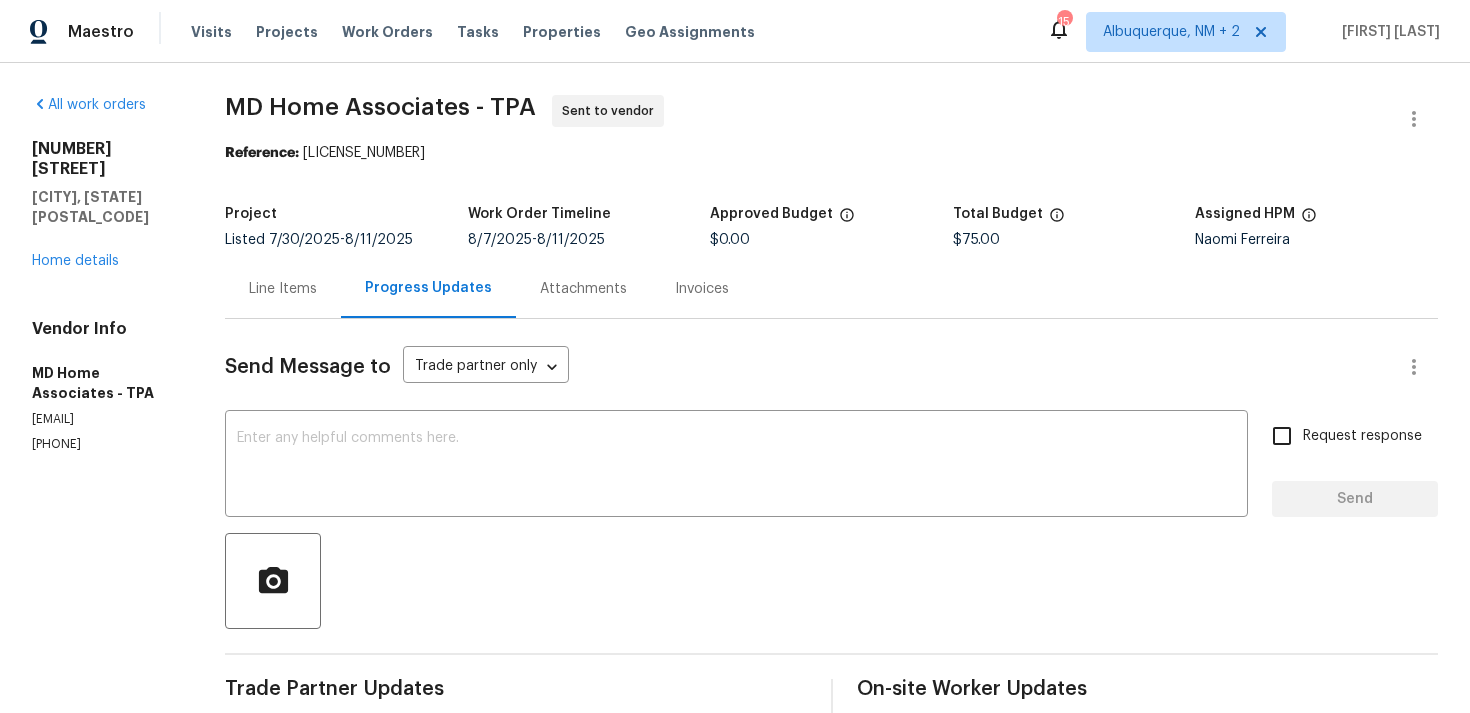 scroll, scrollTop: 0, scrollLeft: 0, axis: both 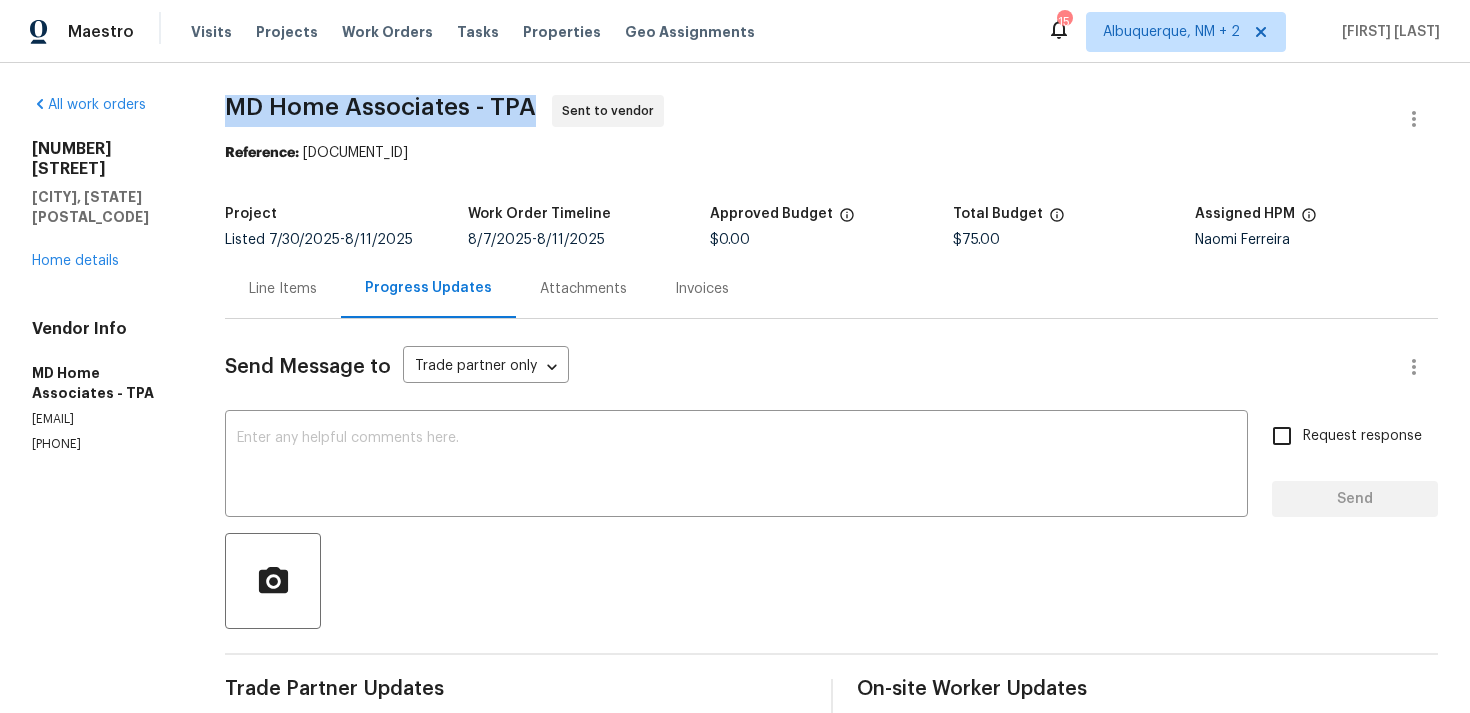 drag, startPoint x: 262, startPoint y: 112, endPoint x: 573, endPoint y: 112, distance: 311 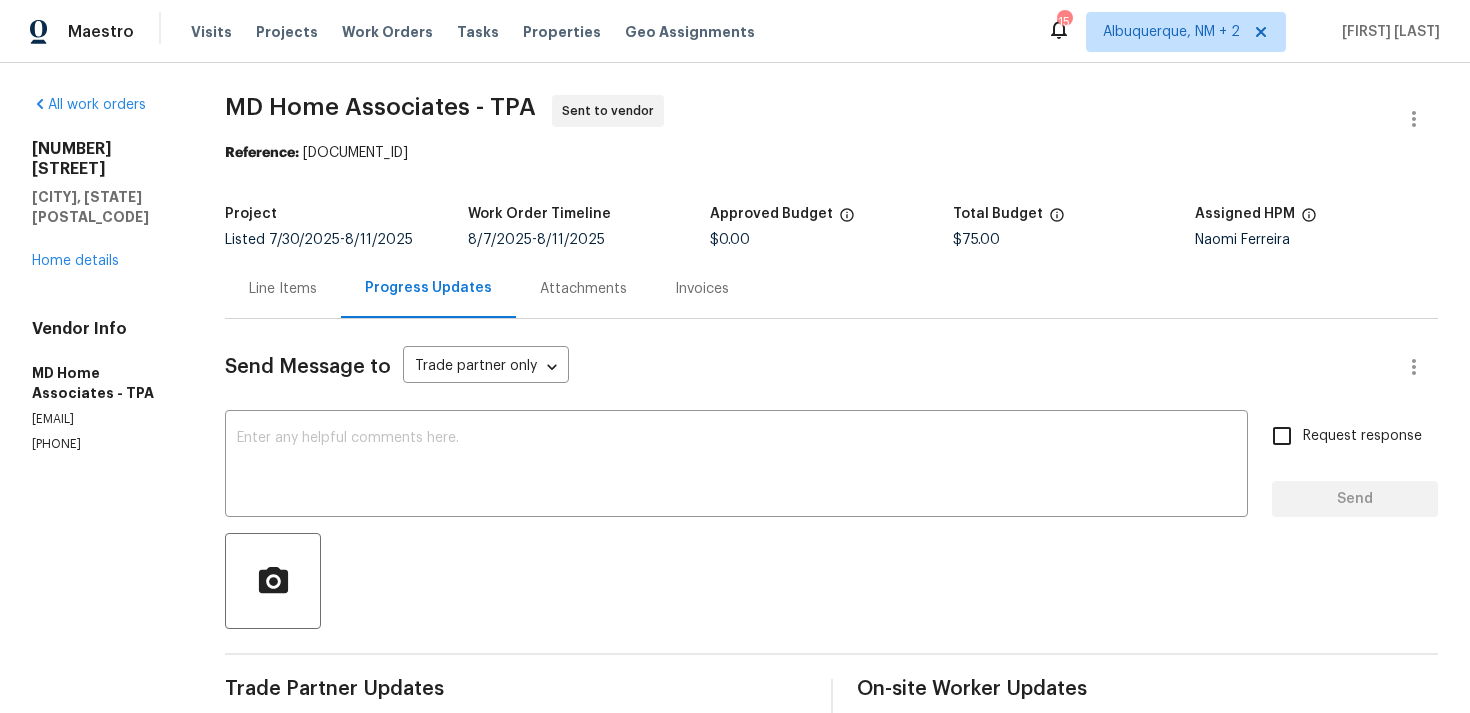 drag, startPoint x: 339, startPoint y: 151, endPoint x: 522, endPoint y: 151, distance: 183 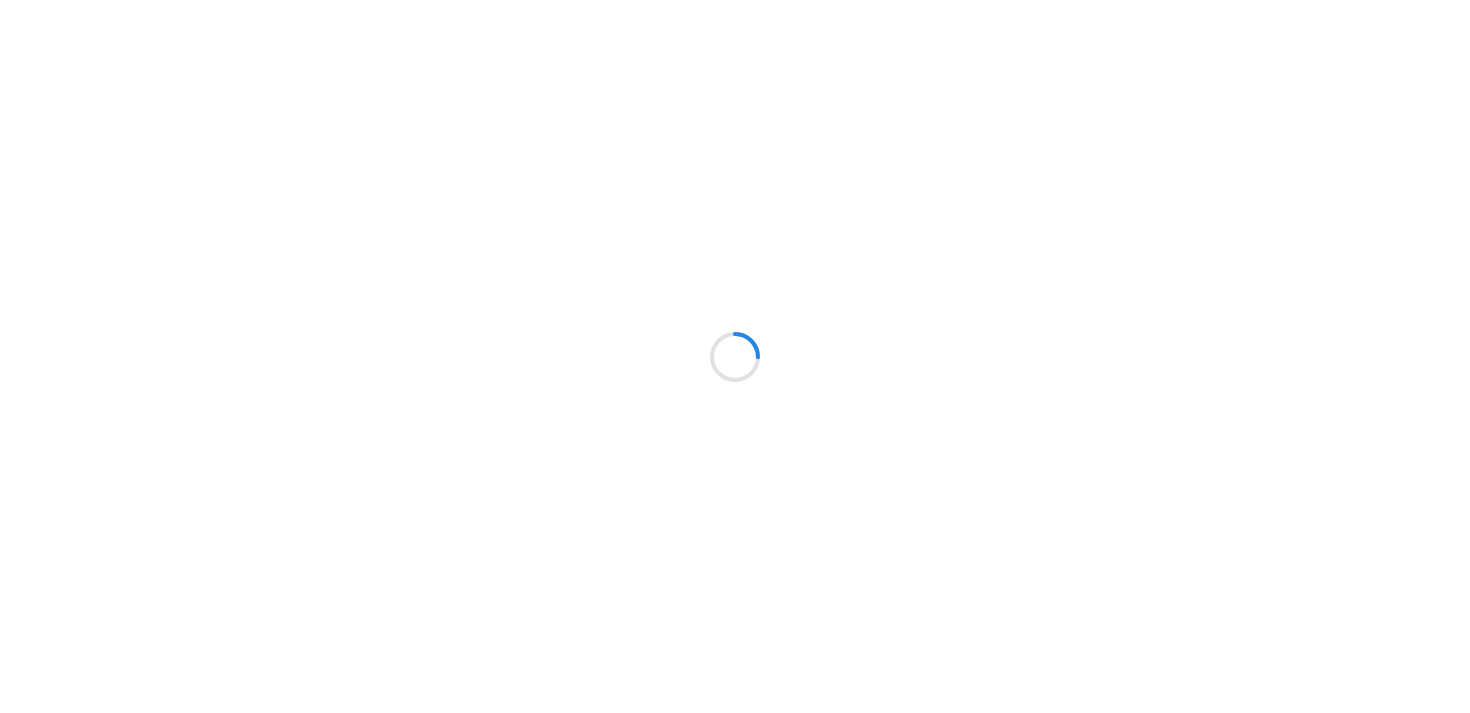 scroll, scrollTop: 0, scrollLeft: 0, axis: both 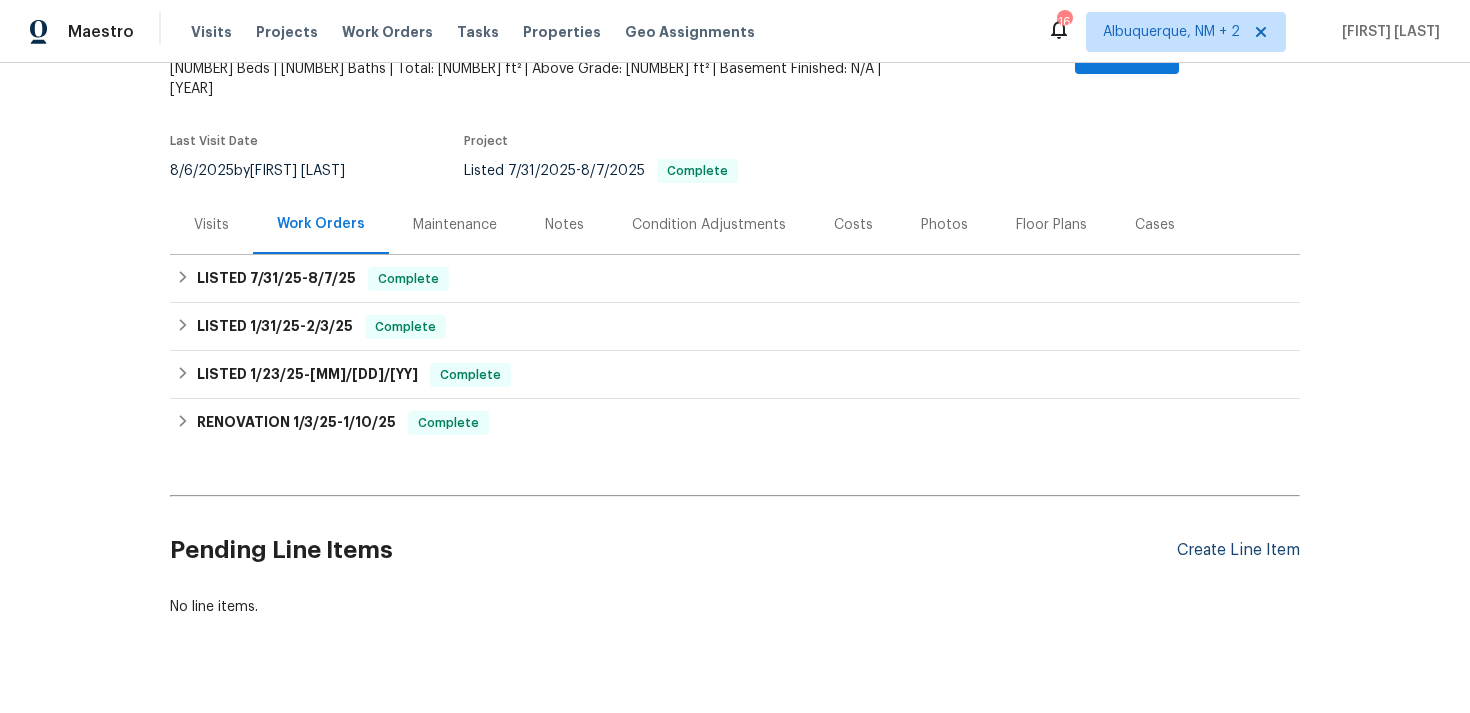 click on "Create Line Item" at bounding box center (1238, 550) 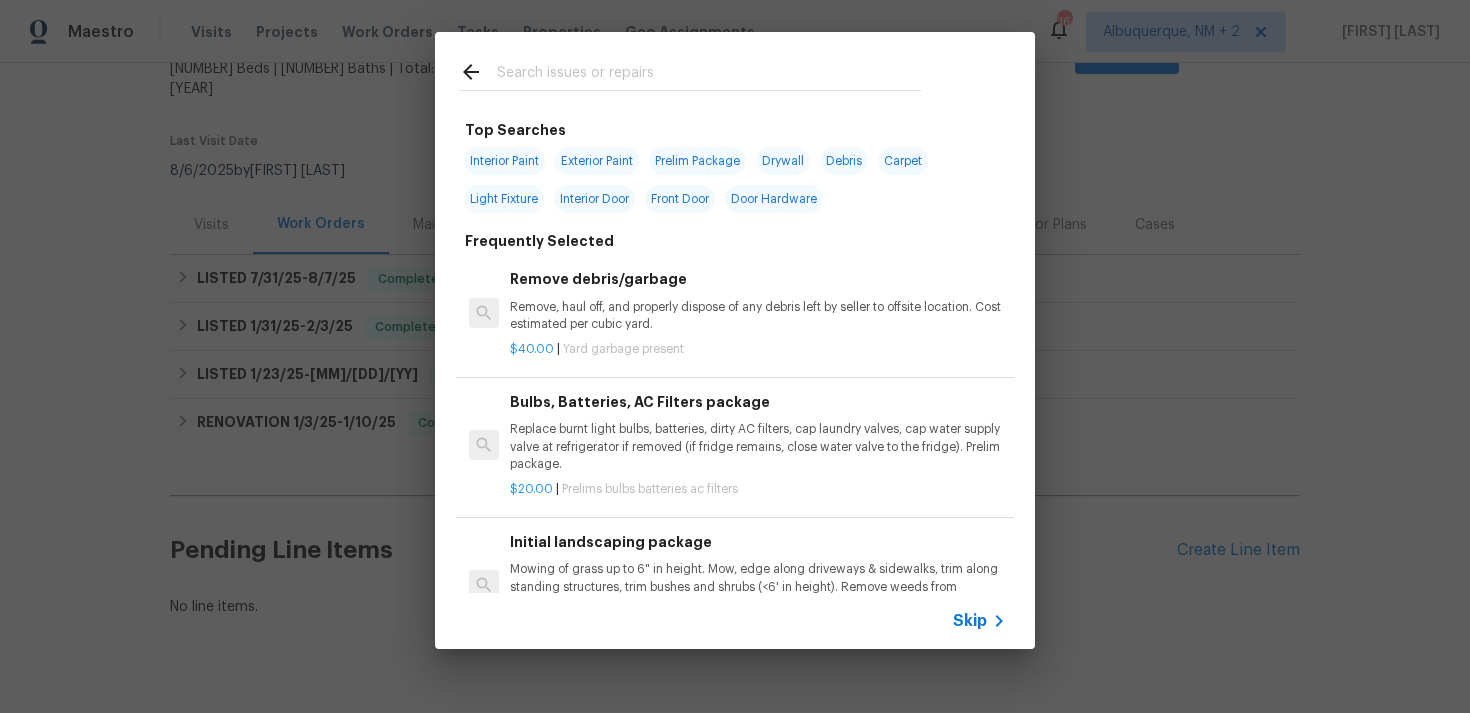 click on "Skip" at bounding box center [982, 621] 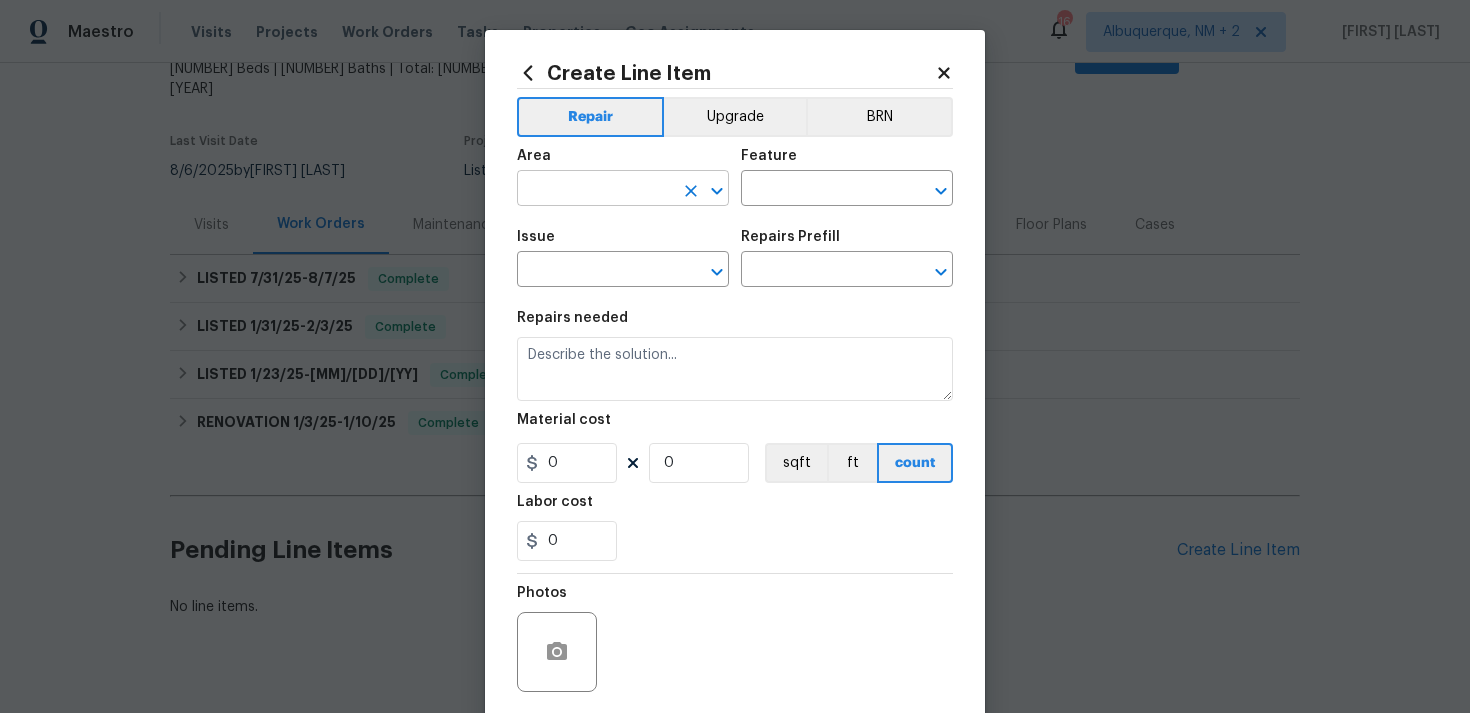 click at bounding box center (595, 190) 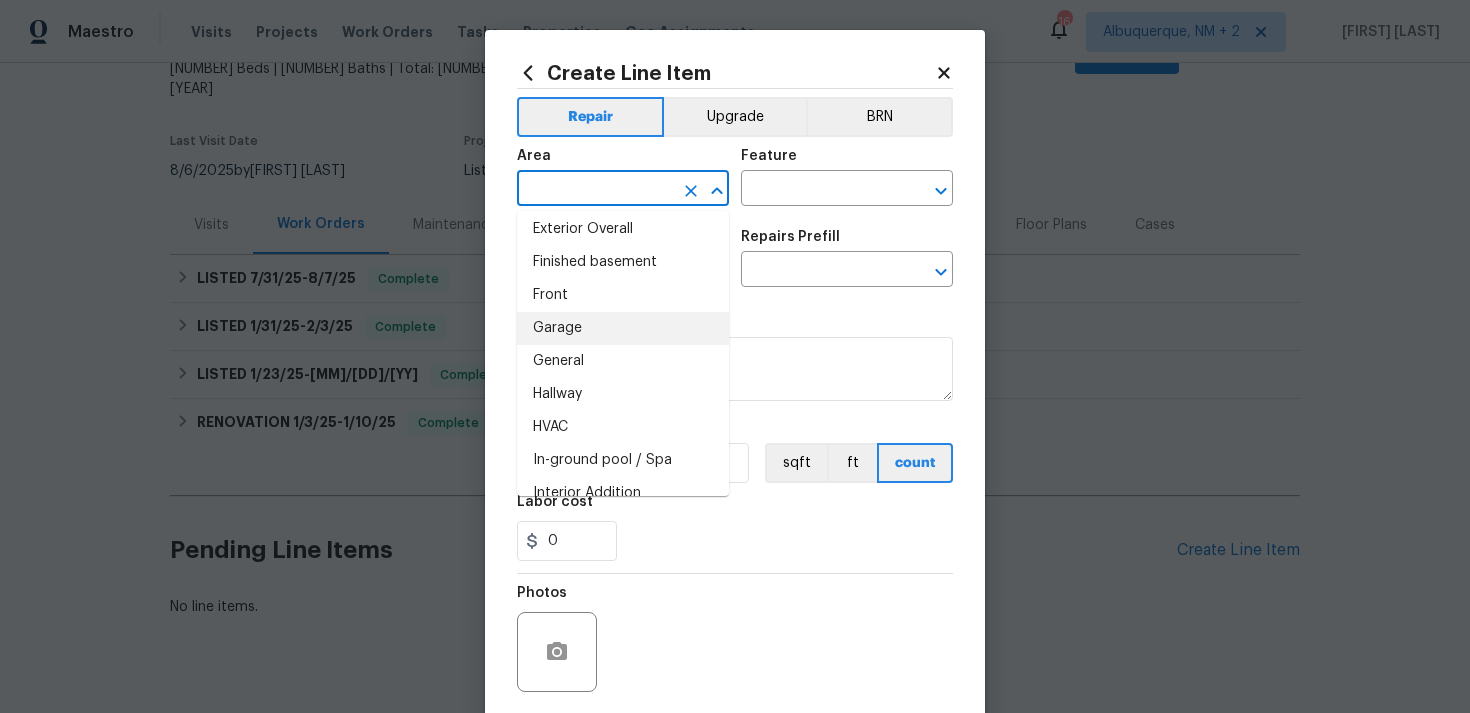 scroll, scrollTop: 544, scrollLeft: 0, axis: vertical 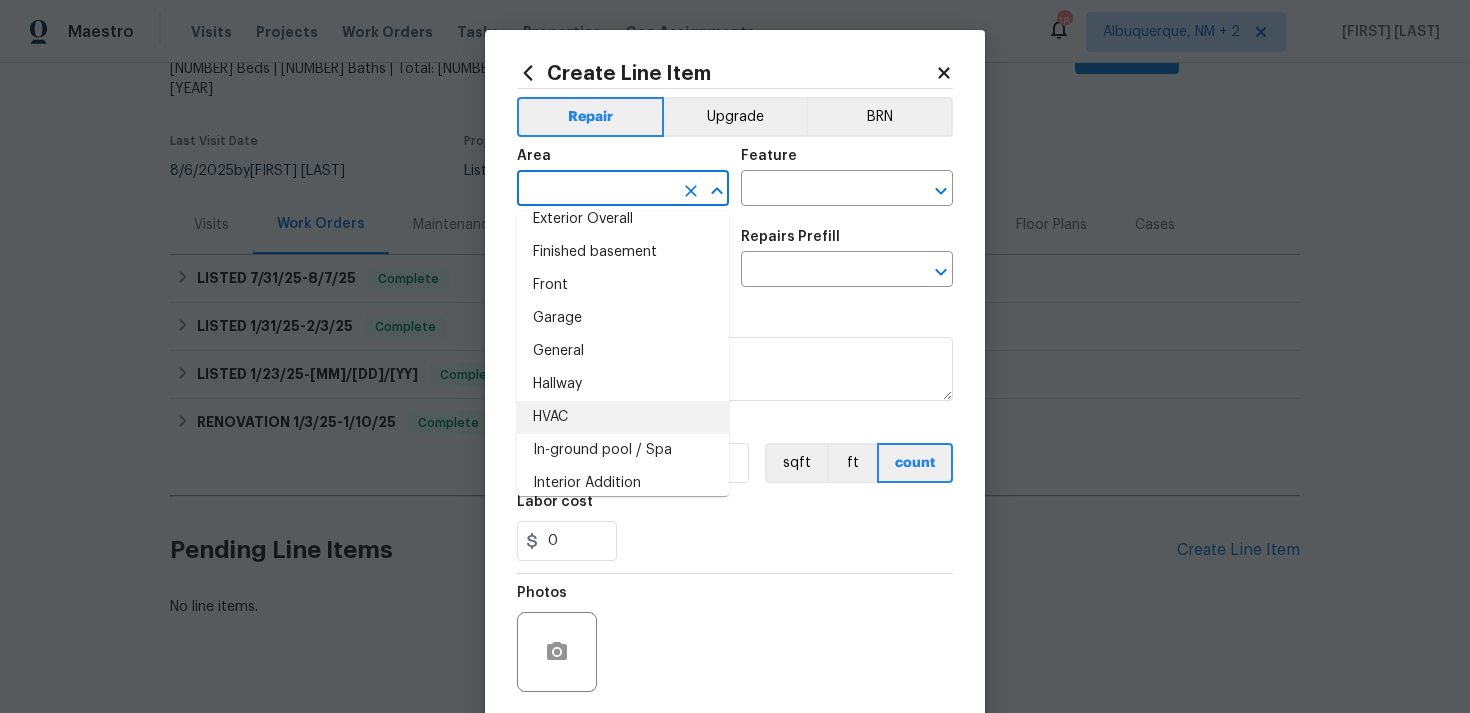 click on "HVAC" at bounding box center (623, 417) 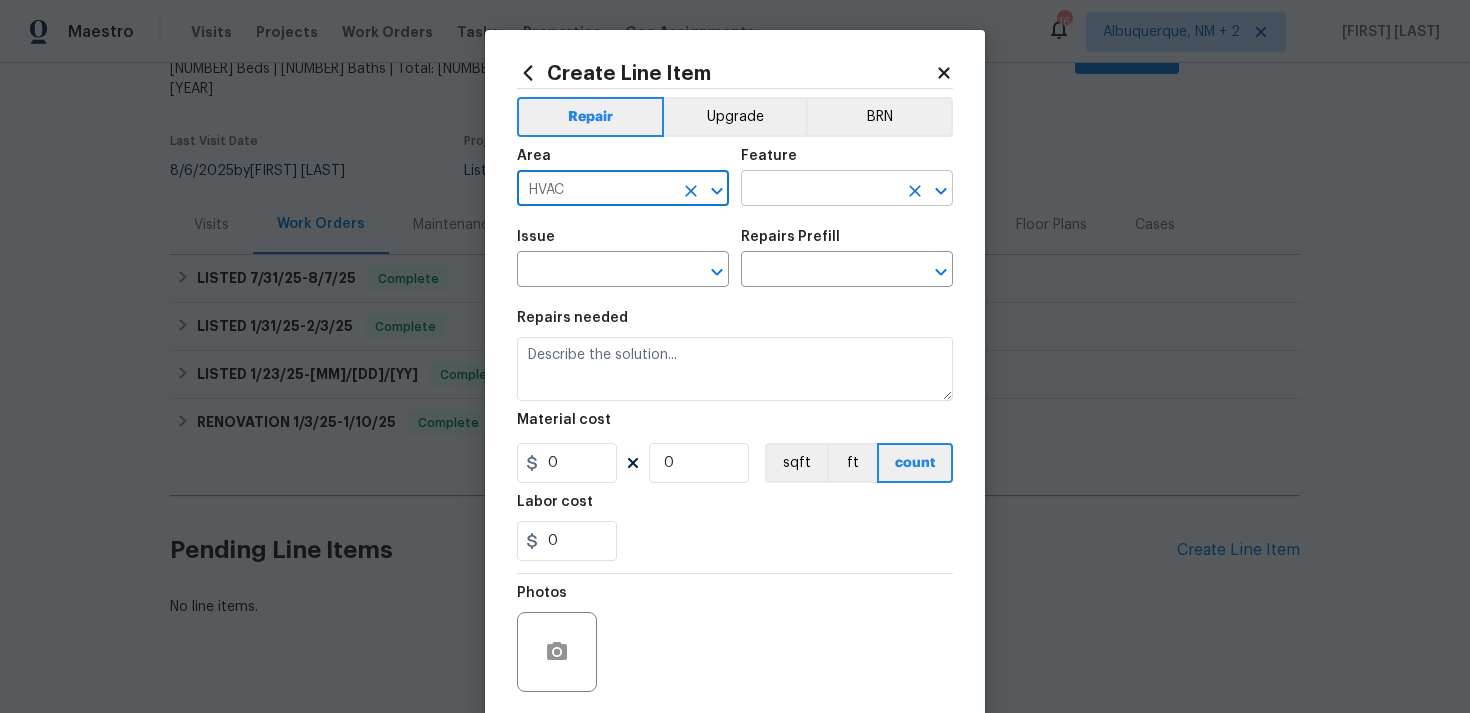 click at bounding box center (819, 190) 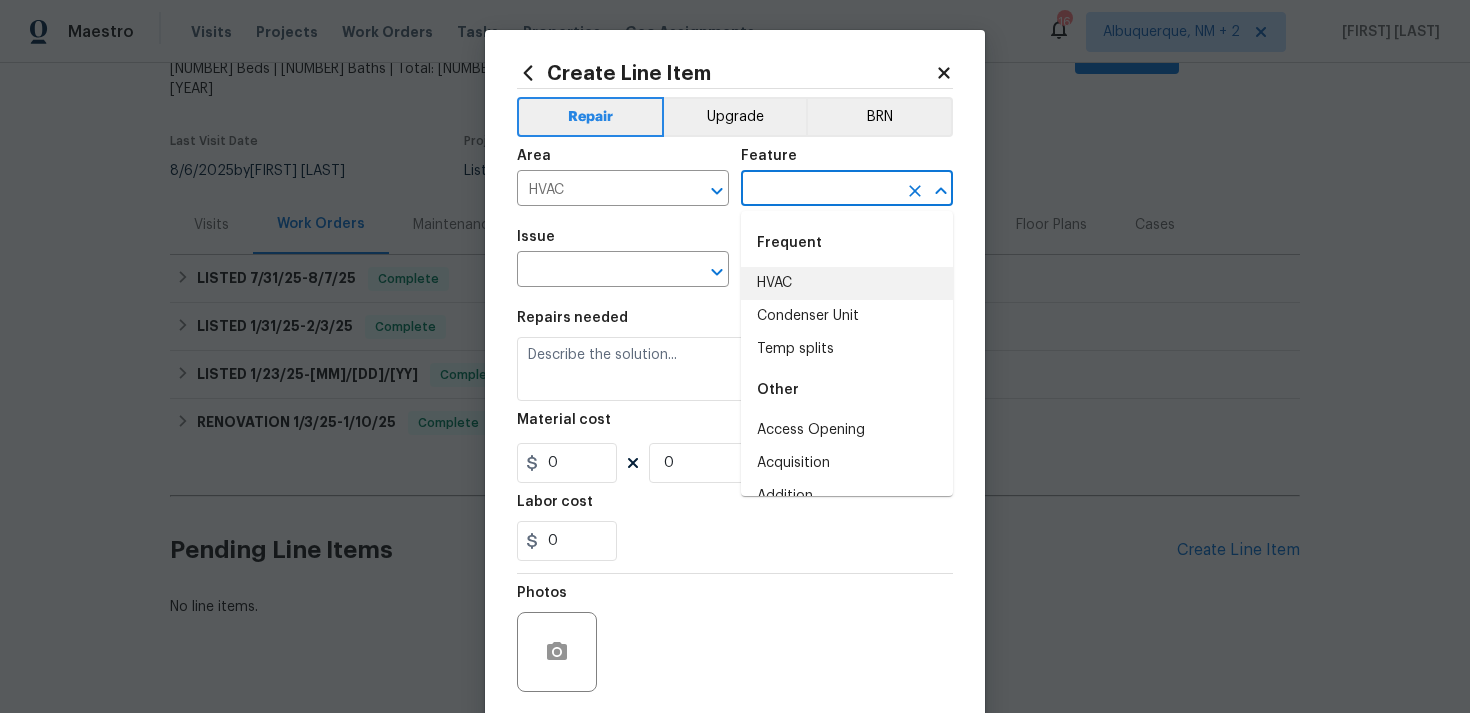 click on "HVAC" at bounding box center (847, 283) 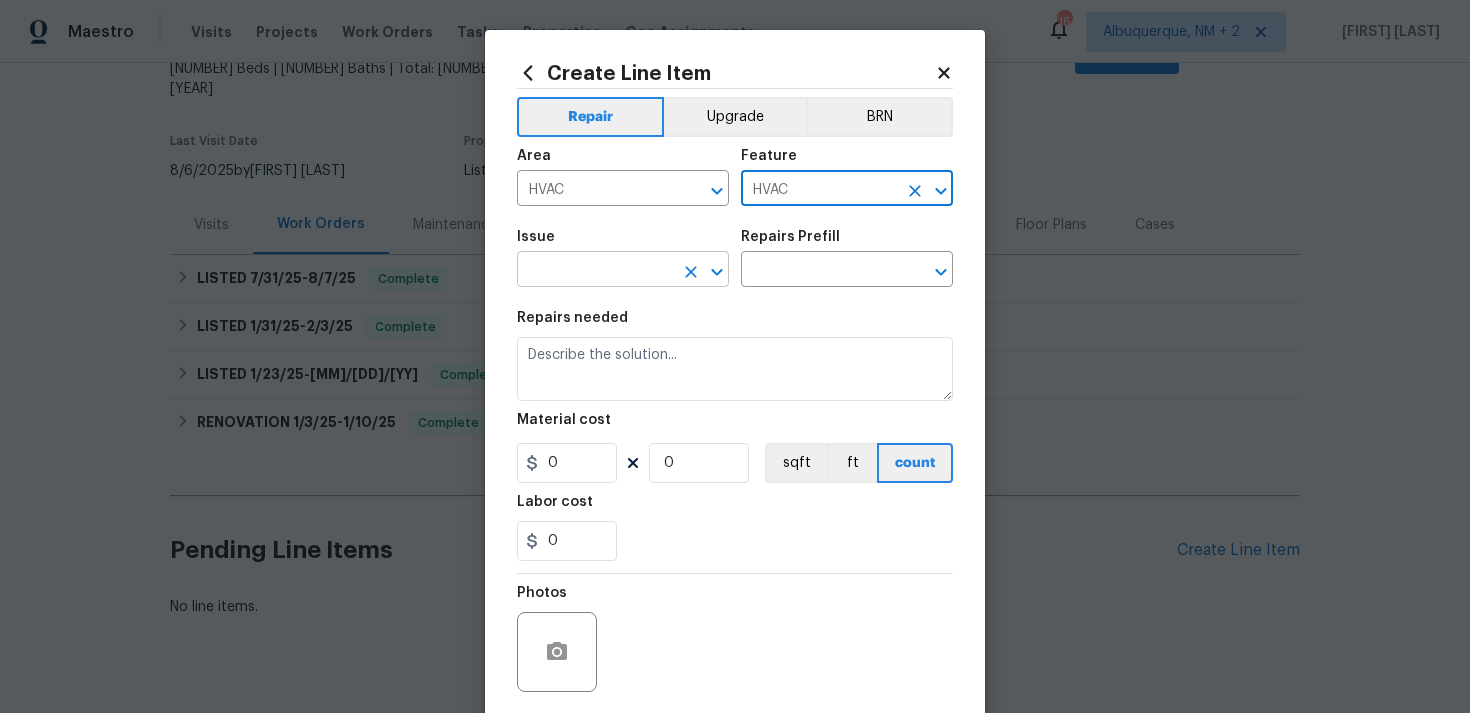 click 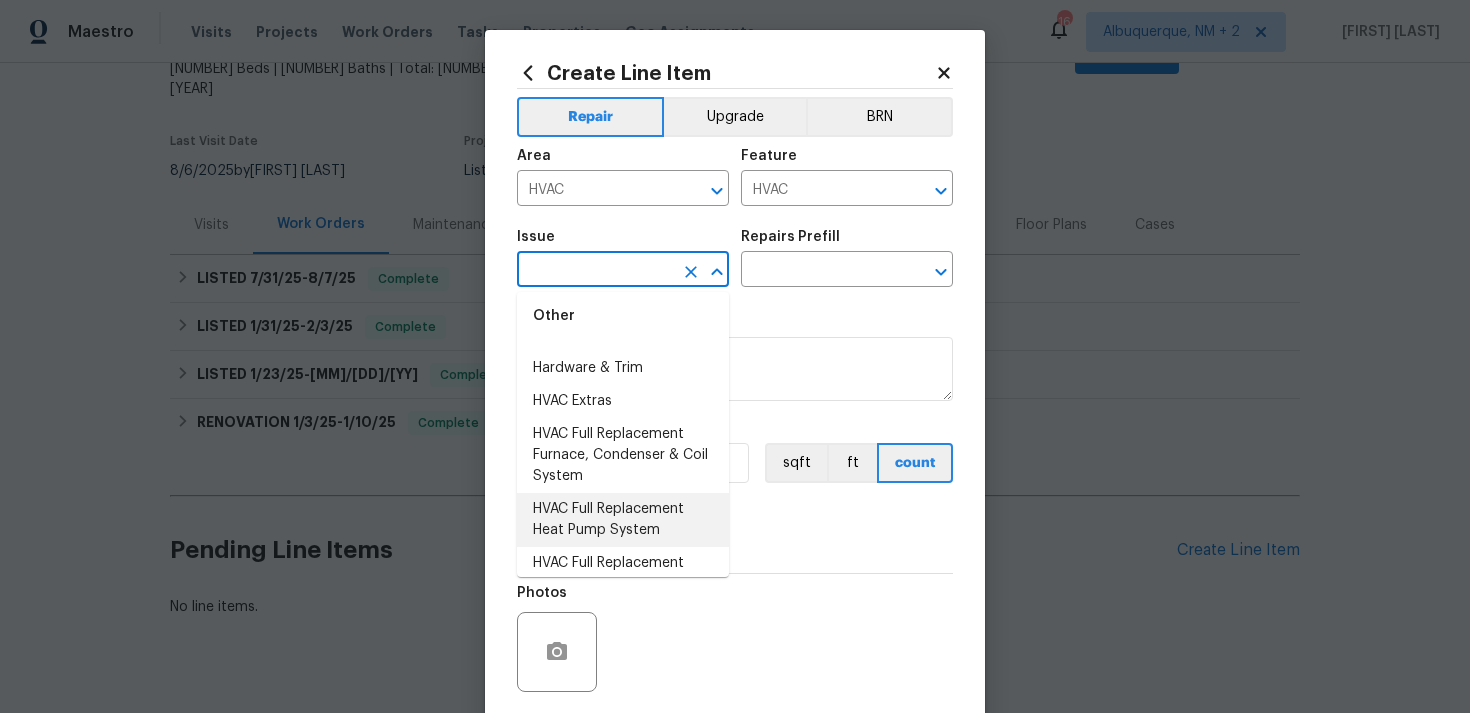 scroll, scrollTop: 1711, scrollLeft: 0, axis: vertical 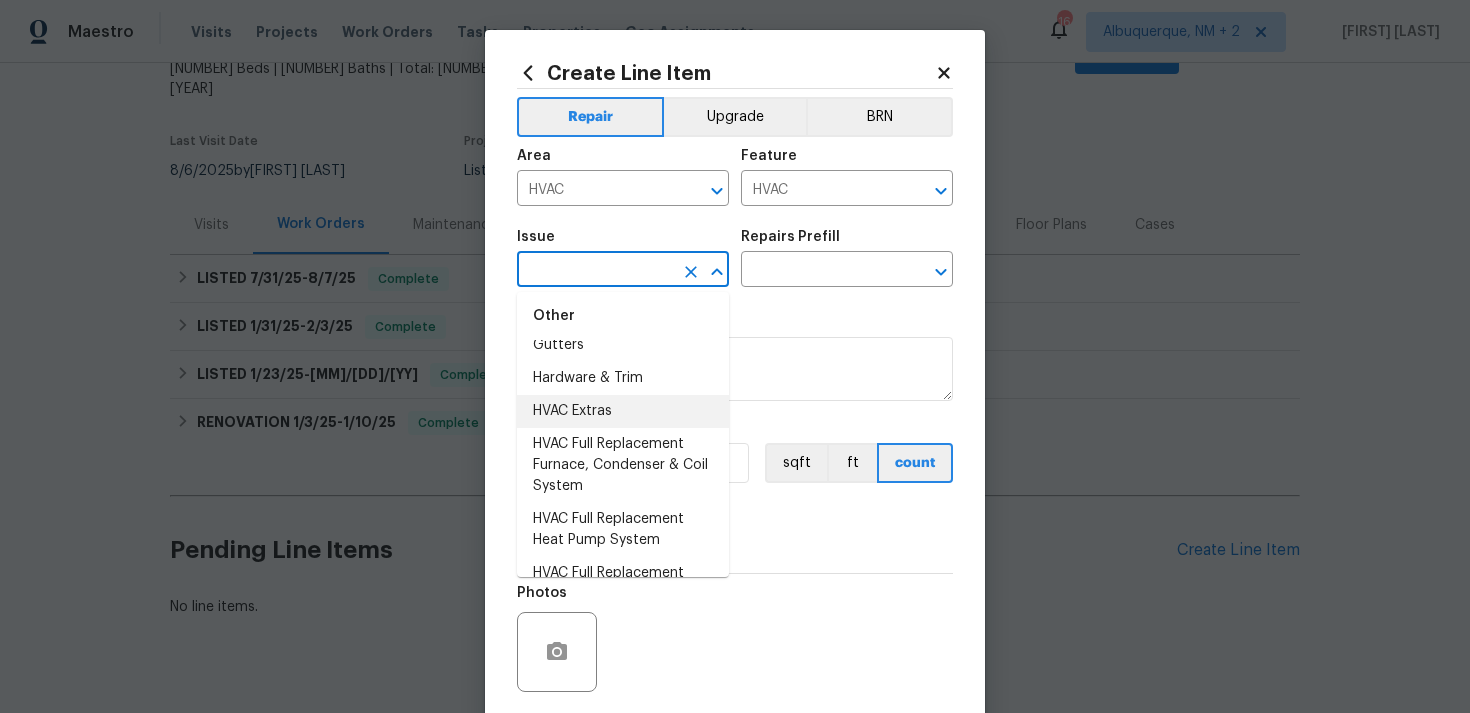 click on "HVAC Extras" at bounding box center (623, 411) 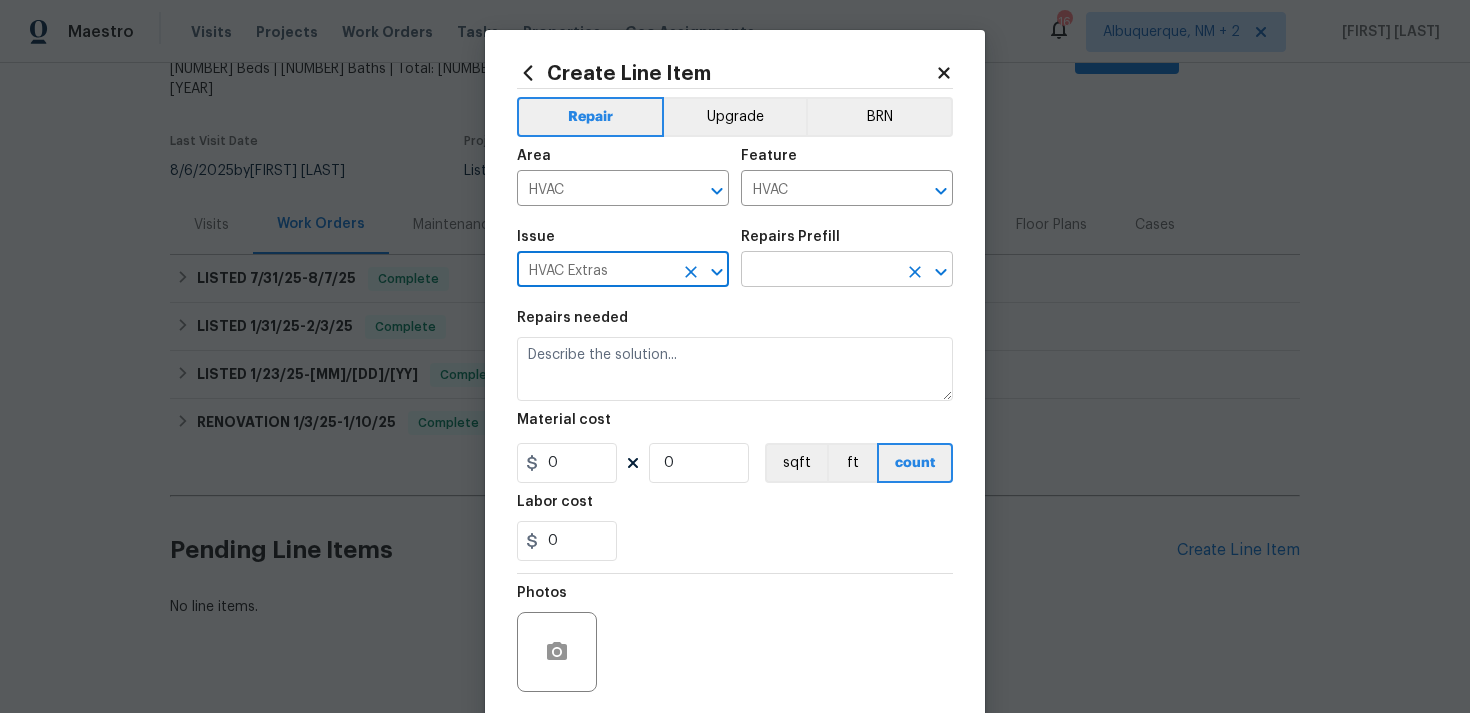 click at bounding box center (819, 271) 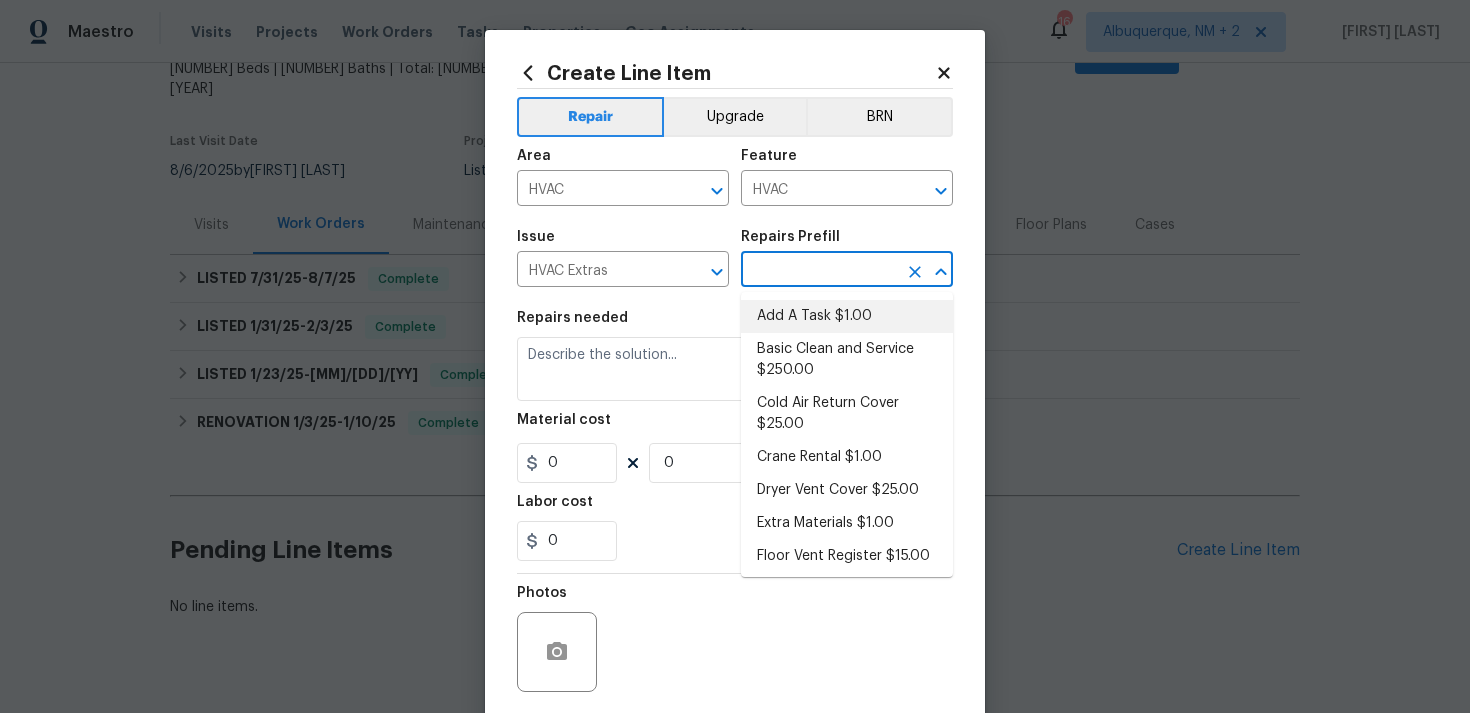click on "Add A Task $1.00" at bounding box center (847, 316) 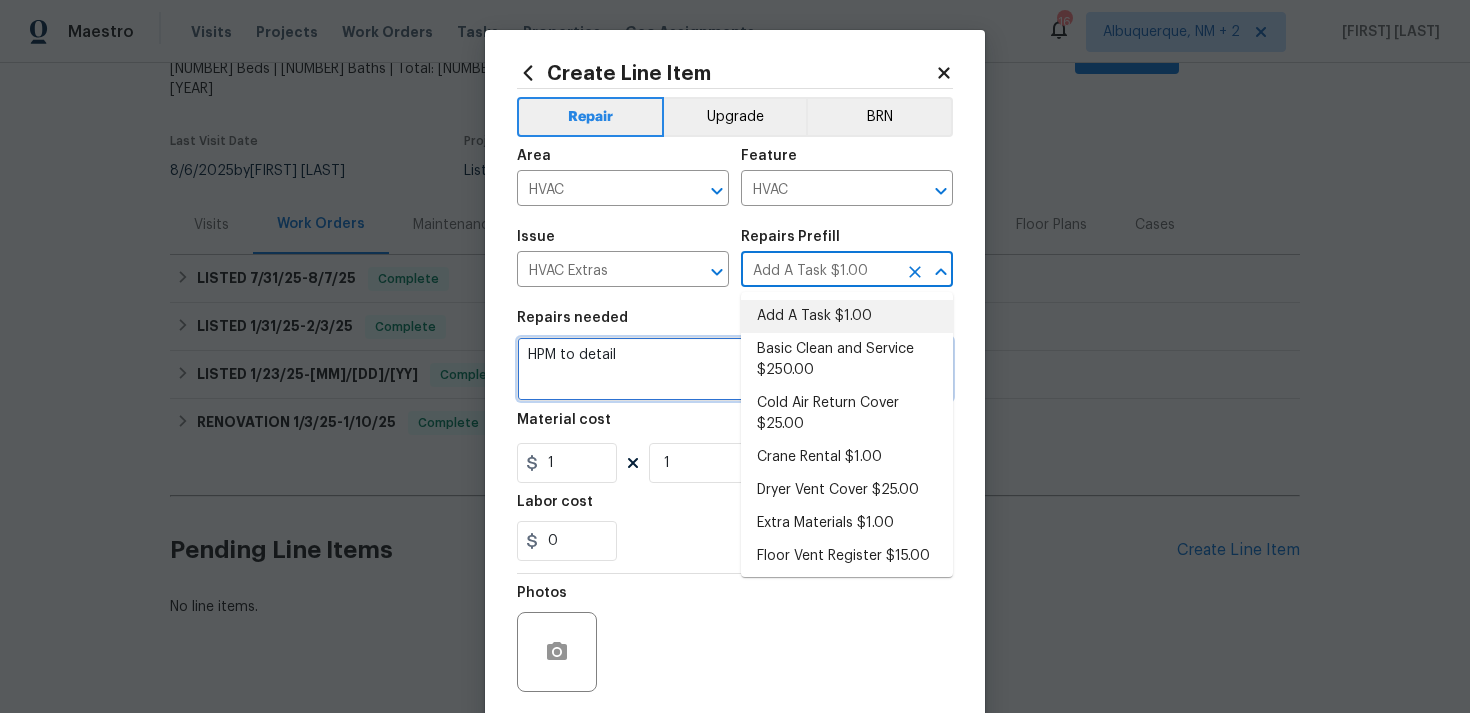 click on "HPM to detail" at bounding box center (735, 369) 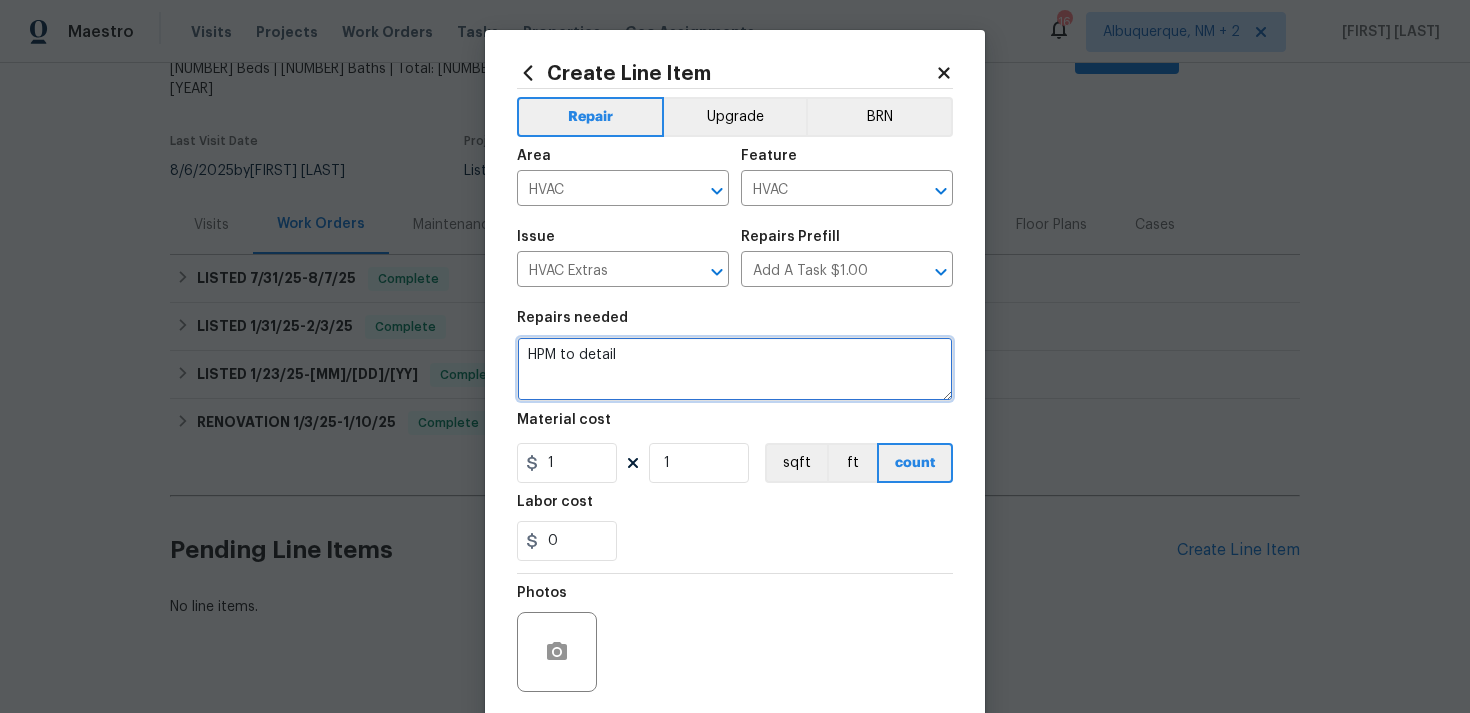 click on "HPM to detail" at bounding box center (735, 369) 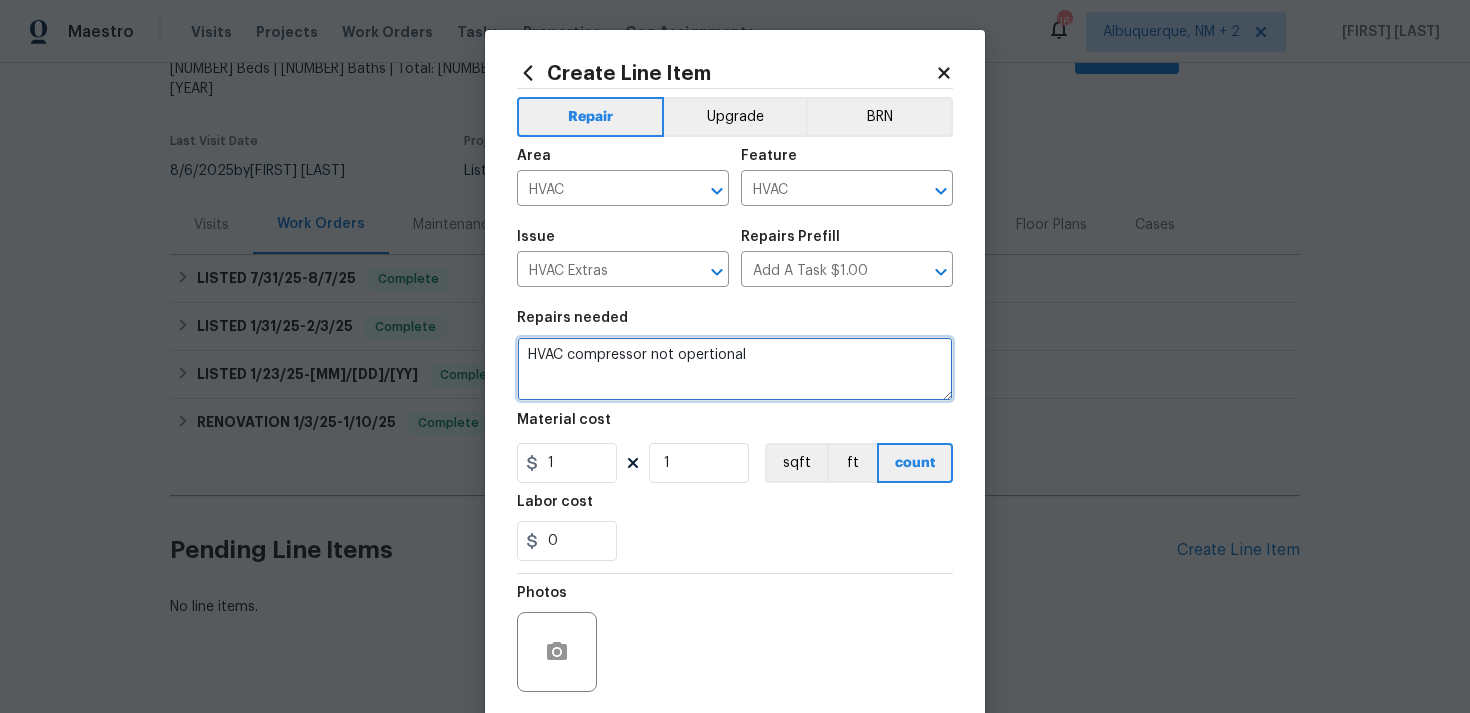 click on "HVAC compressor not opertional" at bounding box center [735, 369] 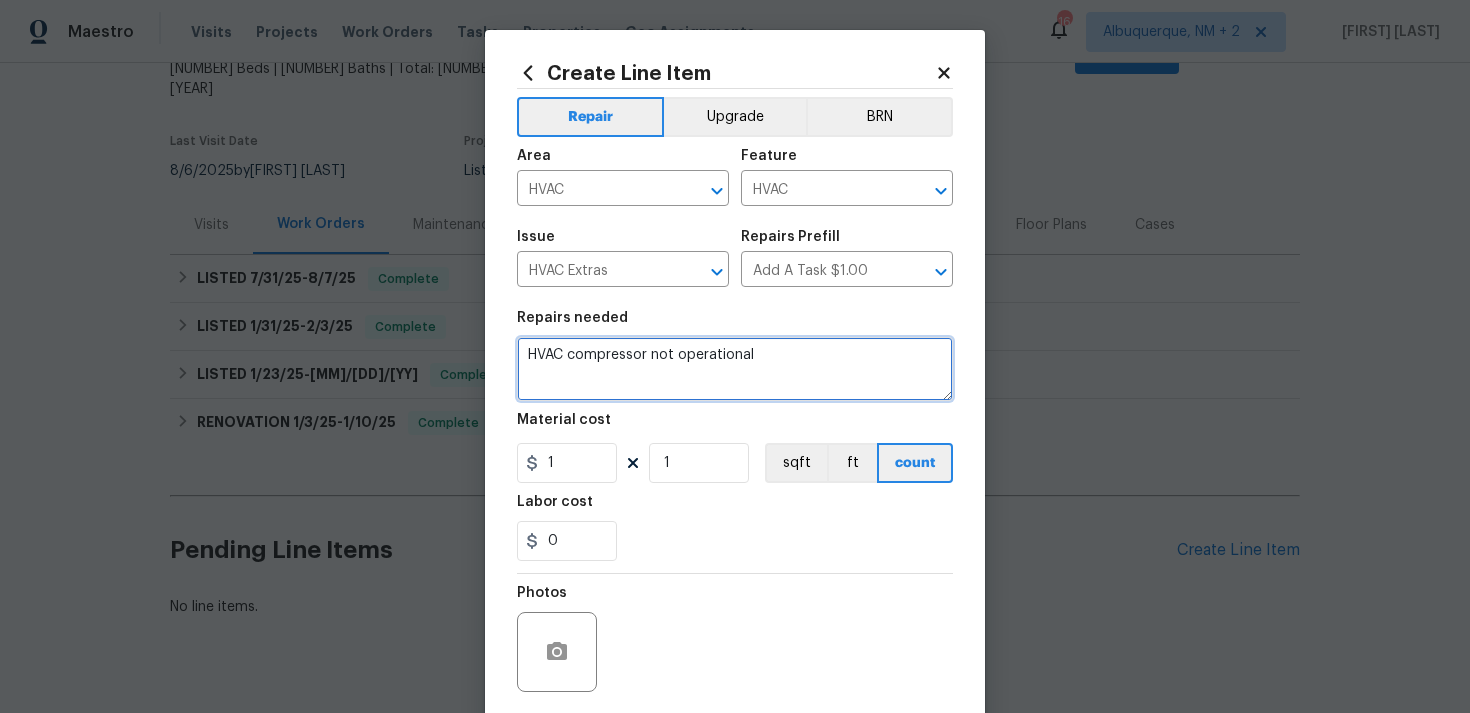 click on "HVAC compressor not operational" at bounding box center [735, 369] 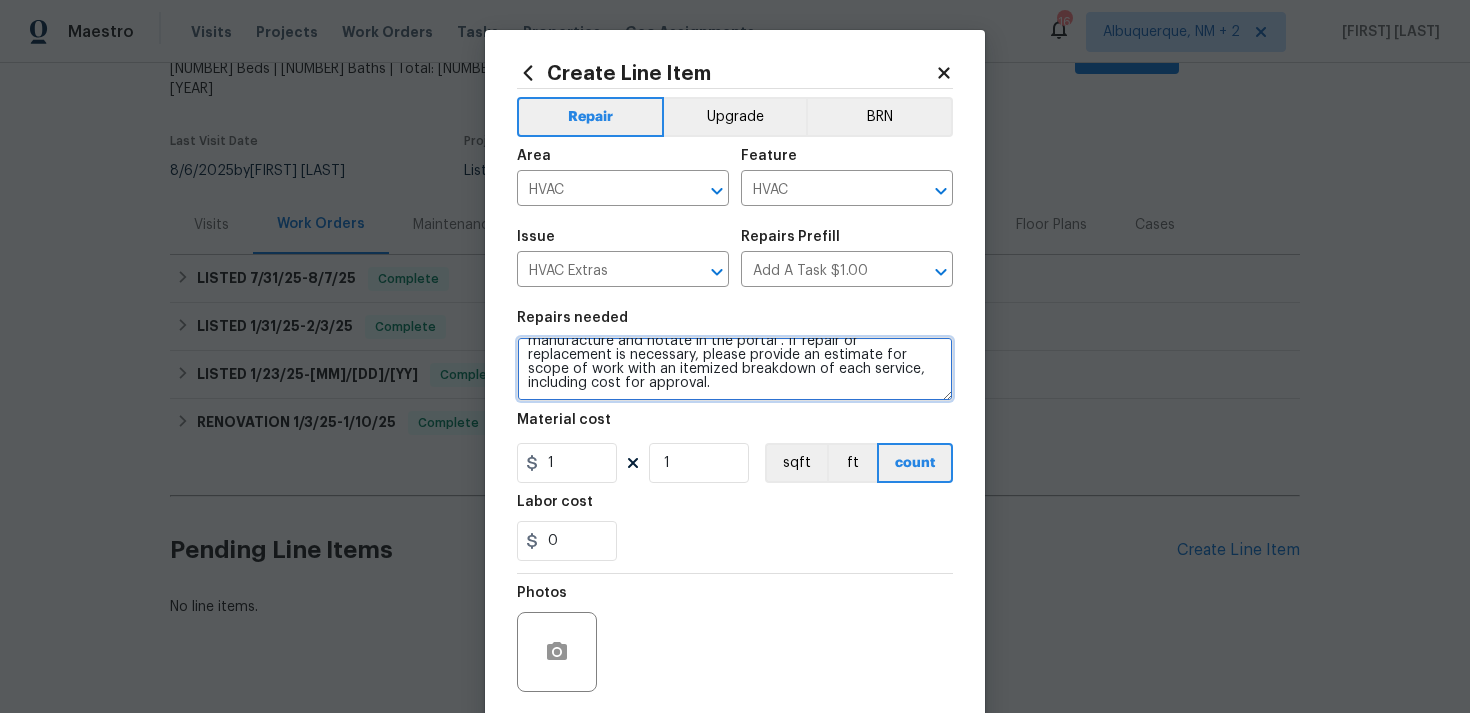 scroll, scrollTop: 0, scrollLeft: 0, axis: both 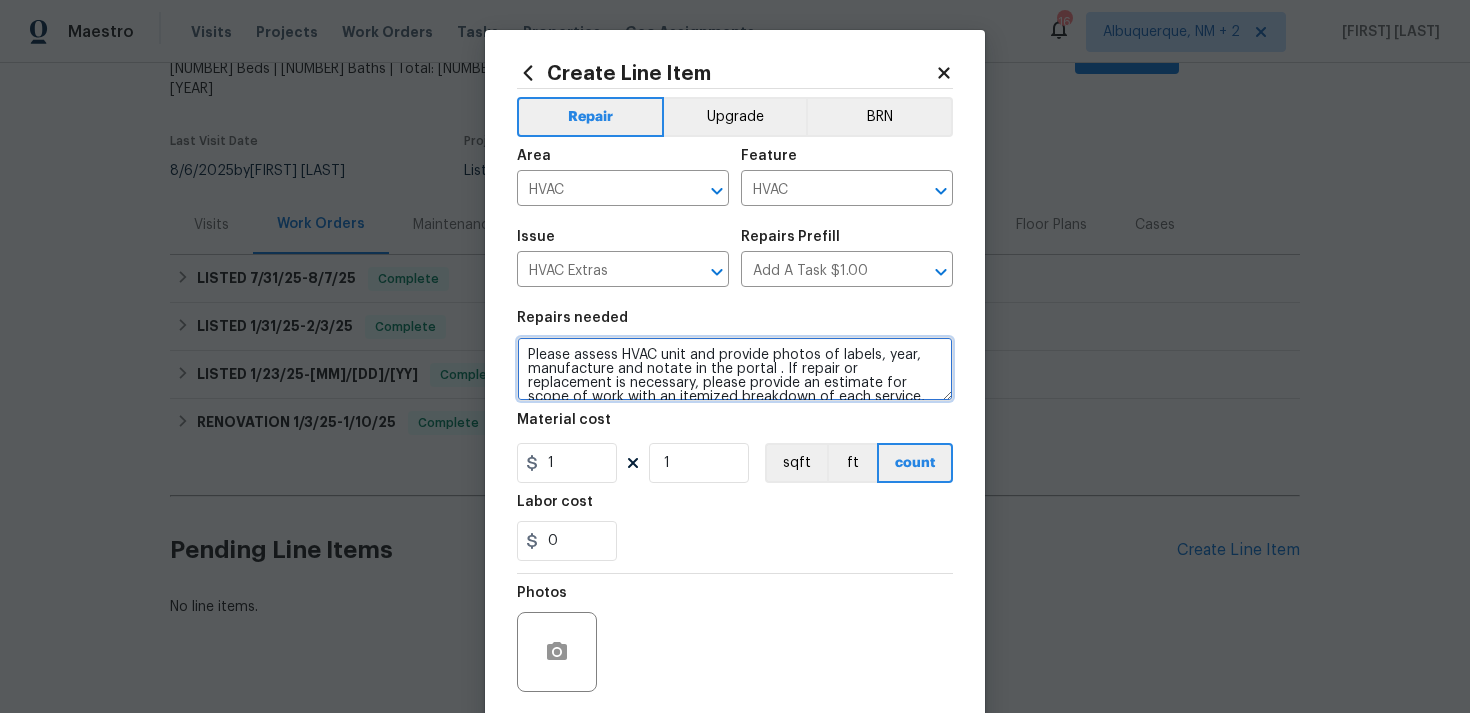 type on "Please assess HVAC unit and provide photos of labels, year, manufacture and notate in the portal . If repair or replacement is necessary, please provide an estimate for scope of work with an itemized breakdown of each service, including cost for approval." 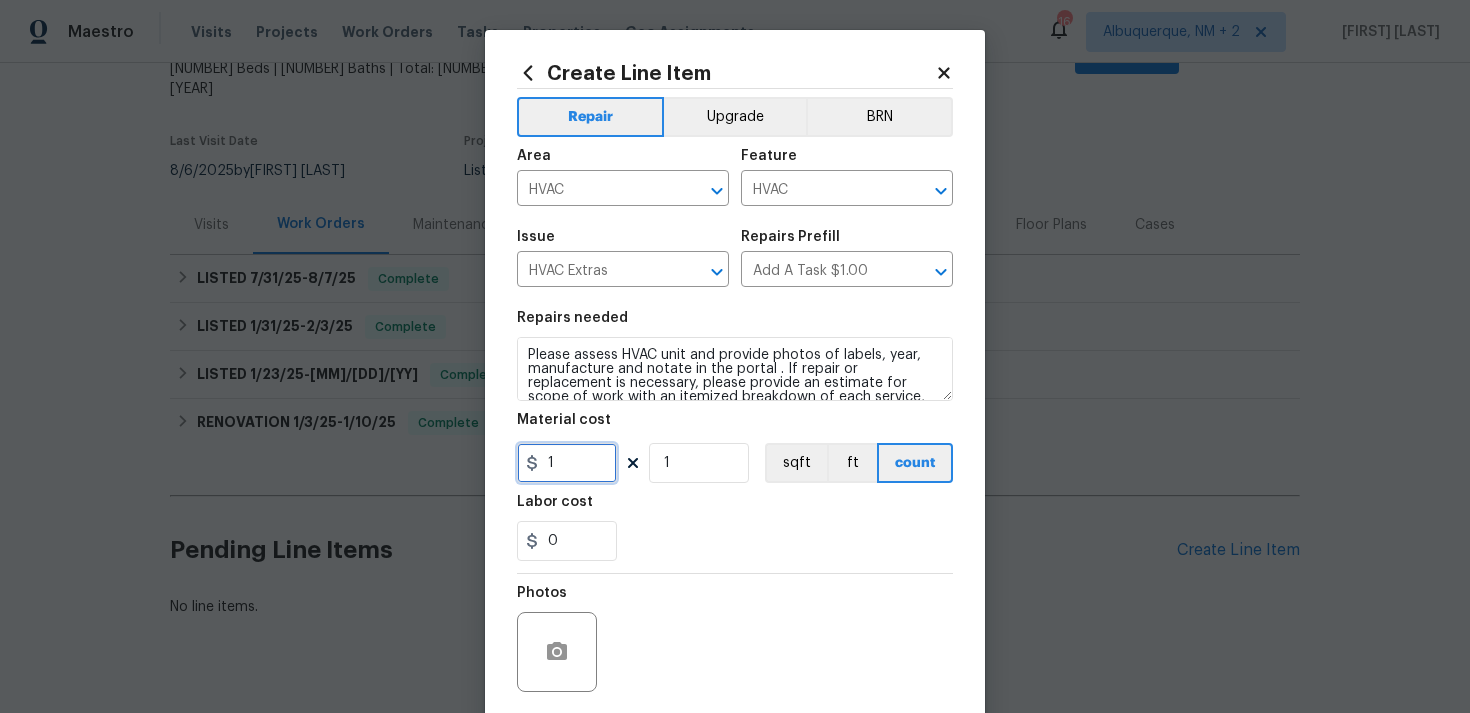 click on "1" at bounding box center (567, 463) 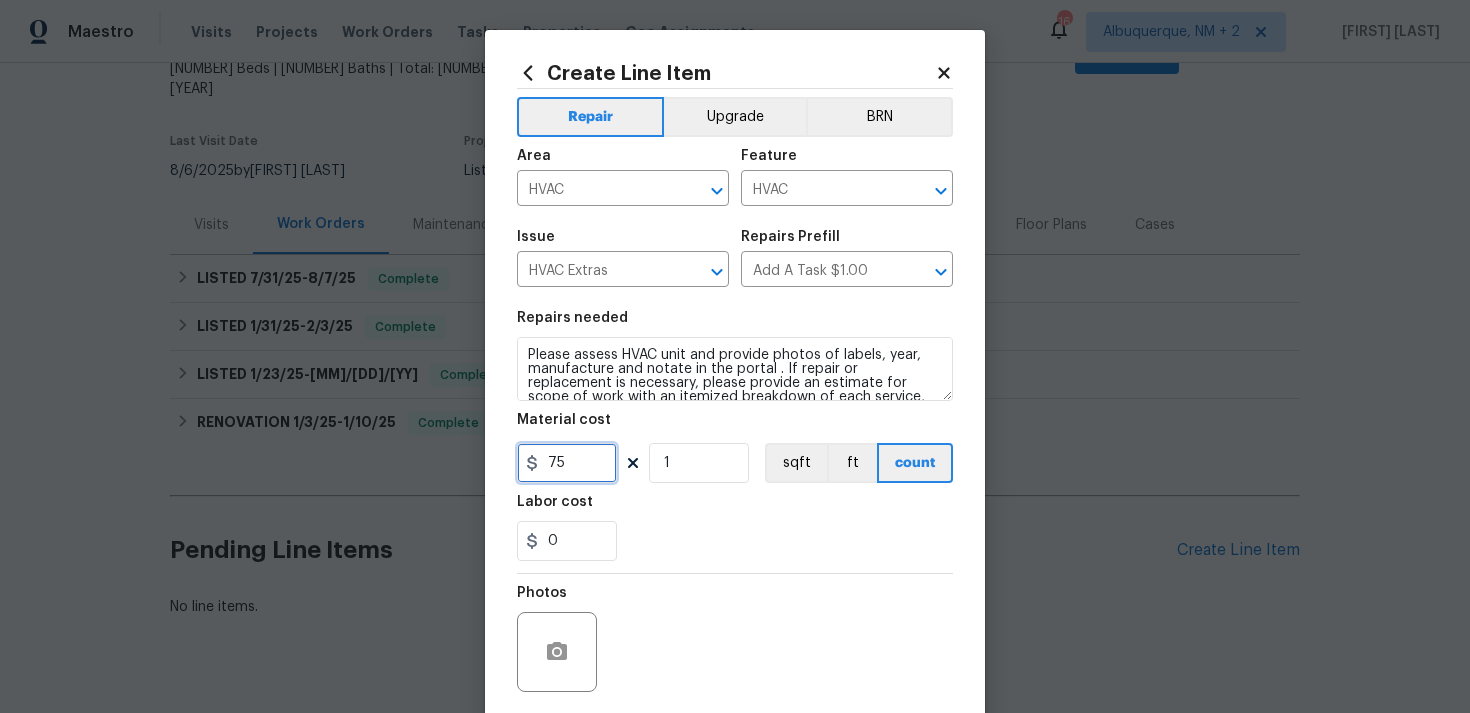 scroll, scrollTop: 149, scrollLeft: 0, axis: vertical 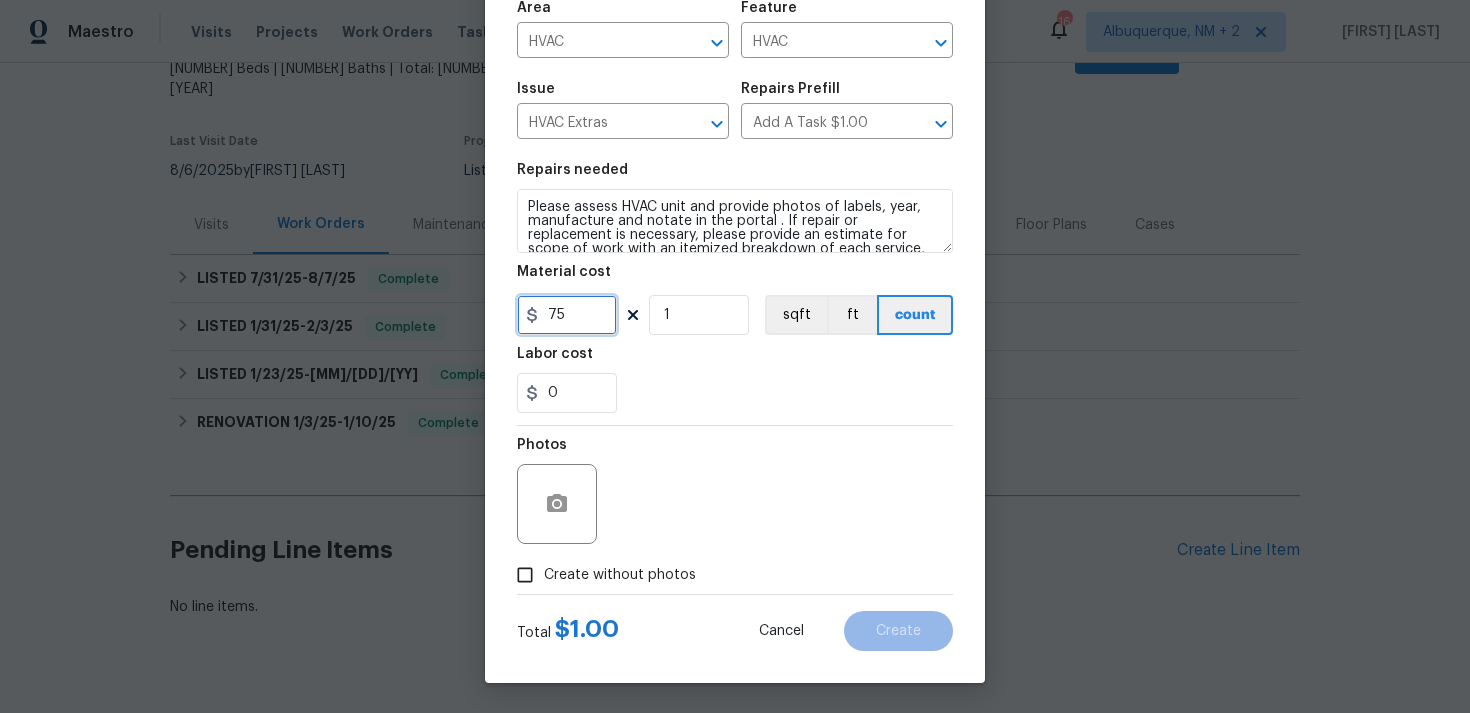 type on "75" 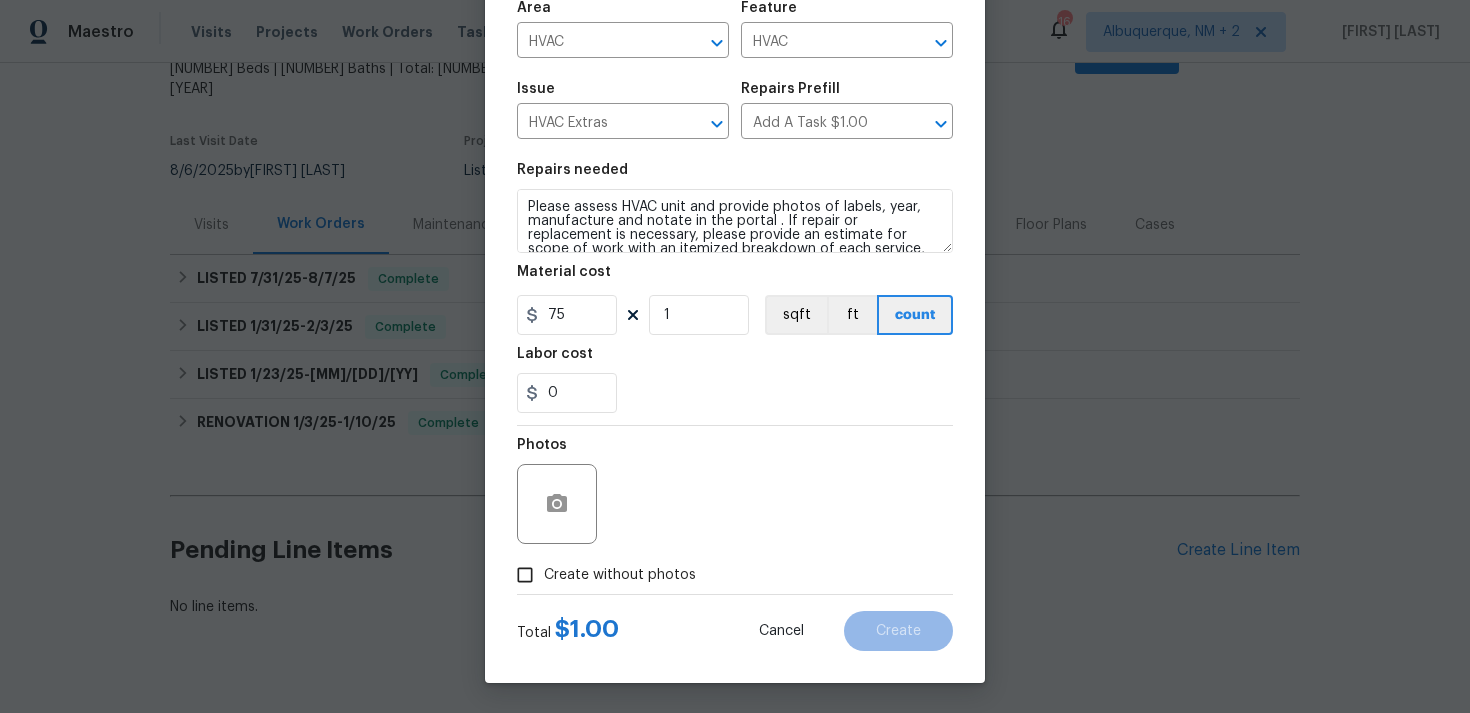 click on "Create without photos" at bounding box center [525, 575] 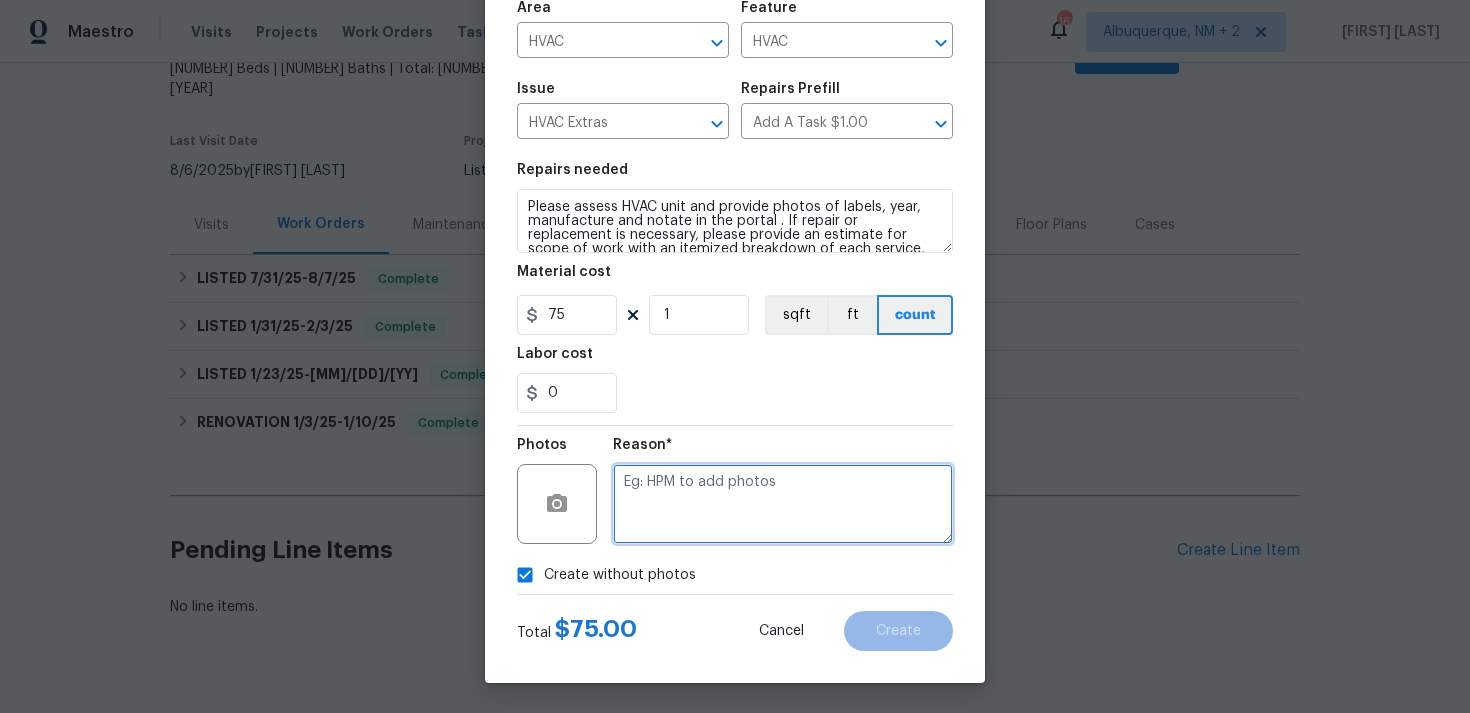 click at bounding box center (783, 504) 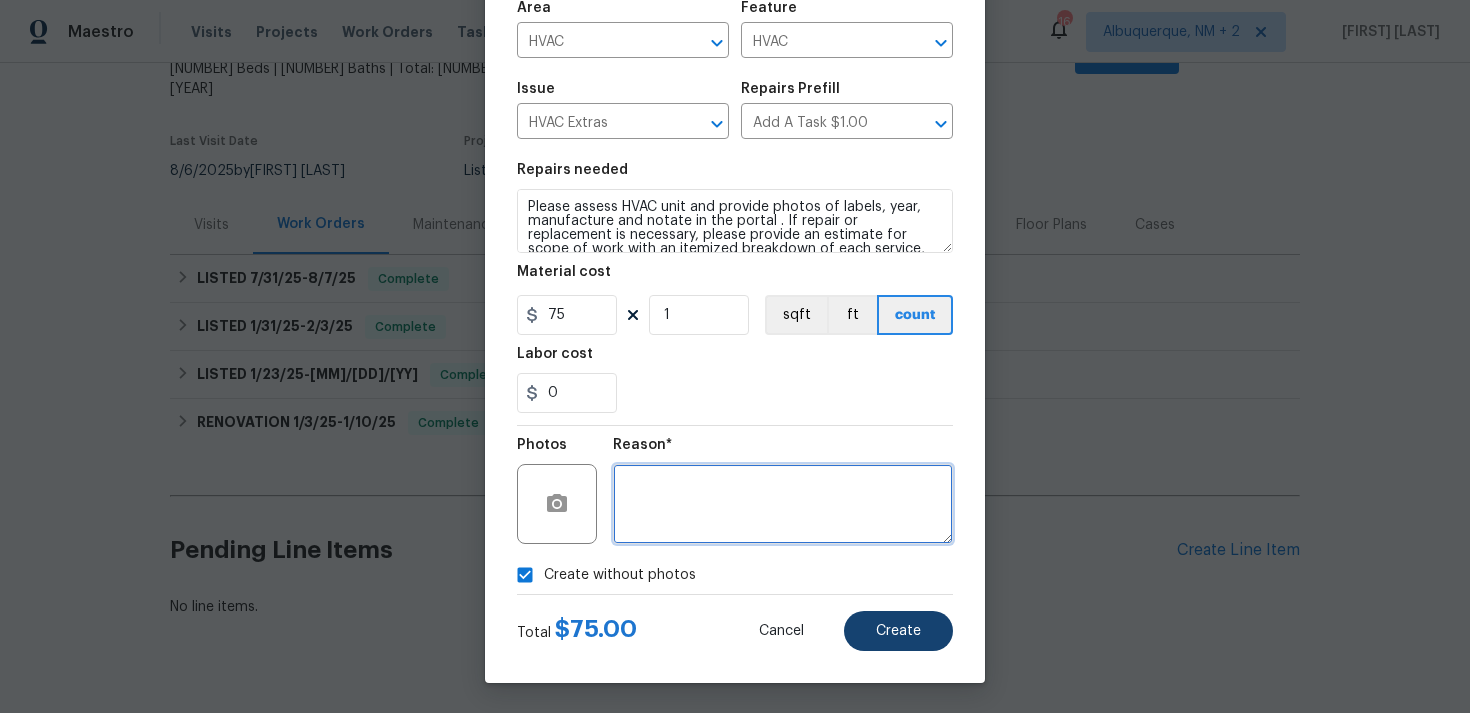 type 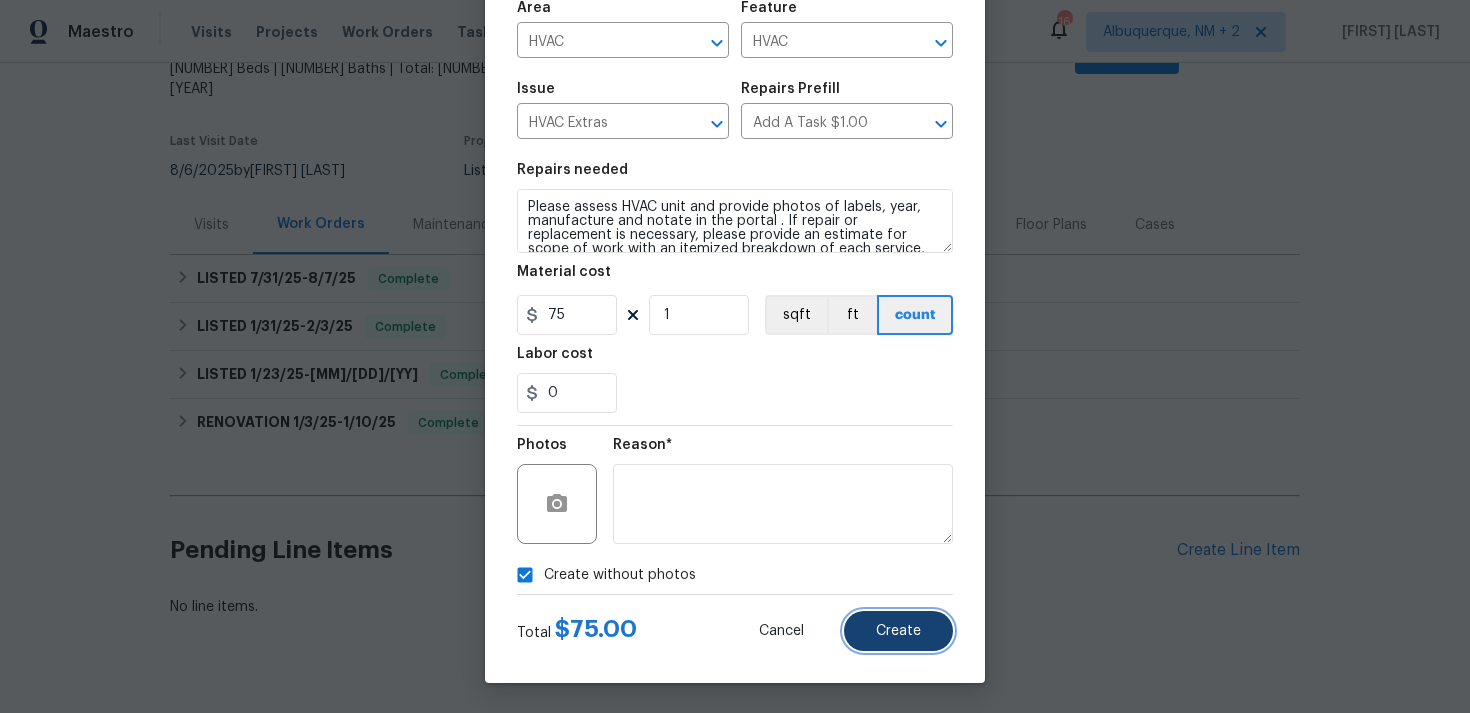 click on "Create" at bounding box center [898, 631] 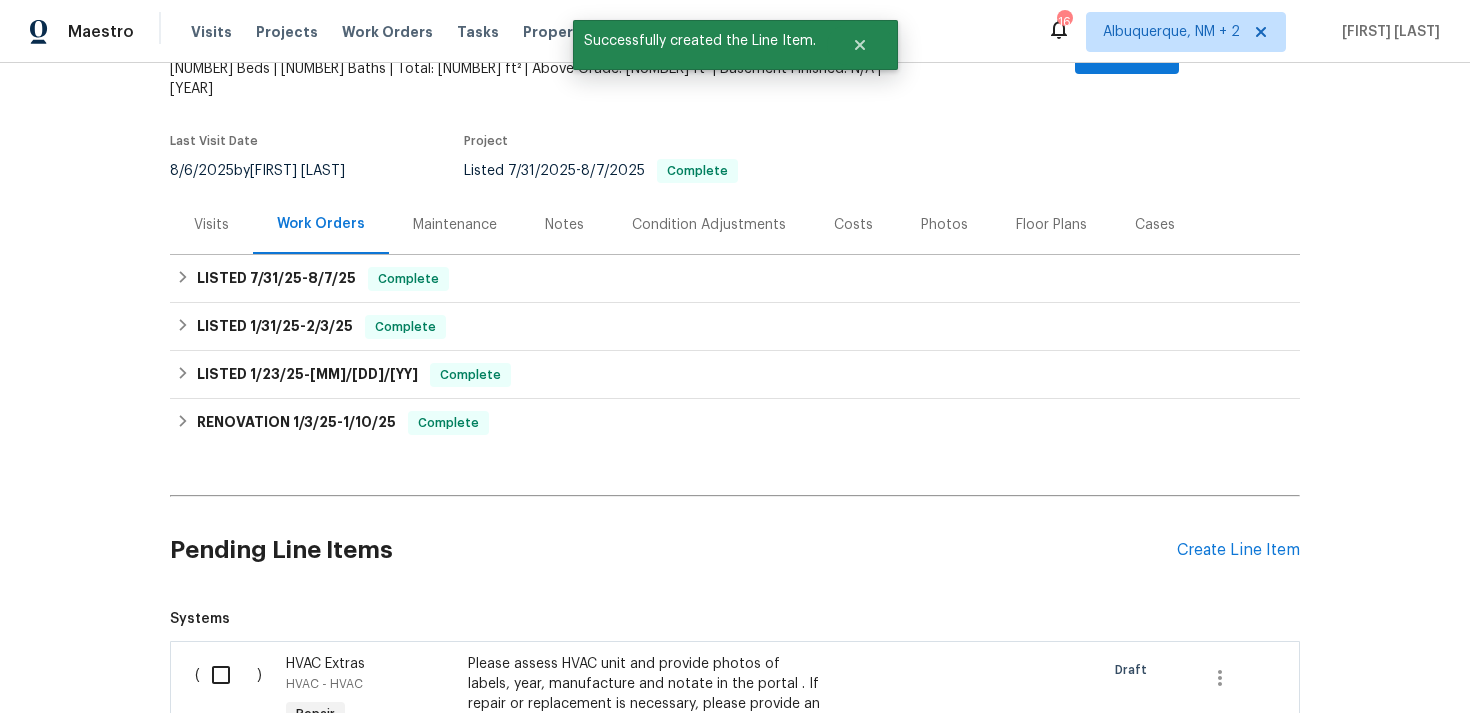 click at bounding box center [228, 675] 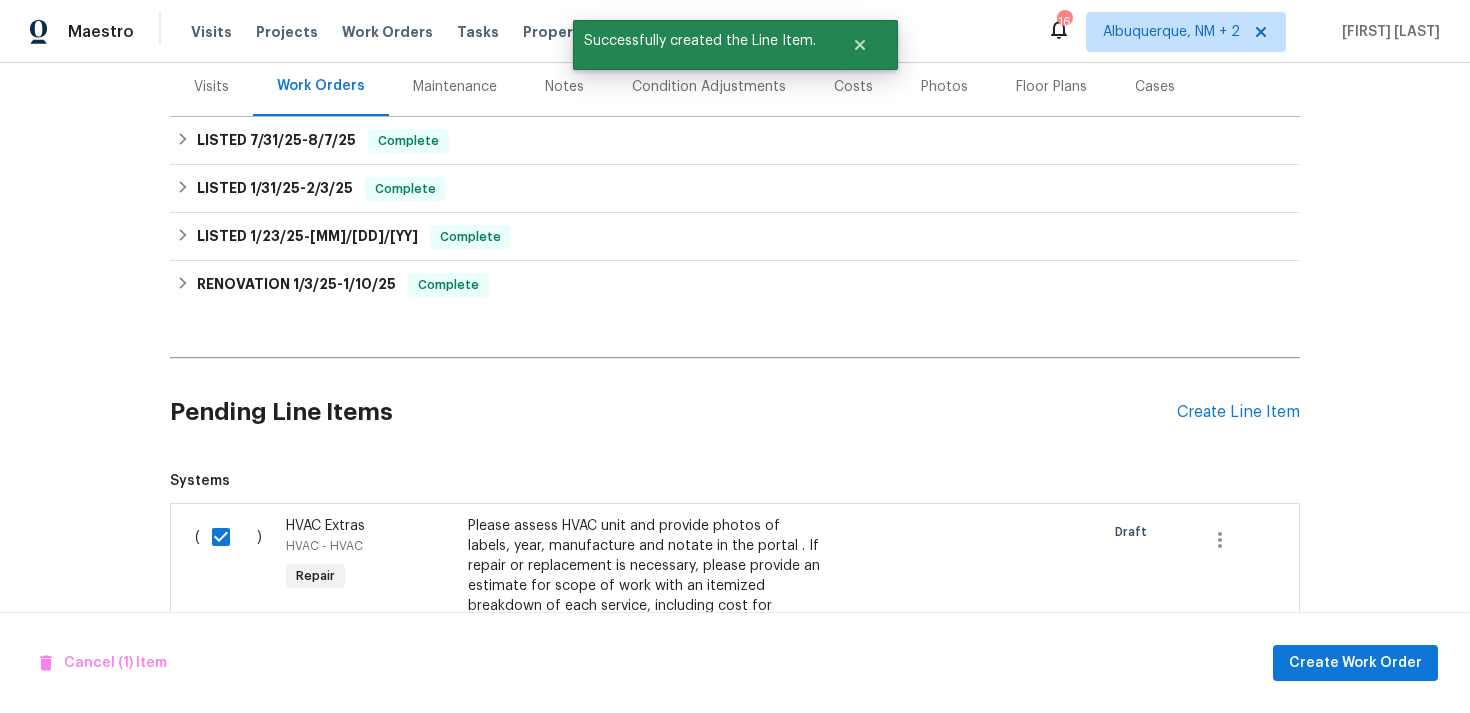 scroll, scrollTop: 476, scrollLeft: 0, axis: vertical 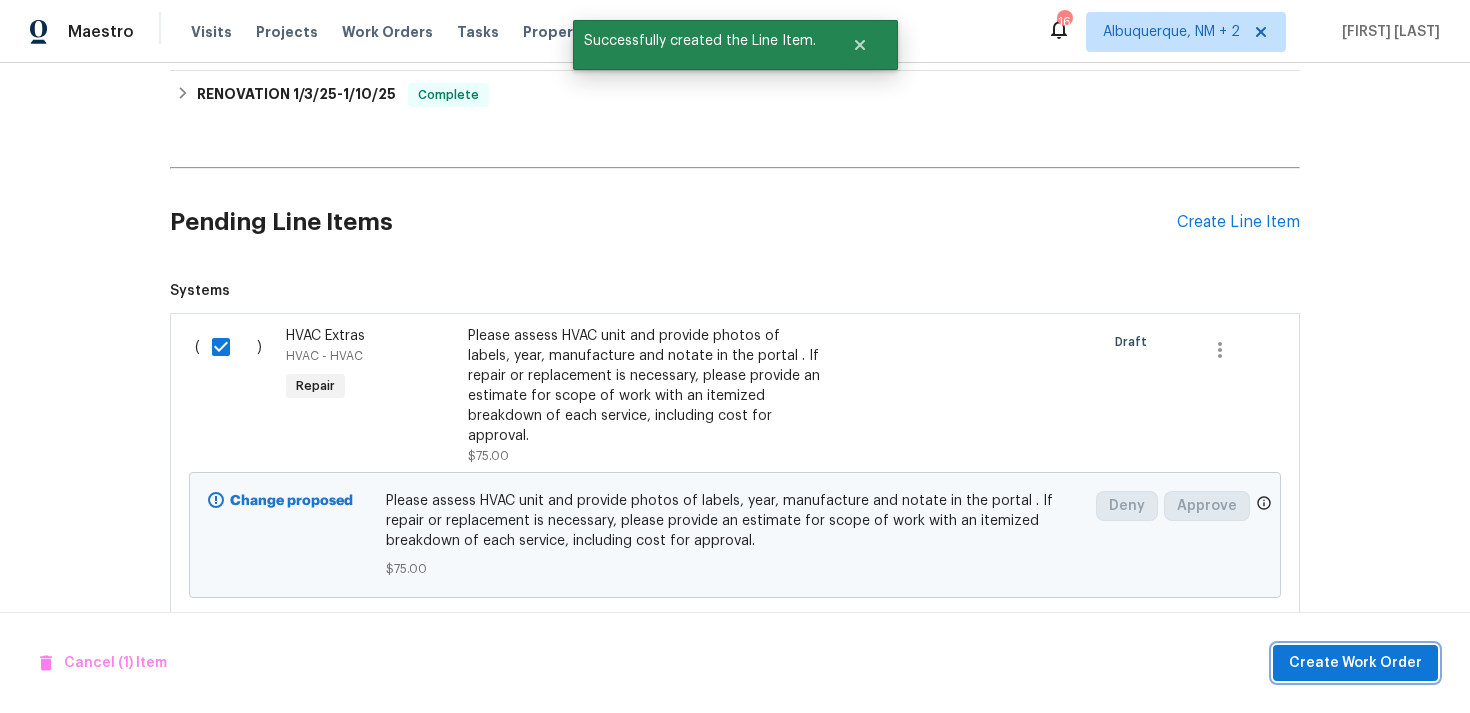click on "Create Work Order" at bounding box center [1355, 663] 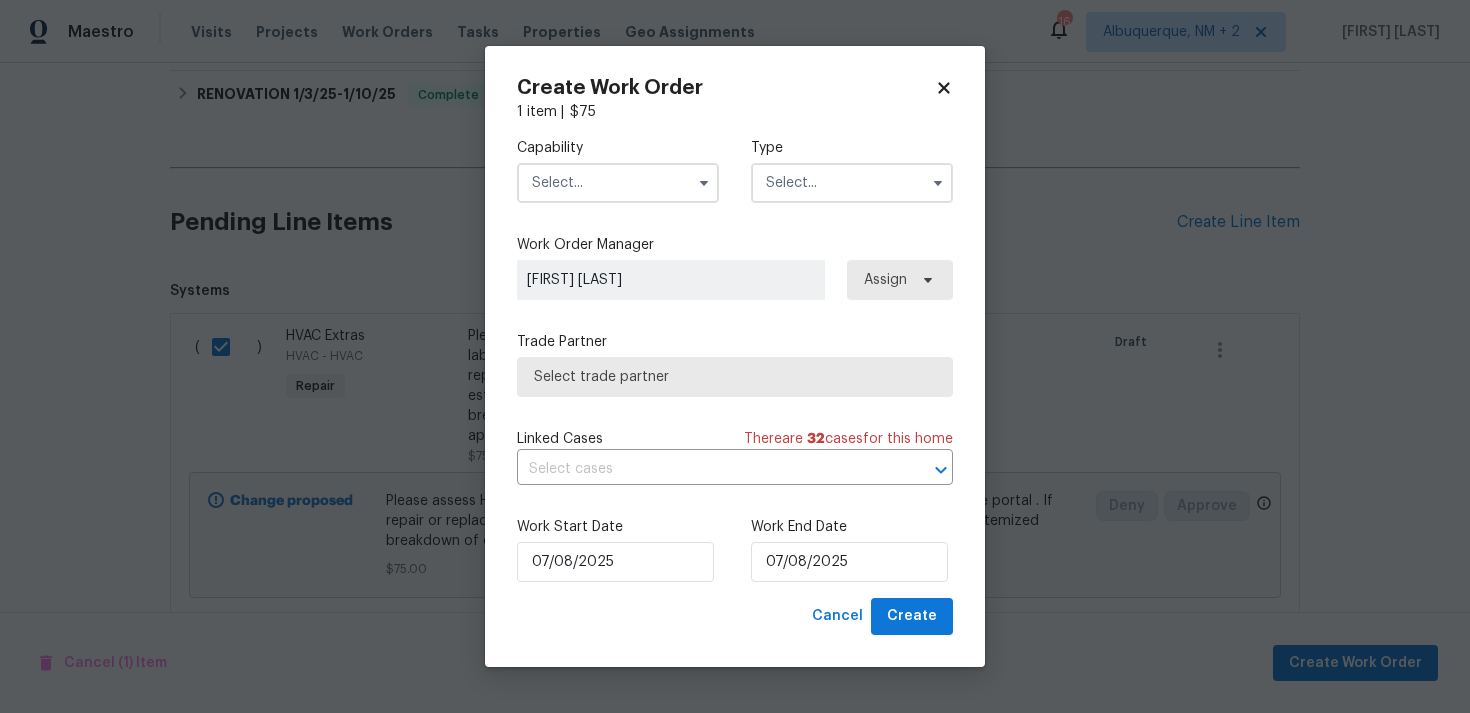 click at bounding box center [852, 183] 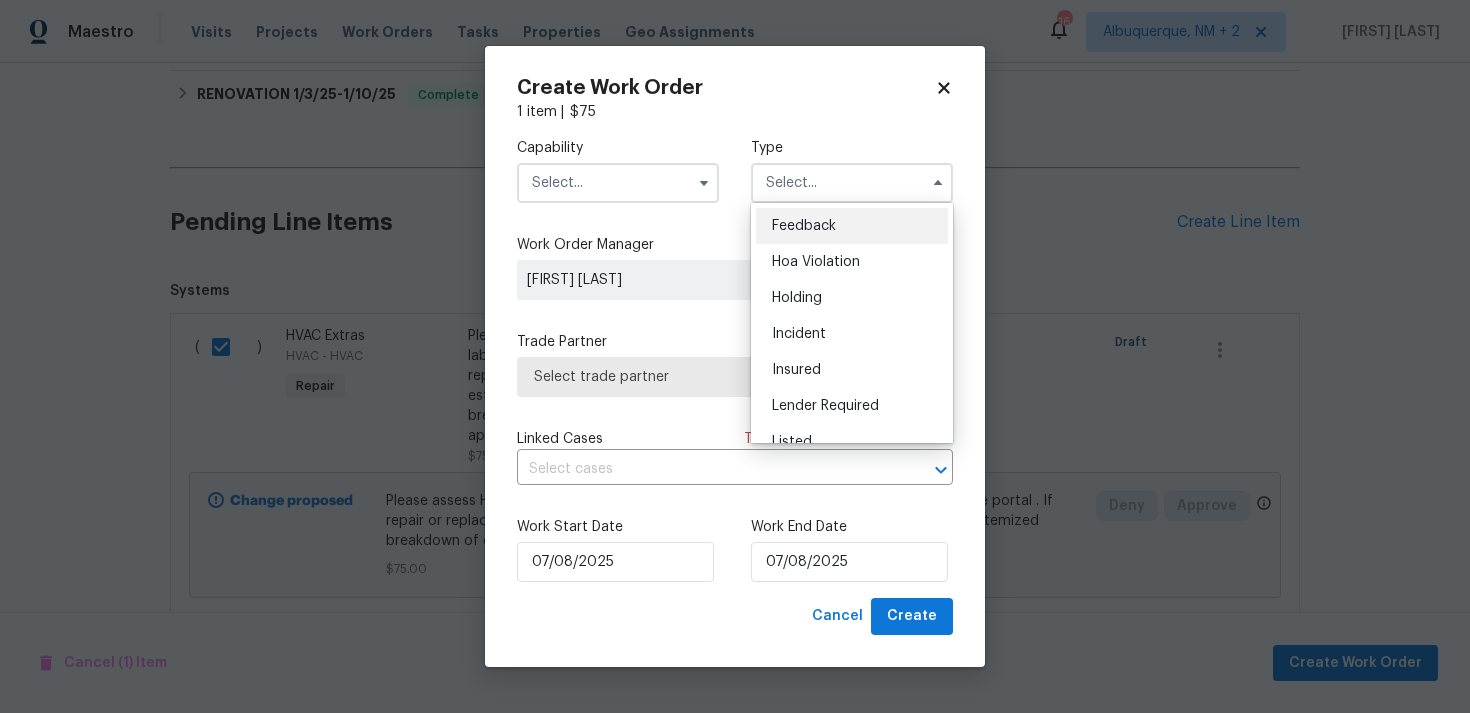 click on "Feedback" at bounding box center (852, 226) 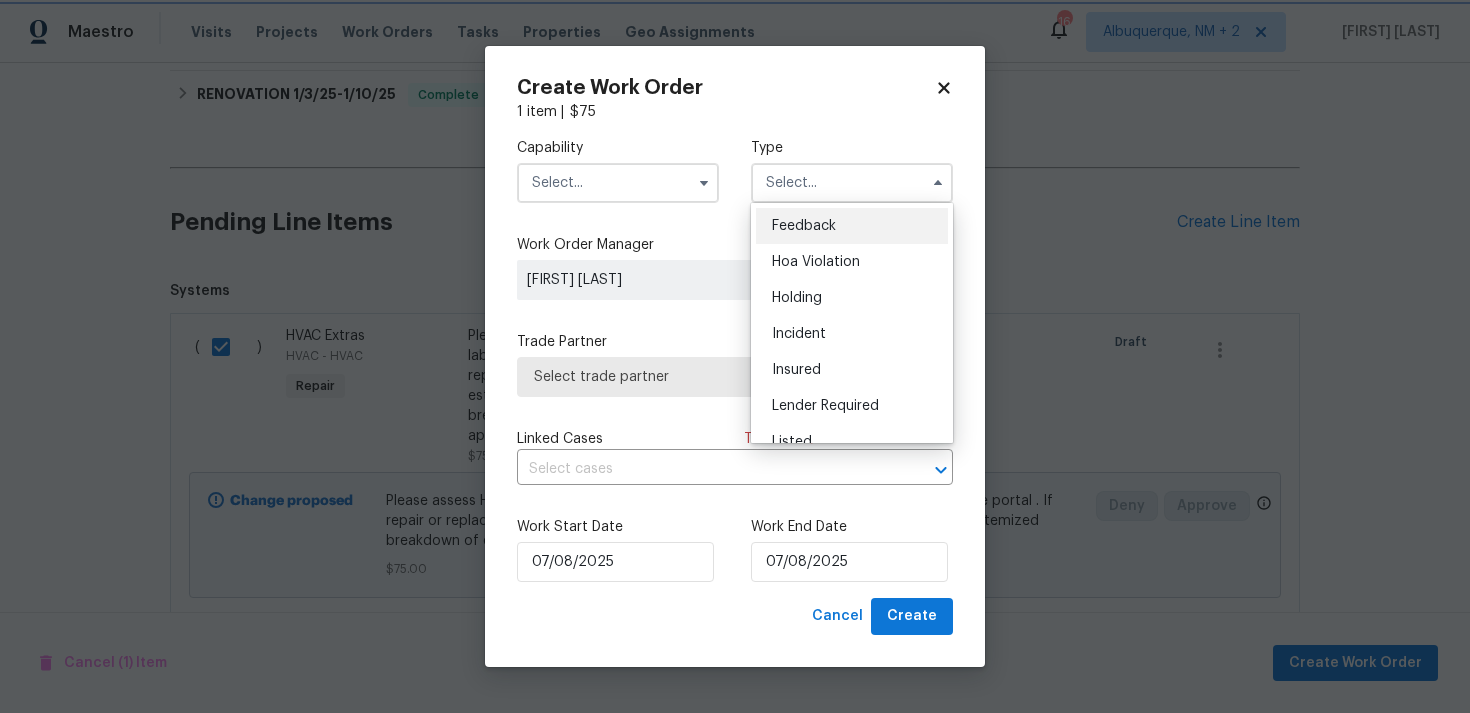 type on "Feedback" 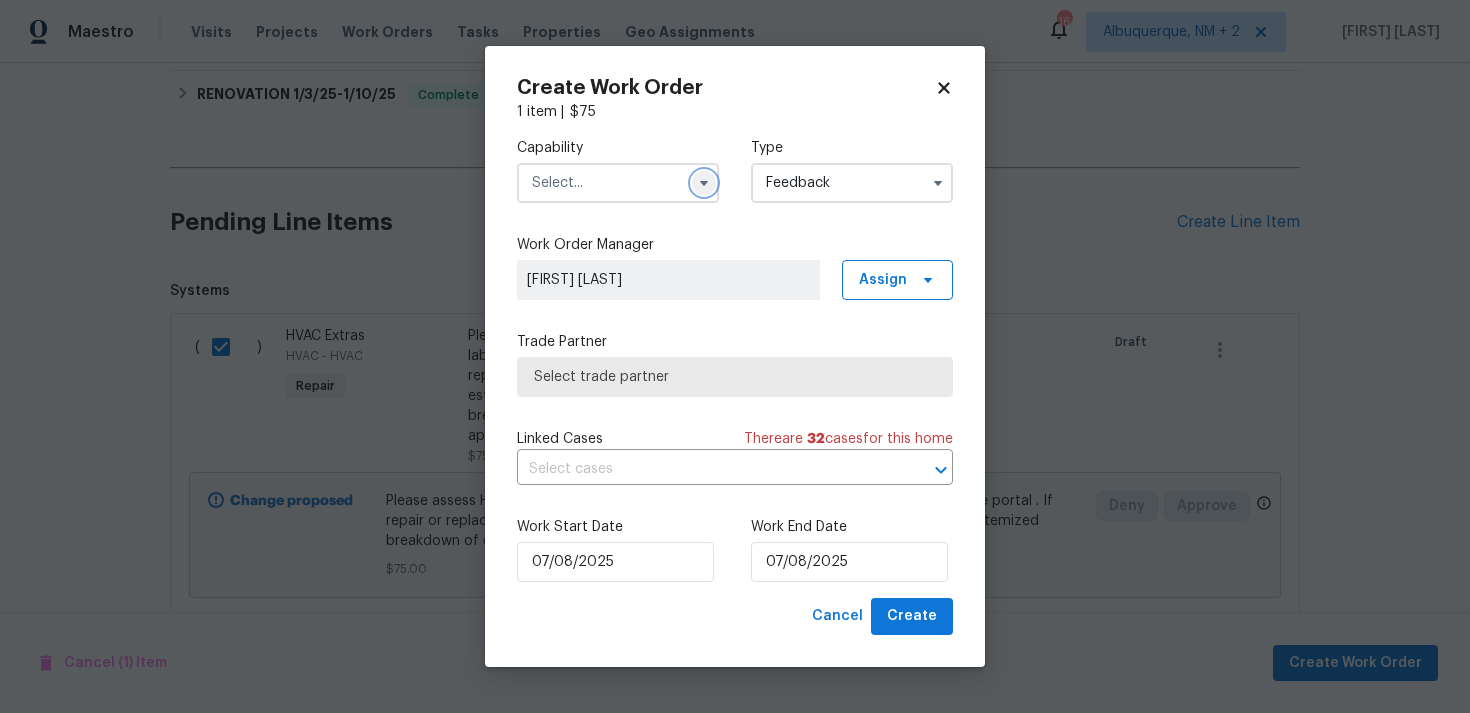 click at bounding box center (704, 183) 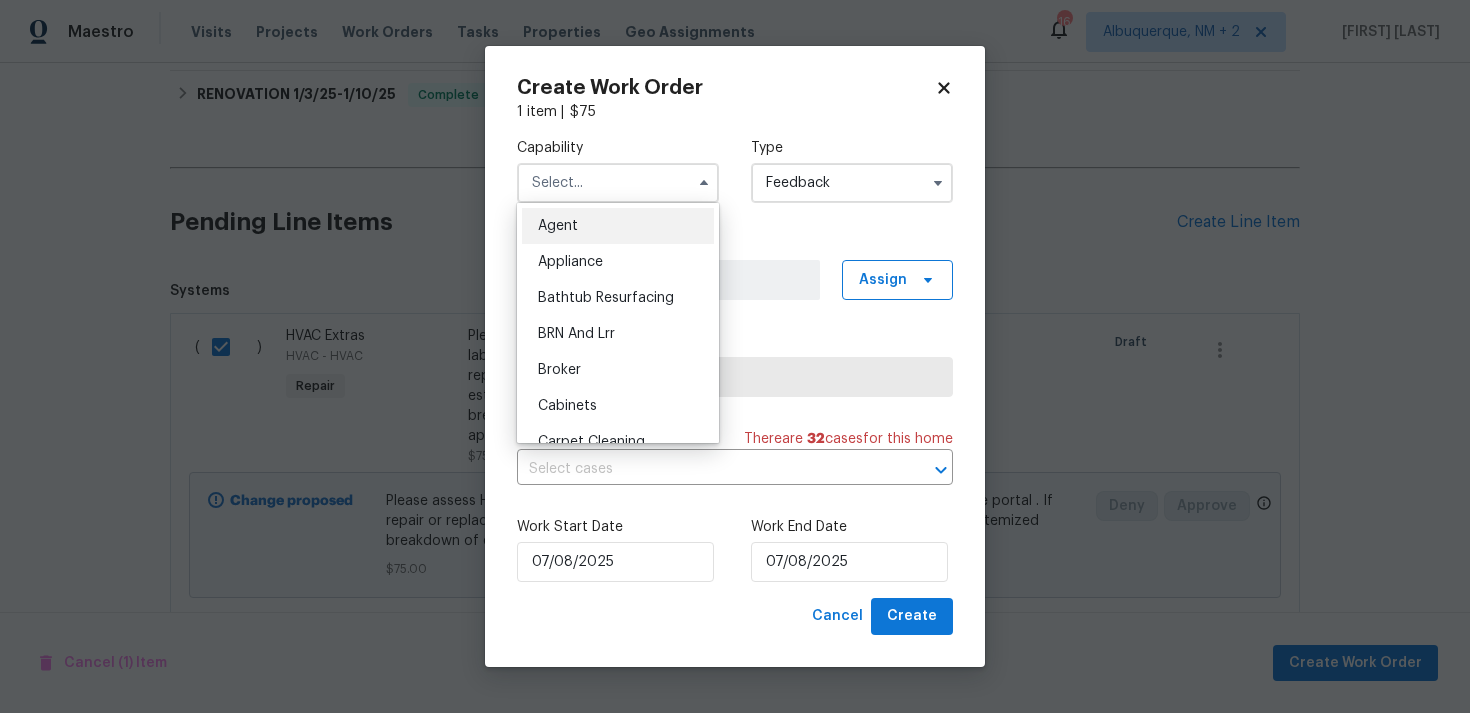 click at bounding box center [618, 183] 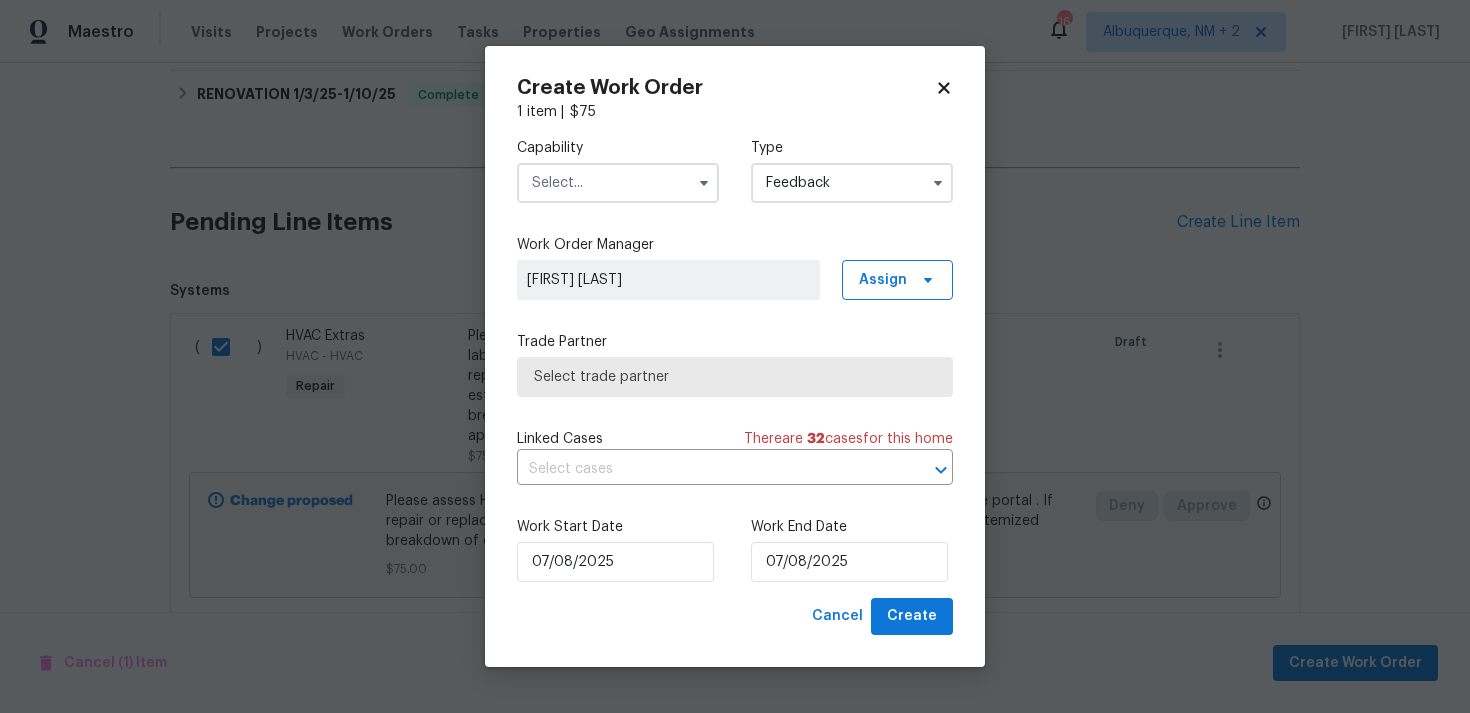 click at bounding box center (618, 183) 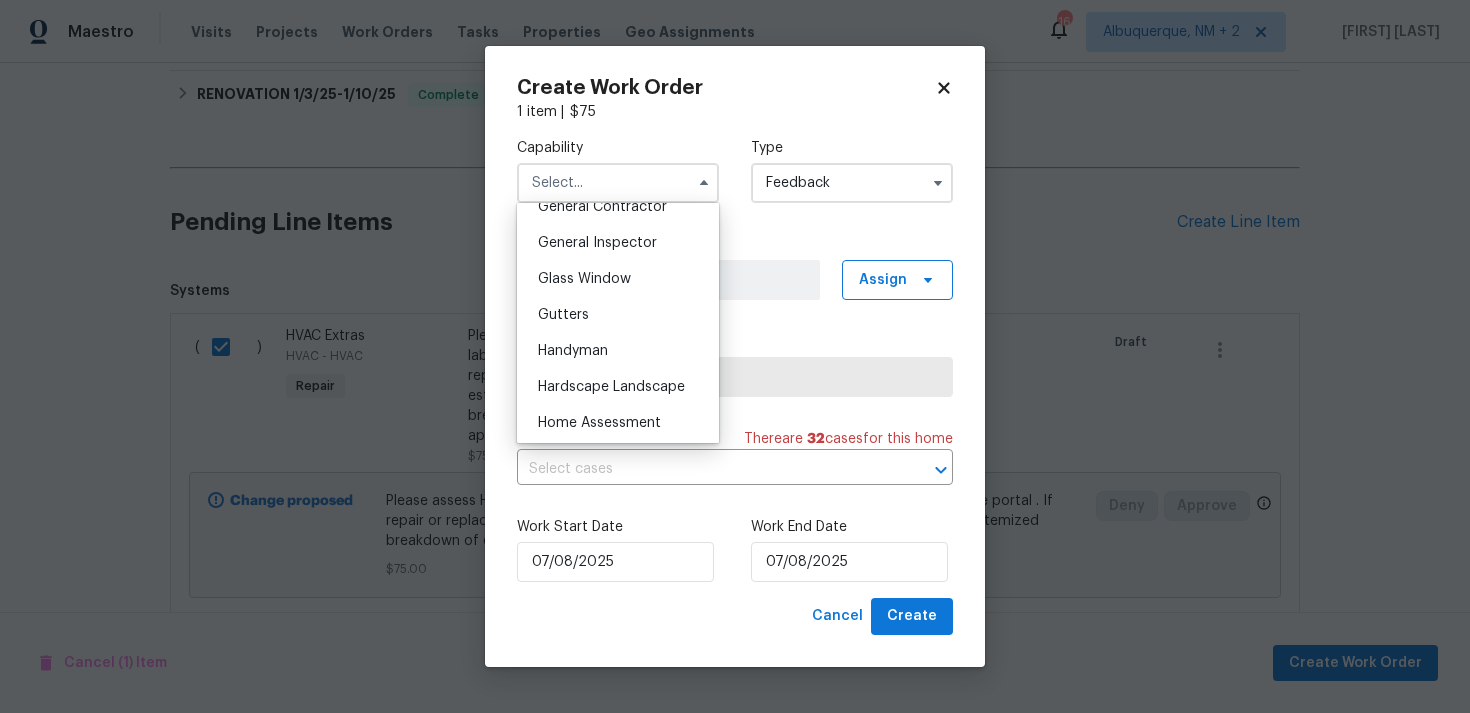 scroll, scrollTop: 1021, scrollLeft: 0, axis: vertical 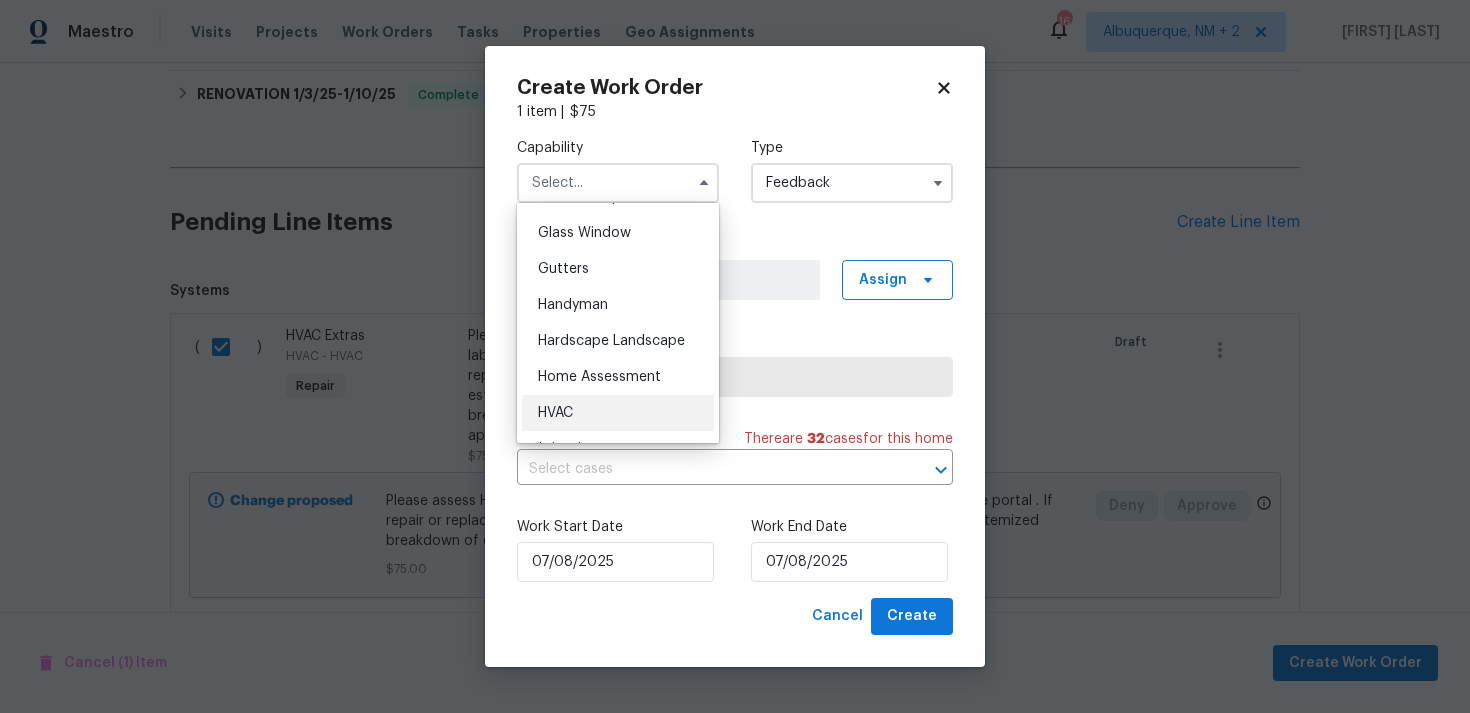 click on "HVAC" at bounding box center (618, 413) 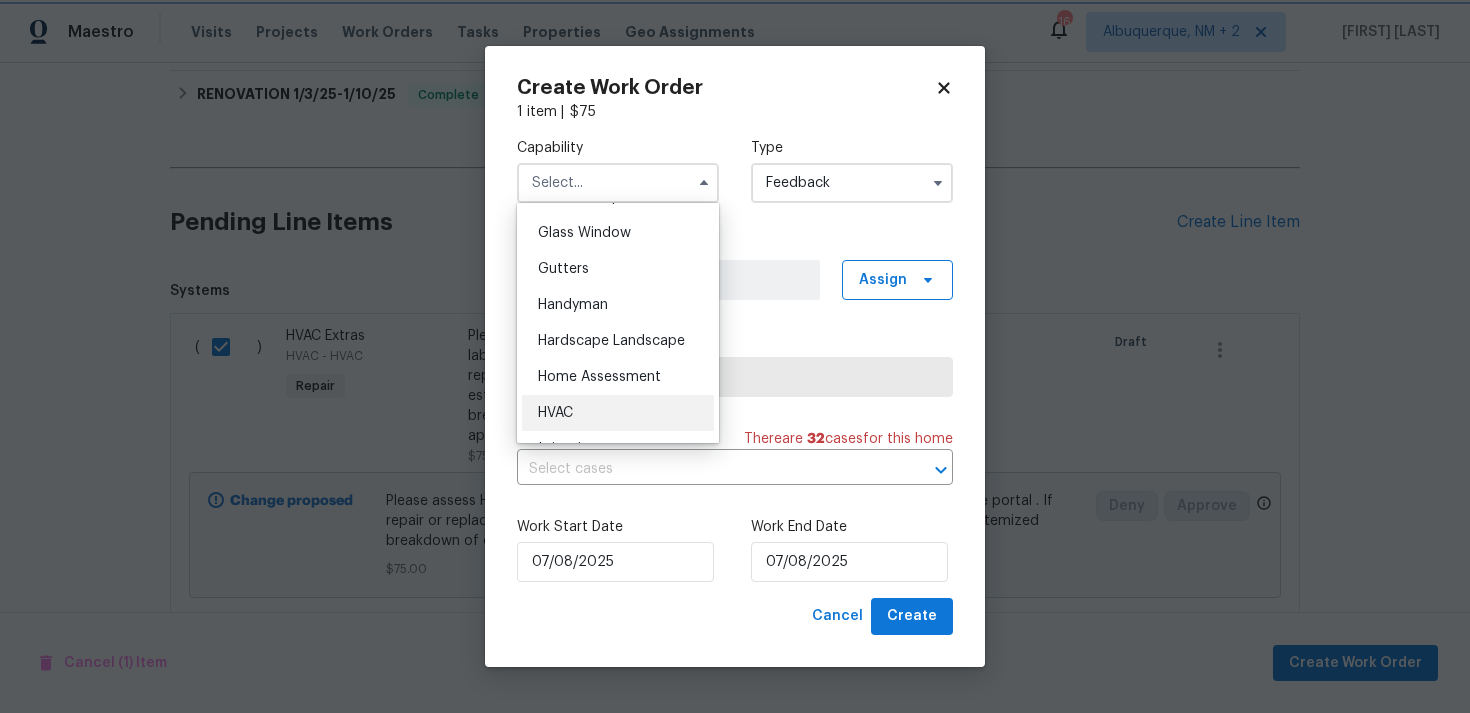 type on "HVAC" 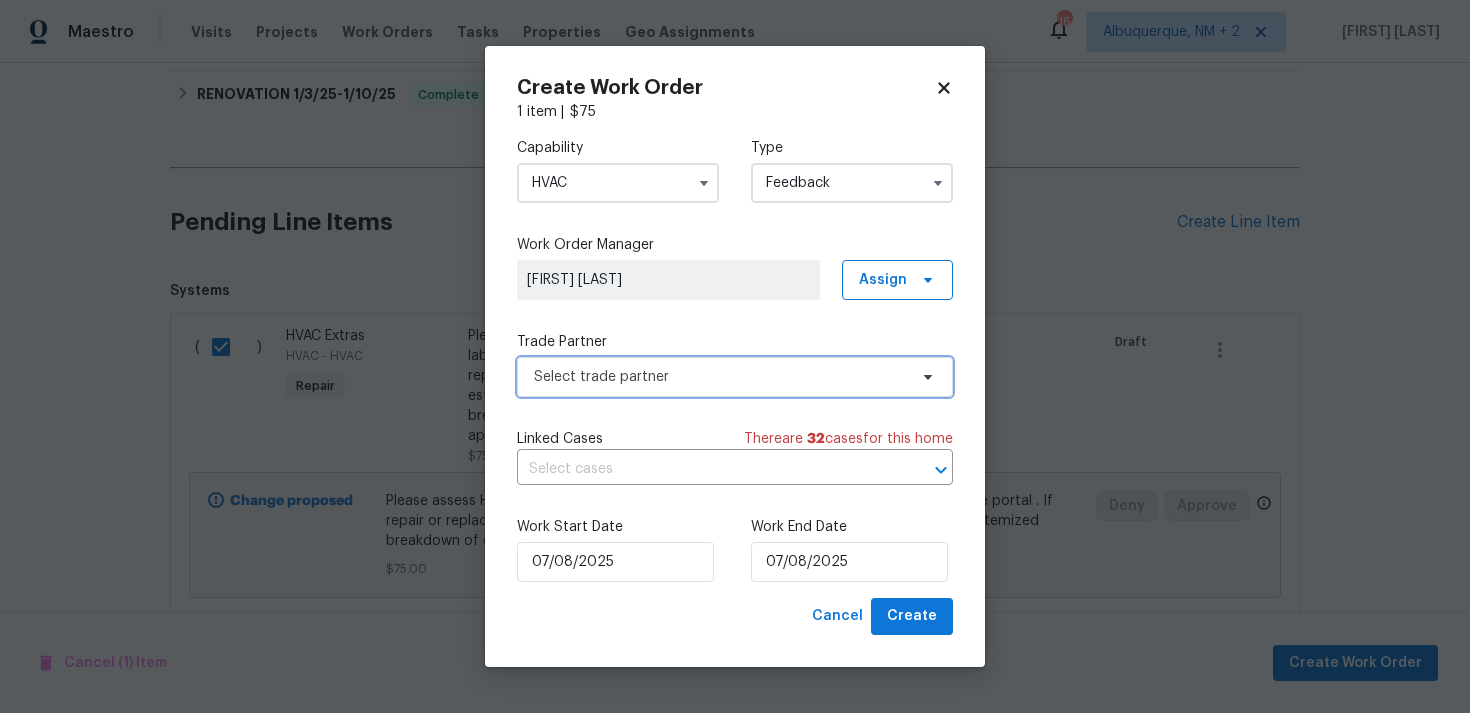 click on "Select trade partner" at bounding box center [735, 377] 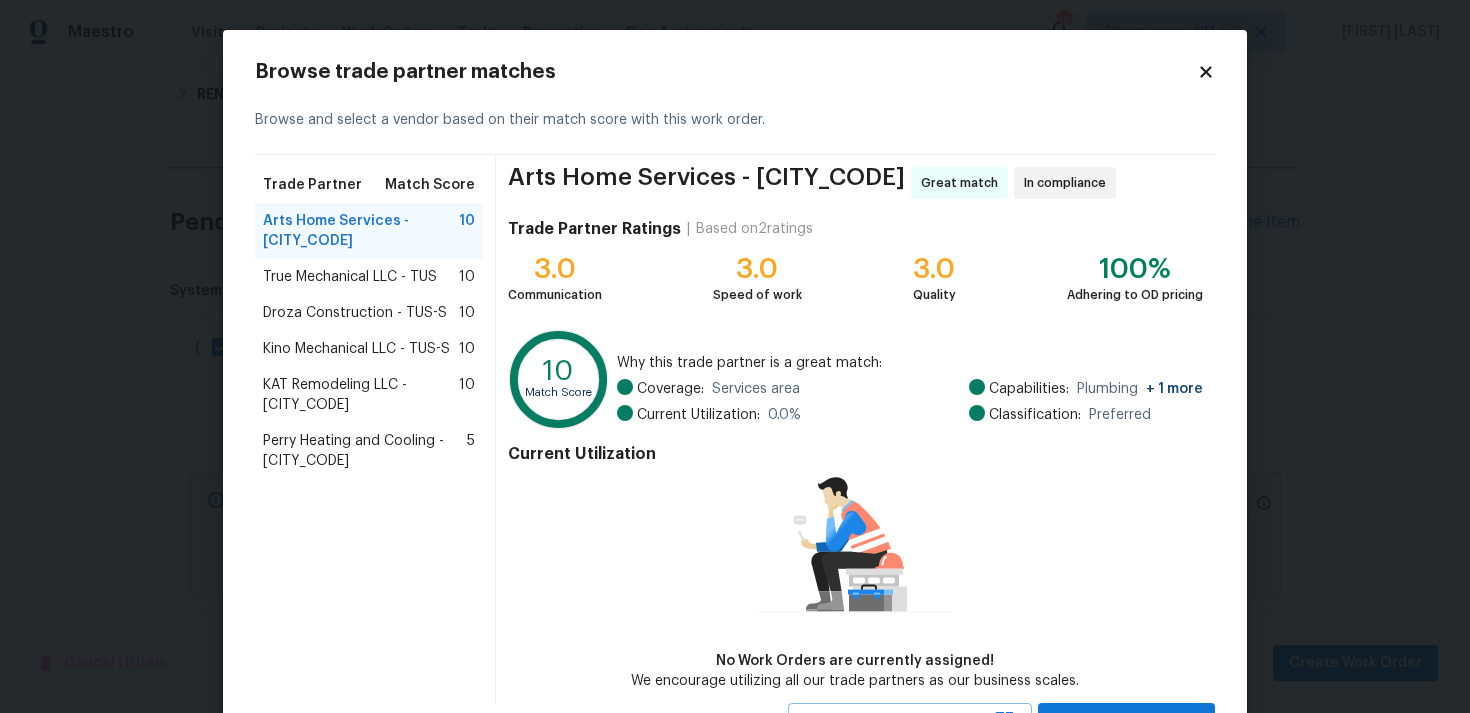 click on "Kino Mechanical LLC - TUS-S 10" at bounding box center (369, 349) 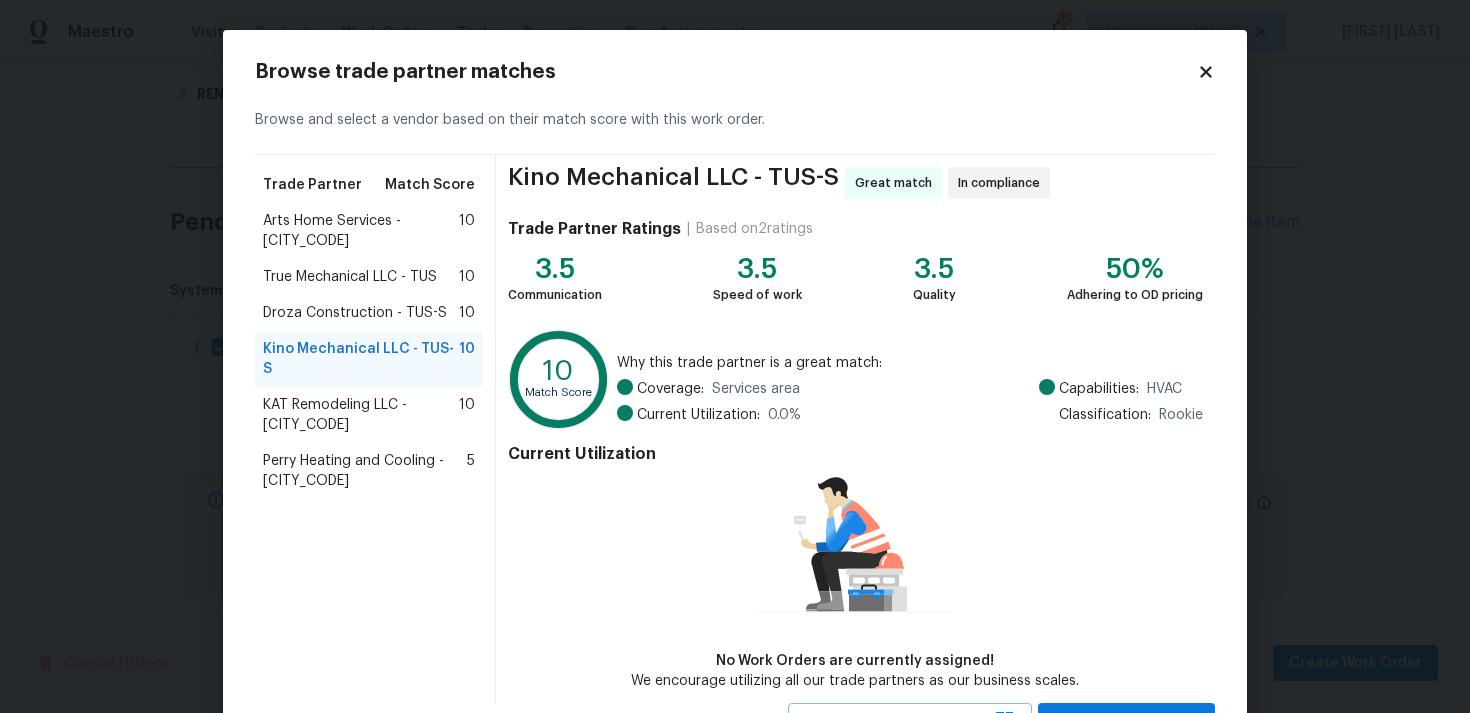 scroll, scrollTop: 87, scrollLeft: 0, axis: vertical 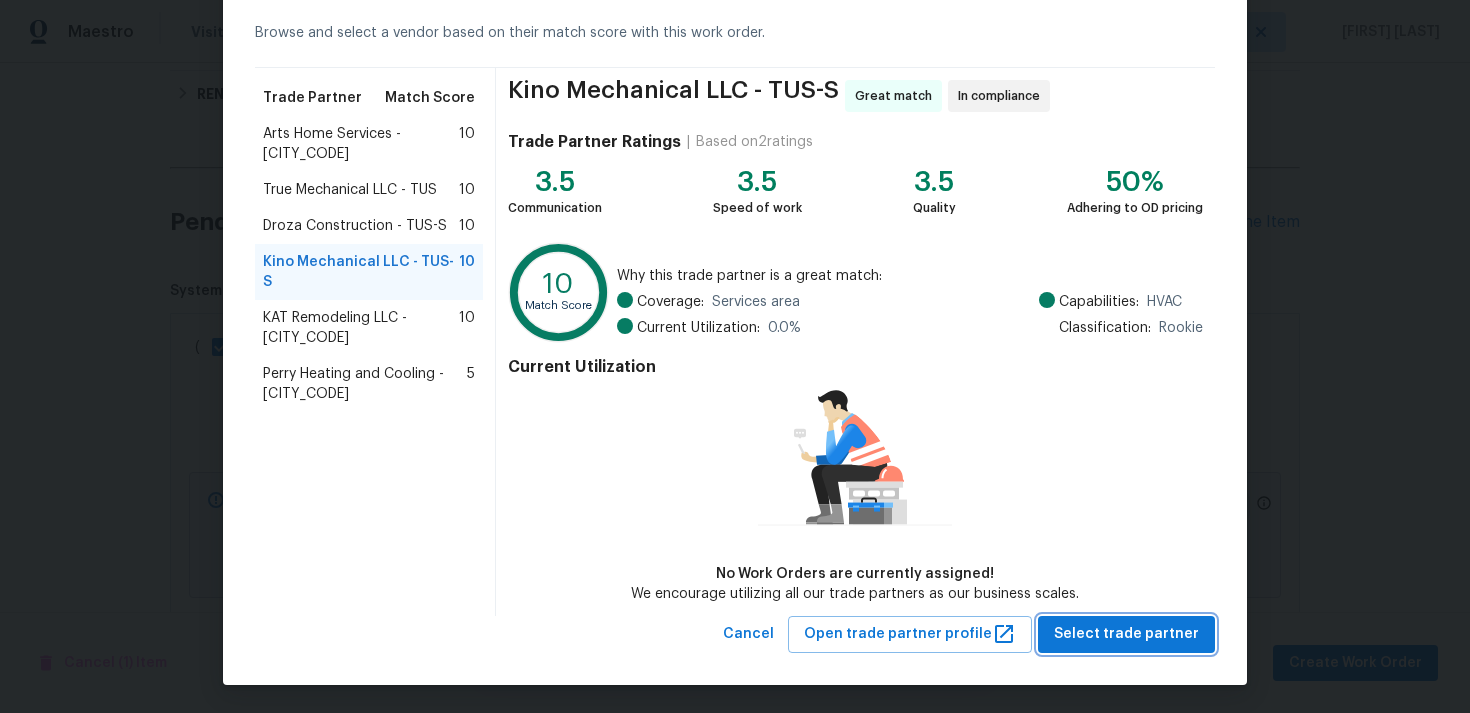 click on "Select trade partner" at bounding box center (1126, 634) 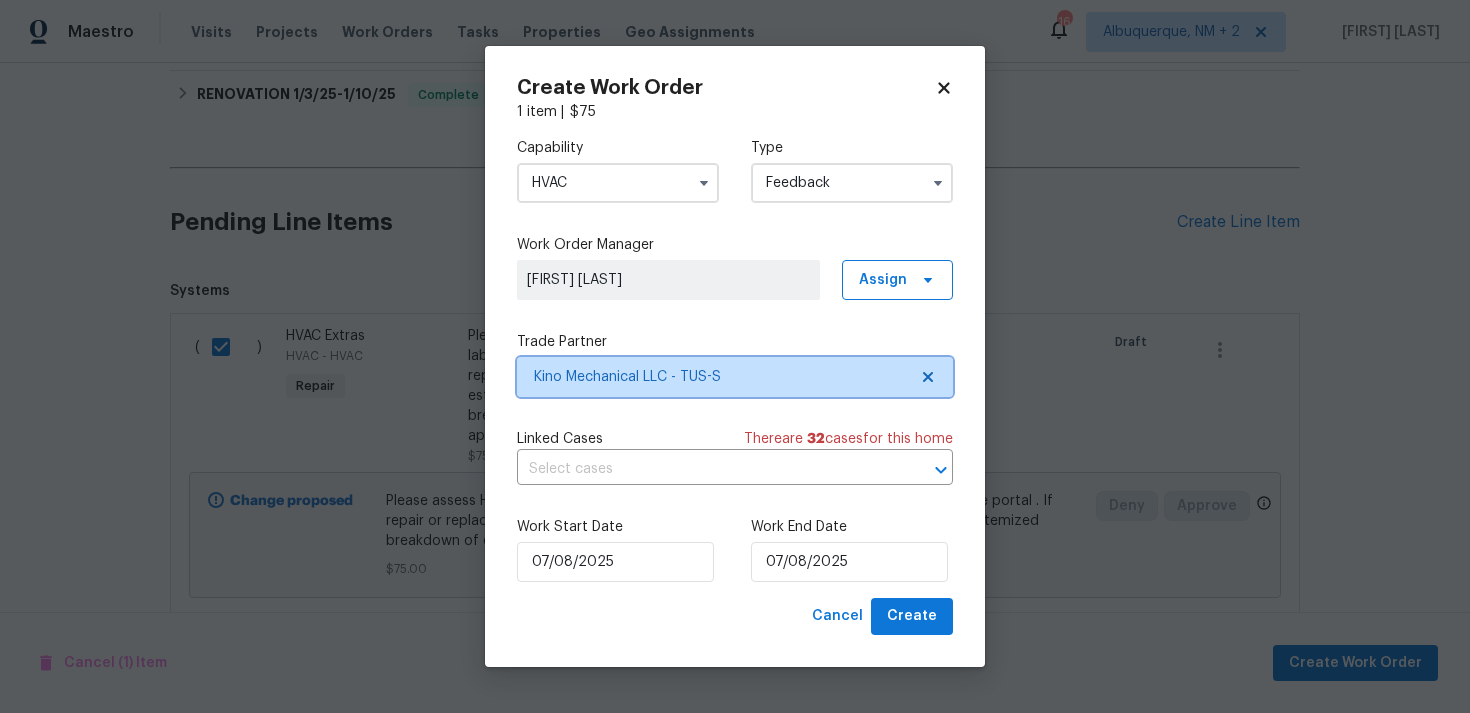 scroll, scrollTop: 0, scrollLeft: 0, axis: both 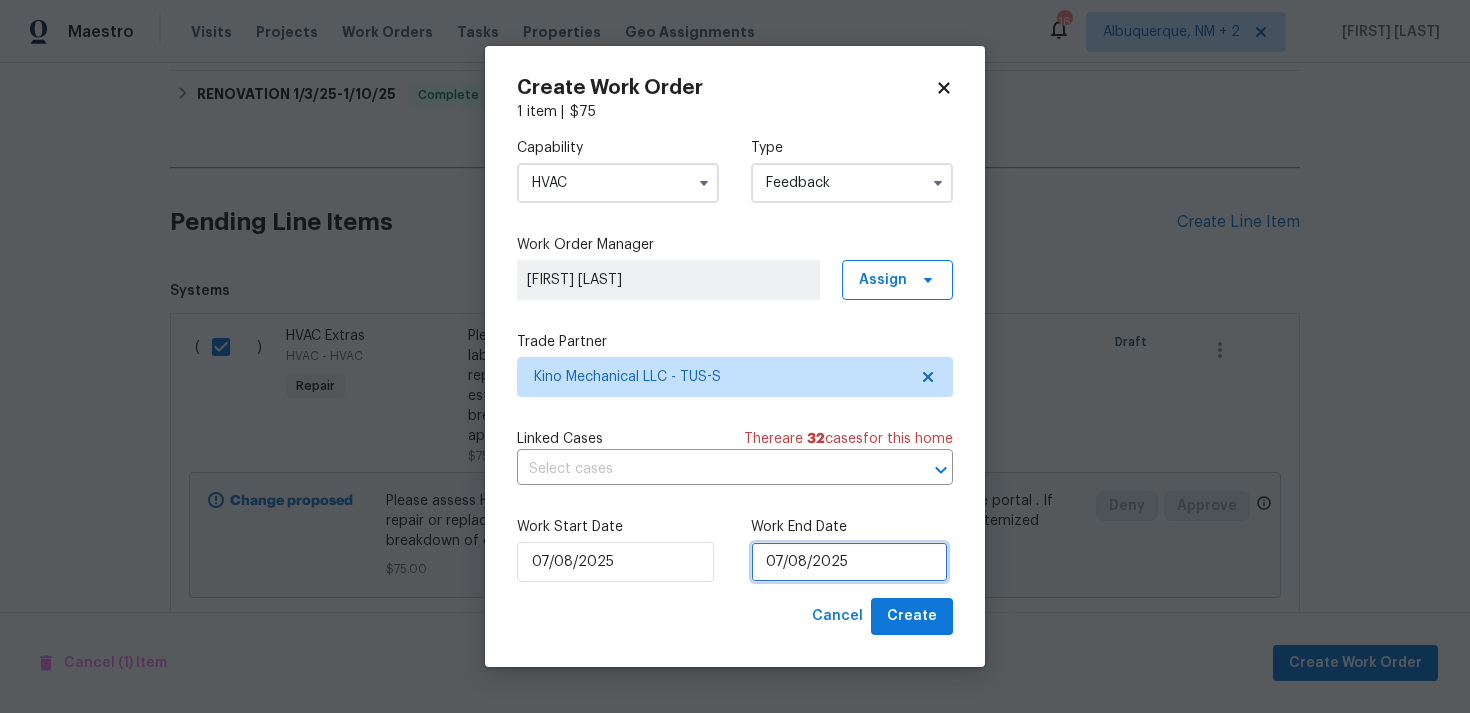 click on "07/08/2025" at bounding box center [849, 562] 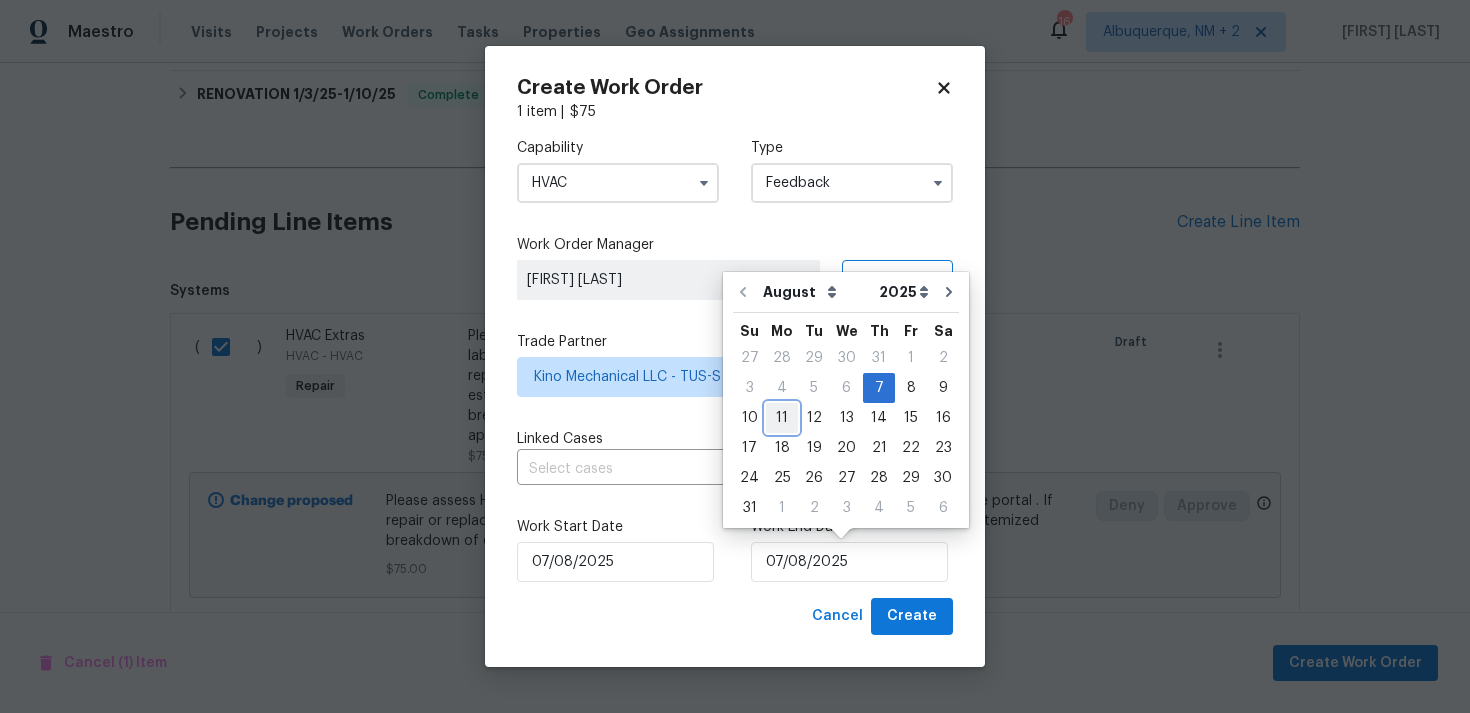 click on "11" at bounding box center [782, 418] 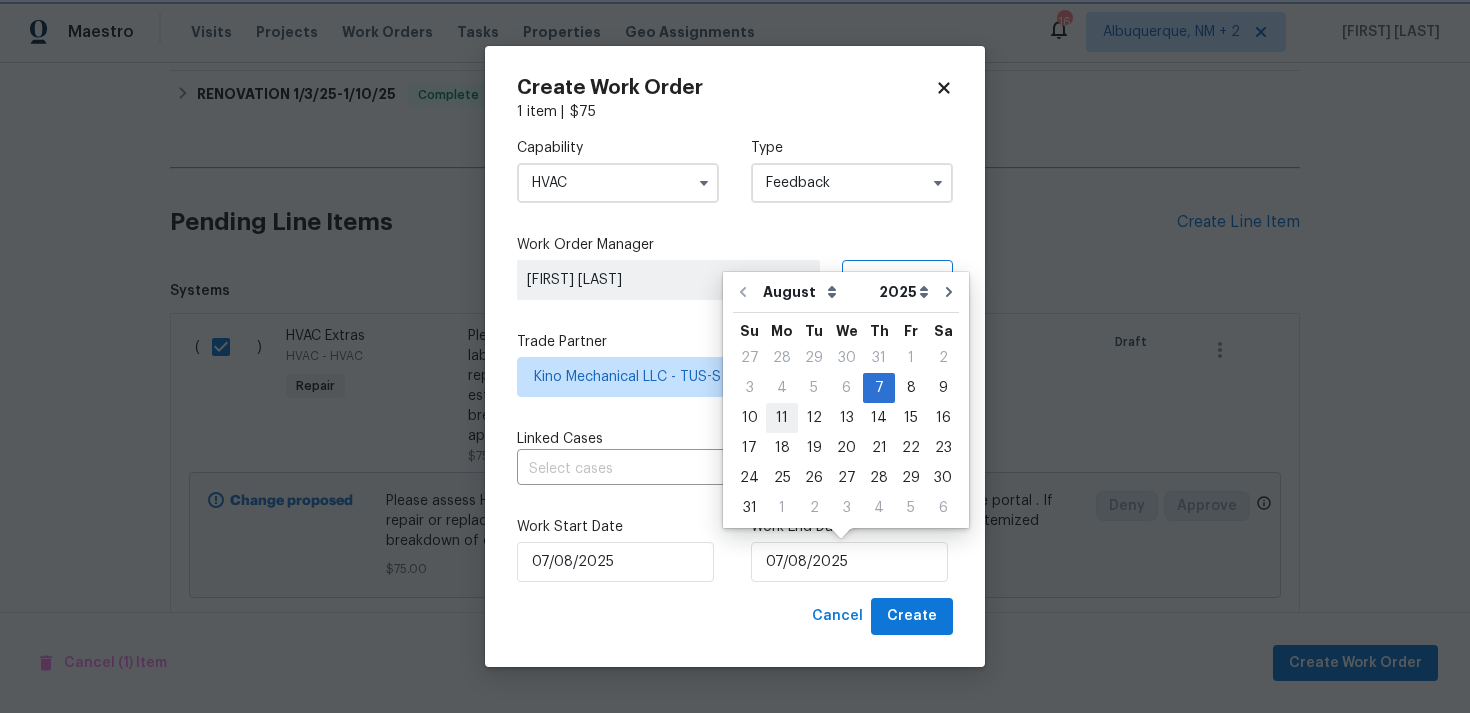 type on "11/08/2025" 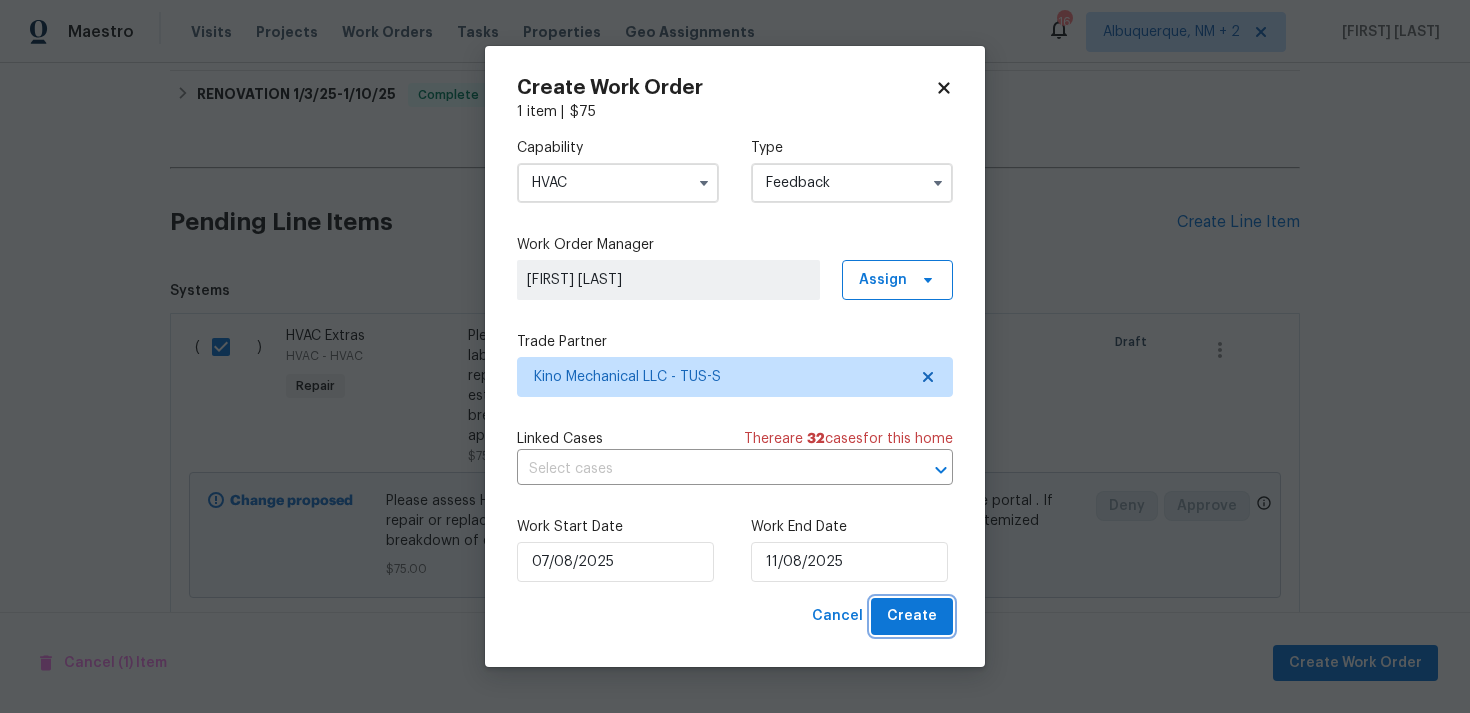 click on "Create" at bounding box center (912, 616) 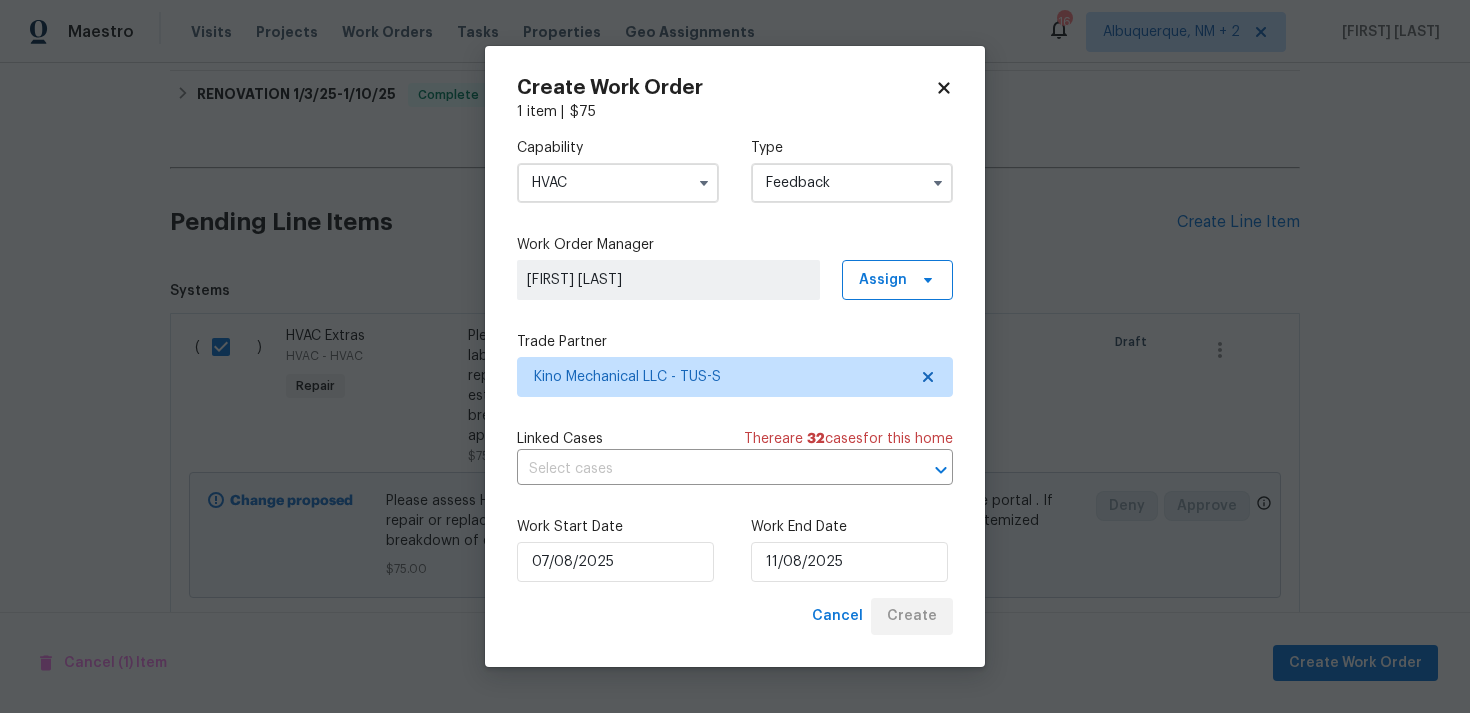 checkbox on "false" 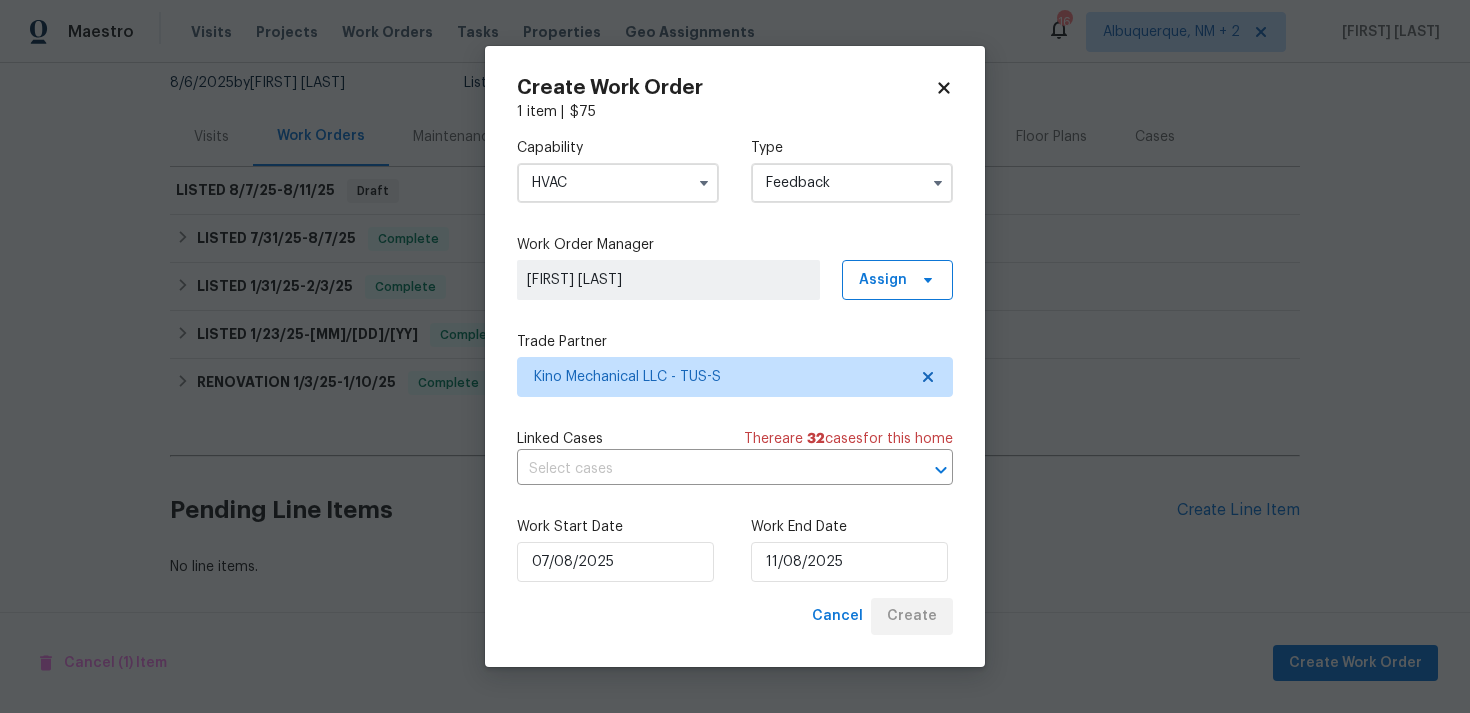 scroll, scrollTop: 196, scrollLeft: 0, axis: vertical 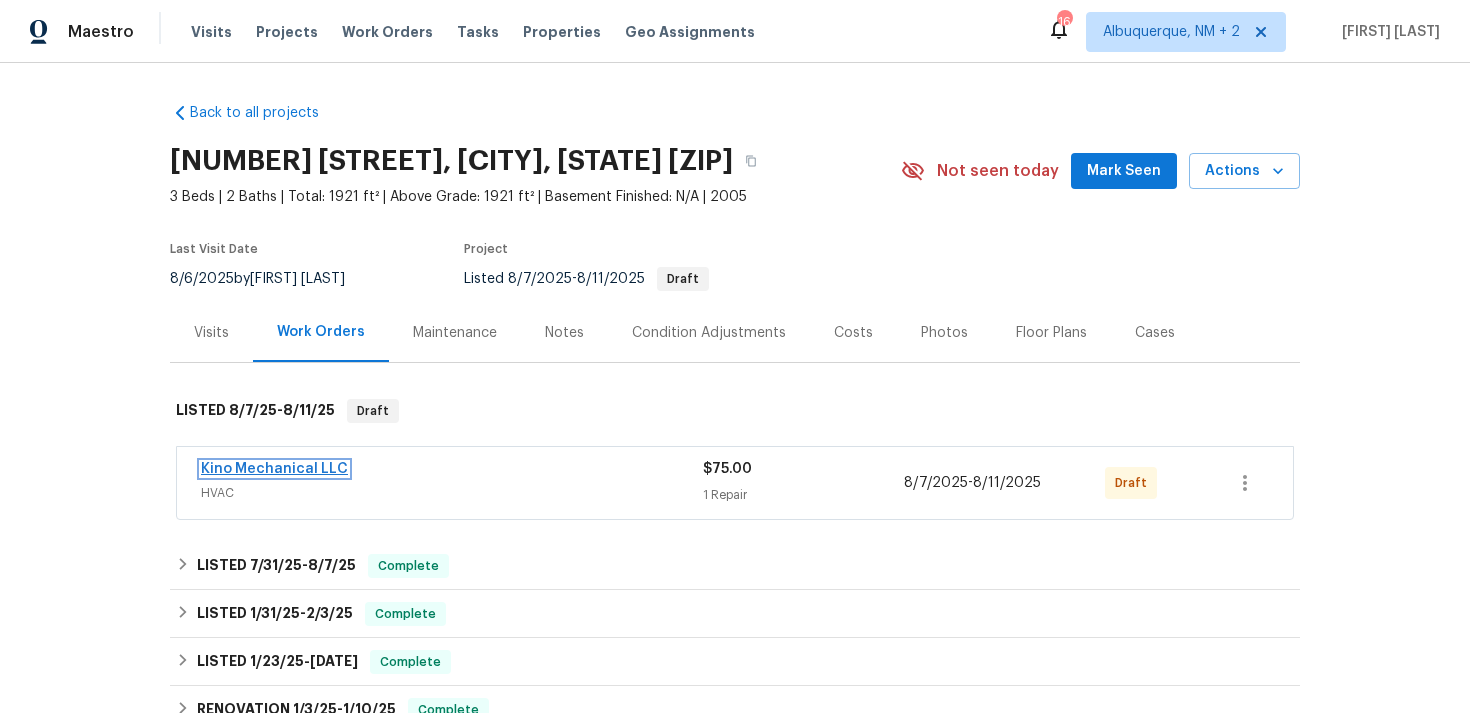 click on "Kino Mechanical LLC" at bounding box center [274, 469] 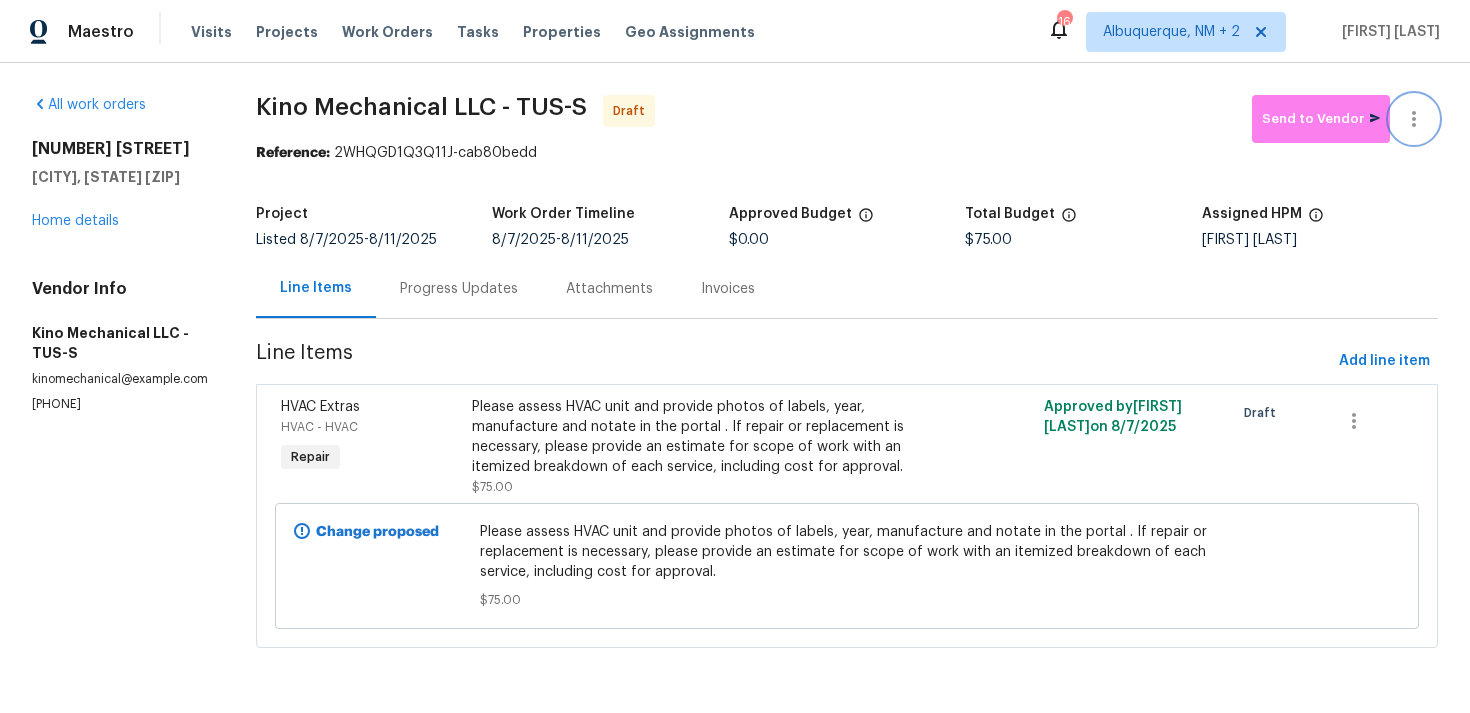 click 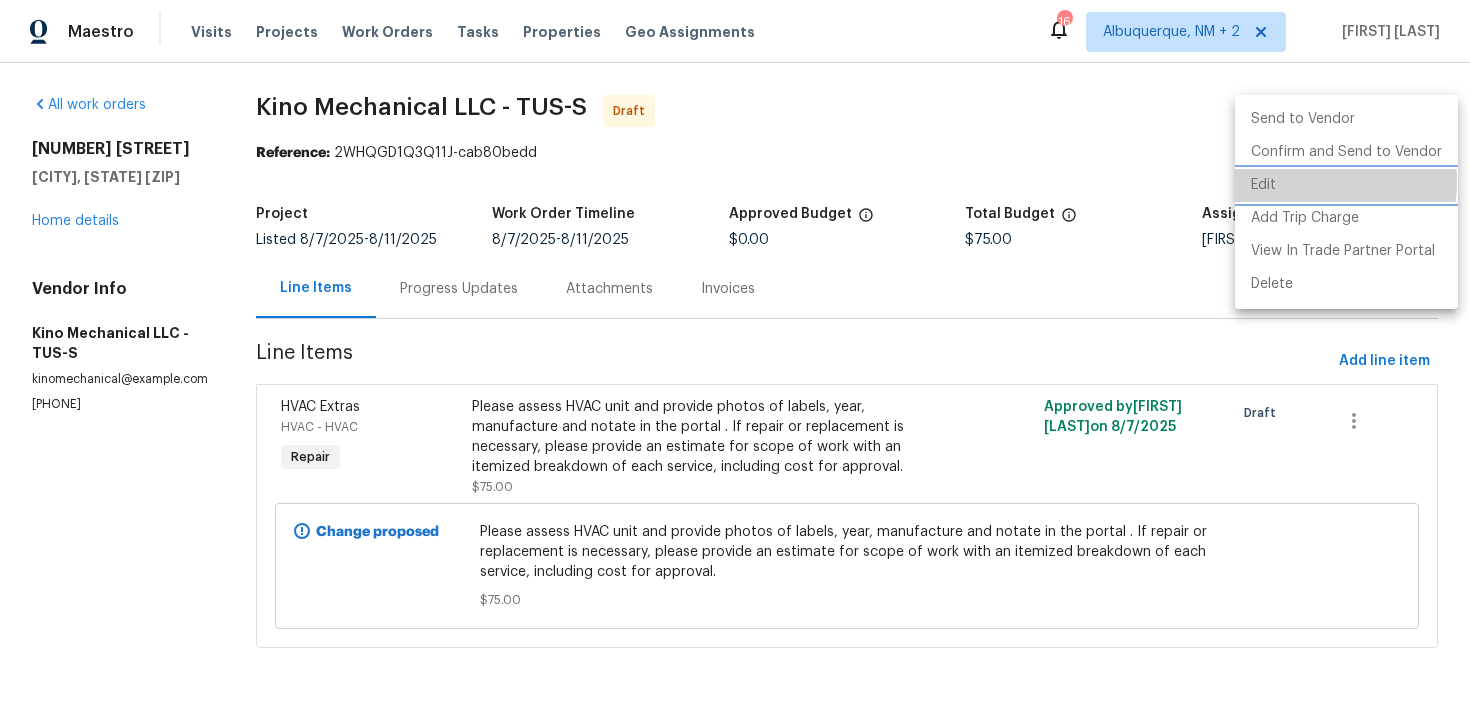 click on "Edit" at bounding box center (1346, 185) 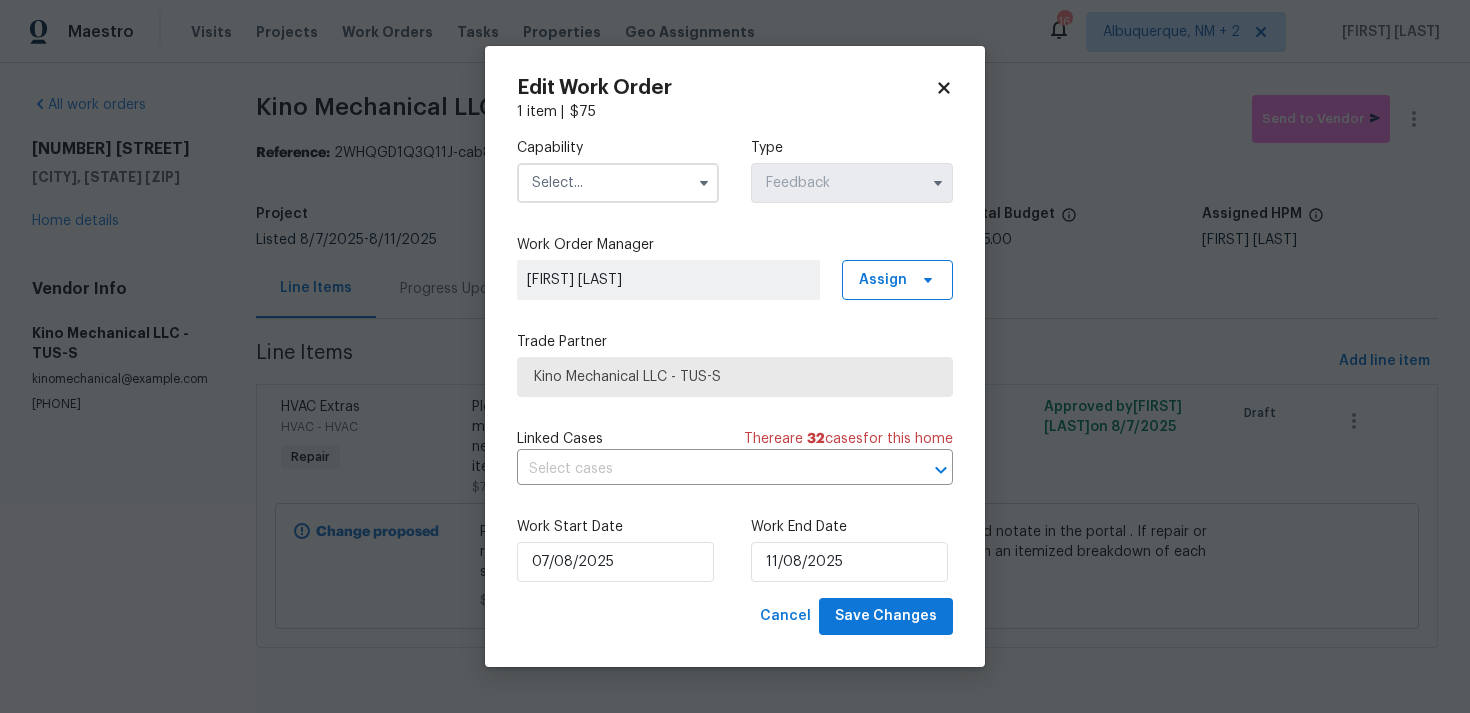click at bounding box center (618, 183) 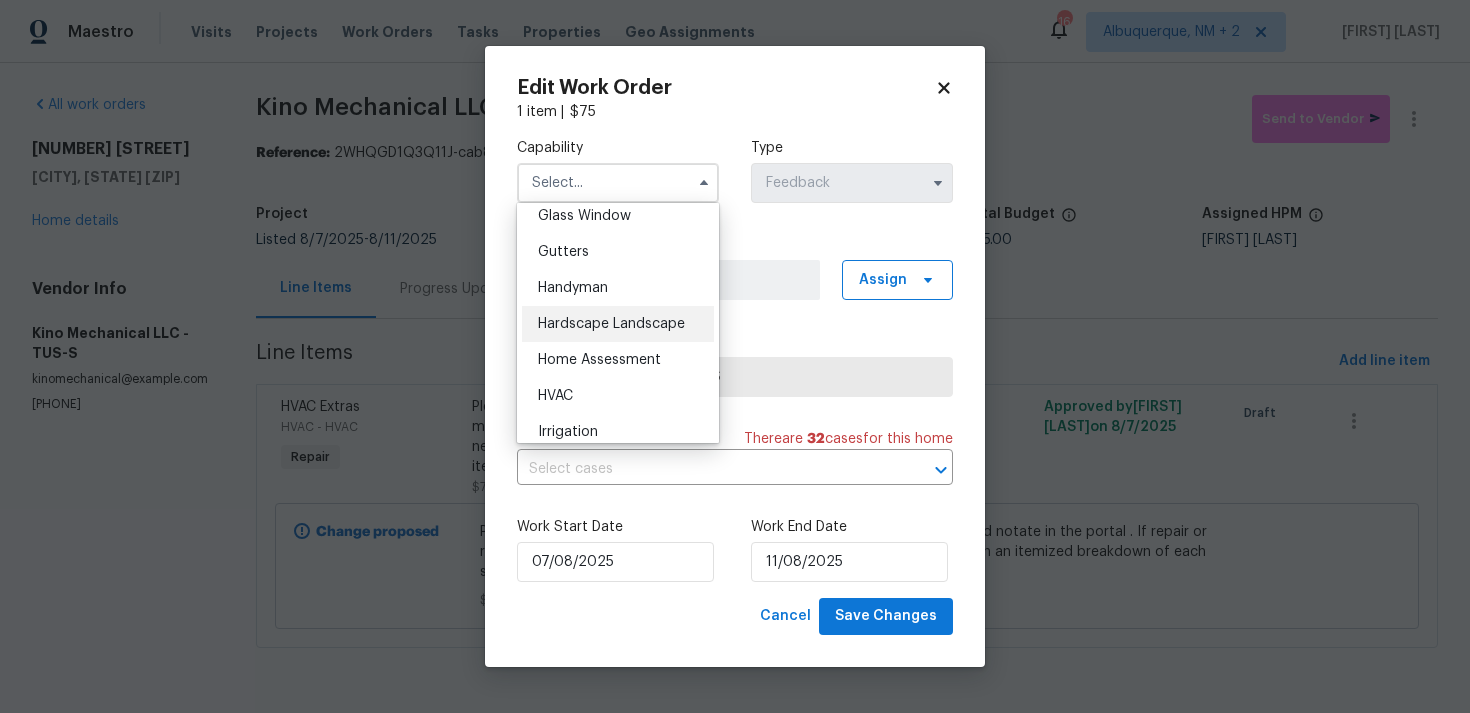 scroll, scrollTop: 1067, scrollLeft: 0, axis: vertical 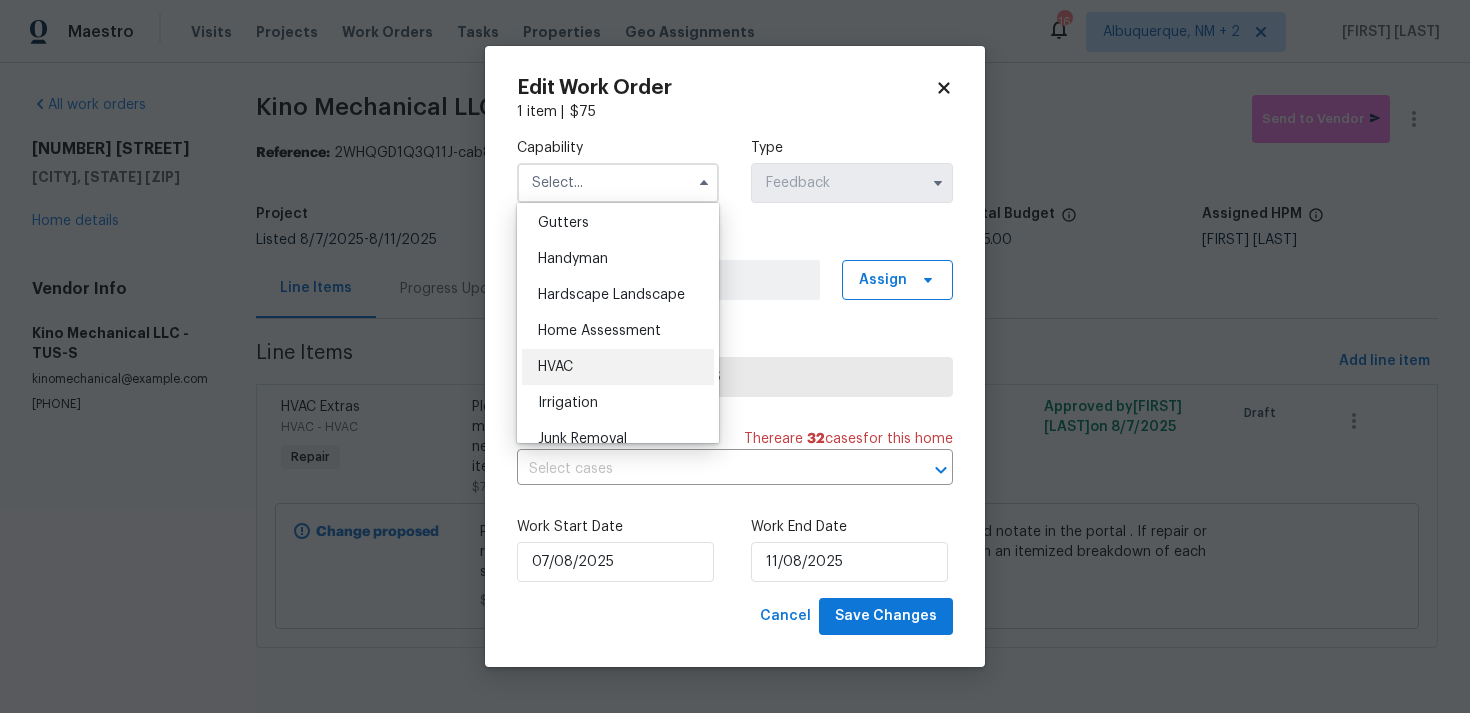 click on "HVAC" at bounding box center (555, 367) 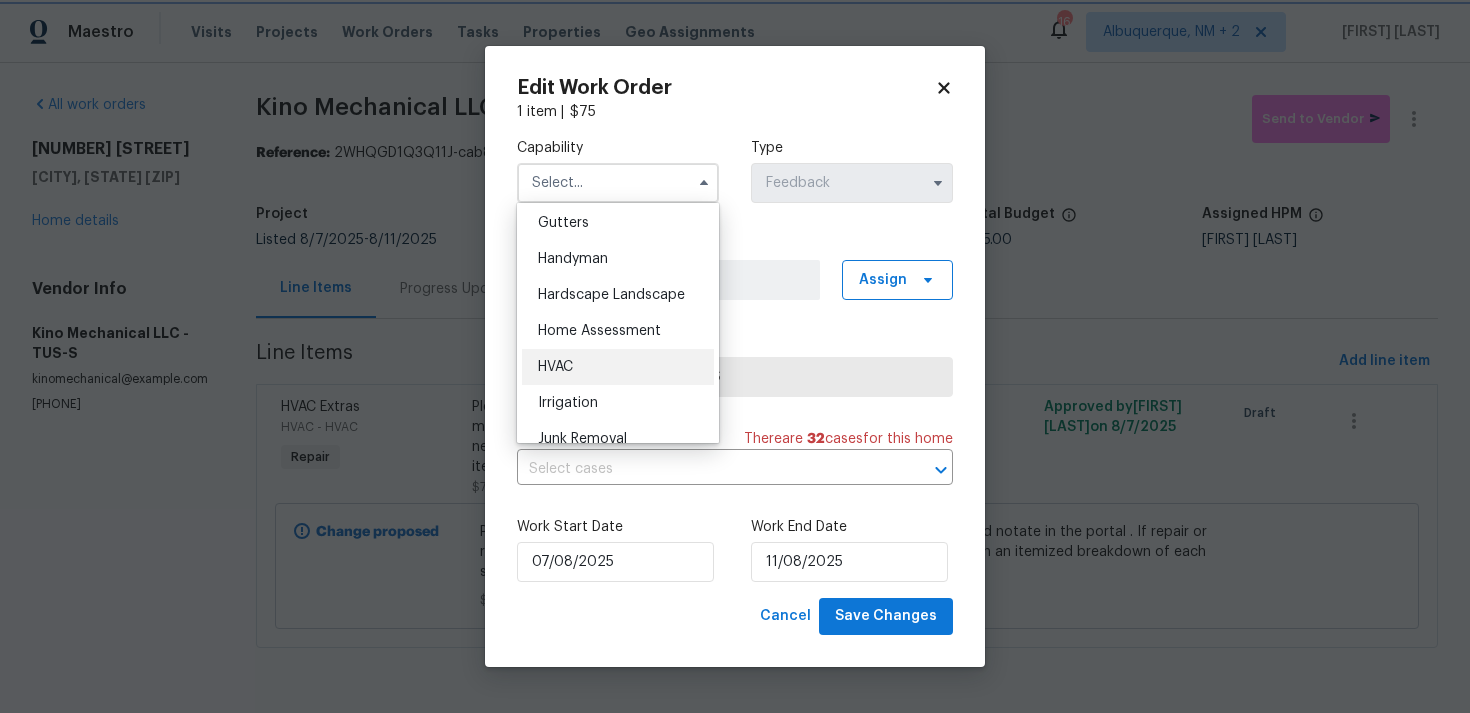 type on "HVAC" 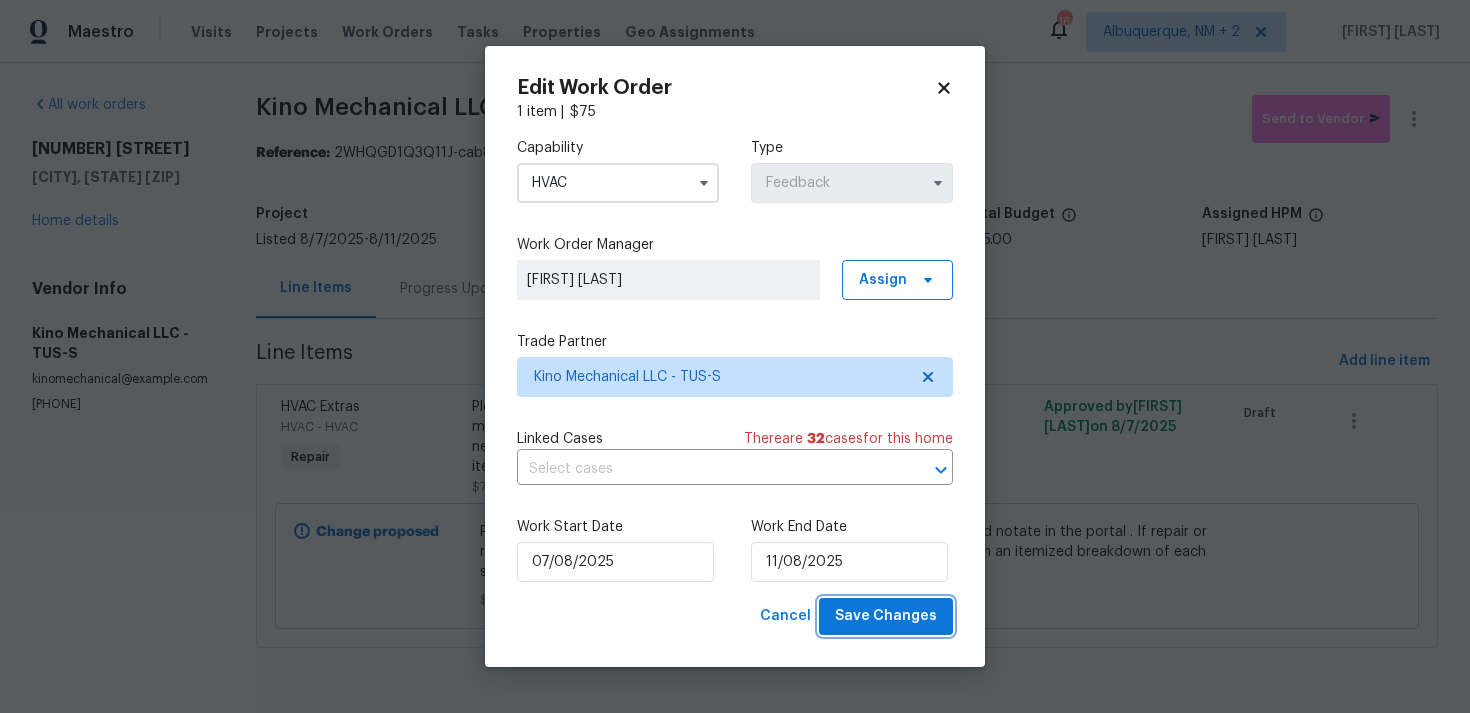 click on "Save Changes" at bounding box center (886, 616) 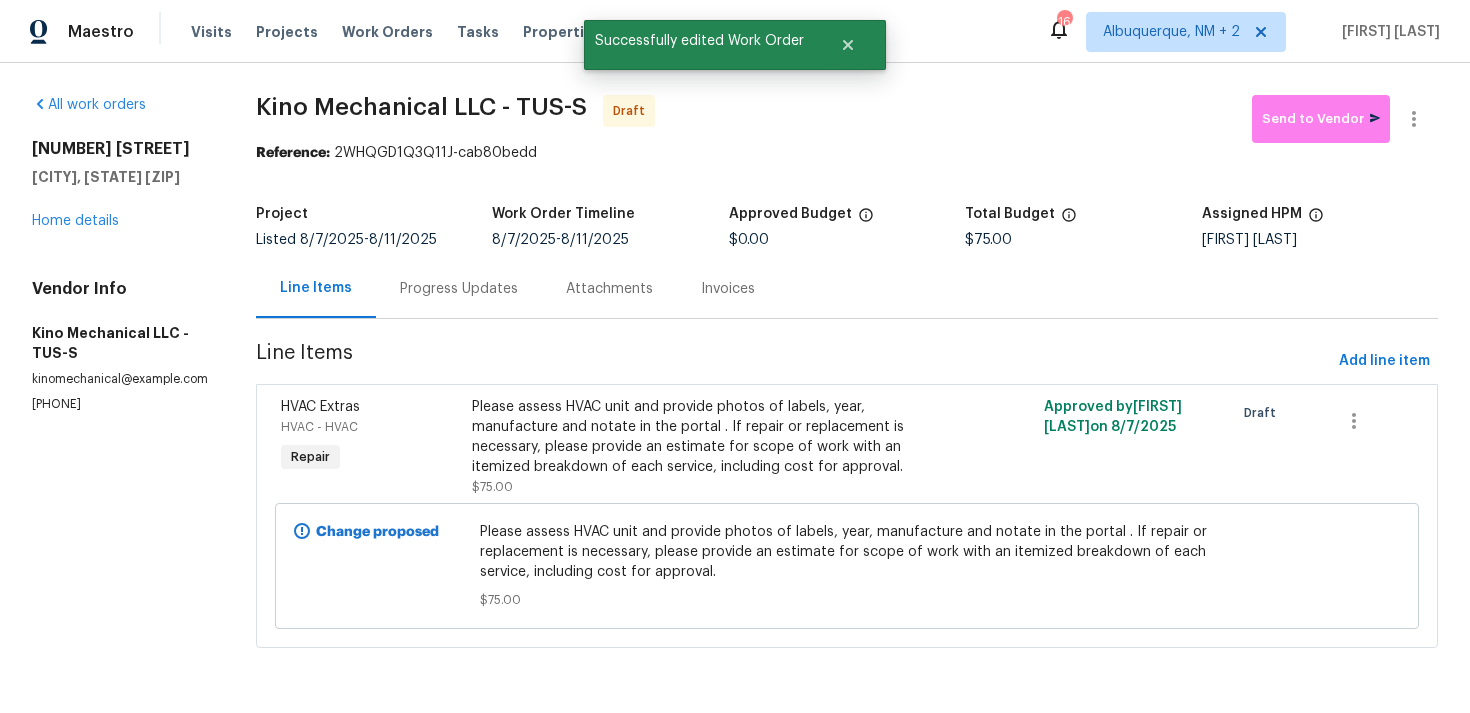 click on "Progress Updates" at bounding box center [459, 288] 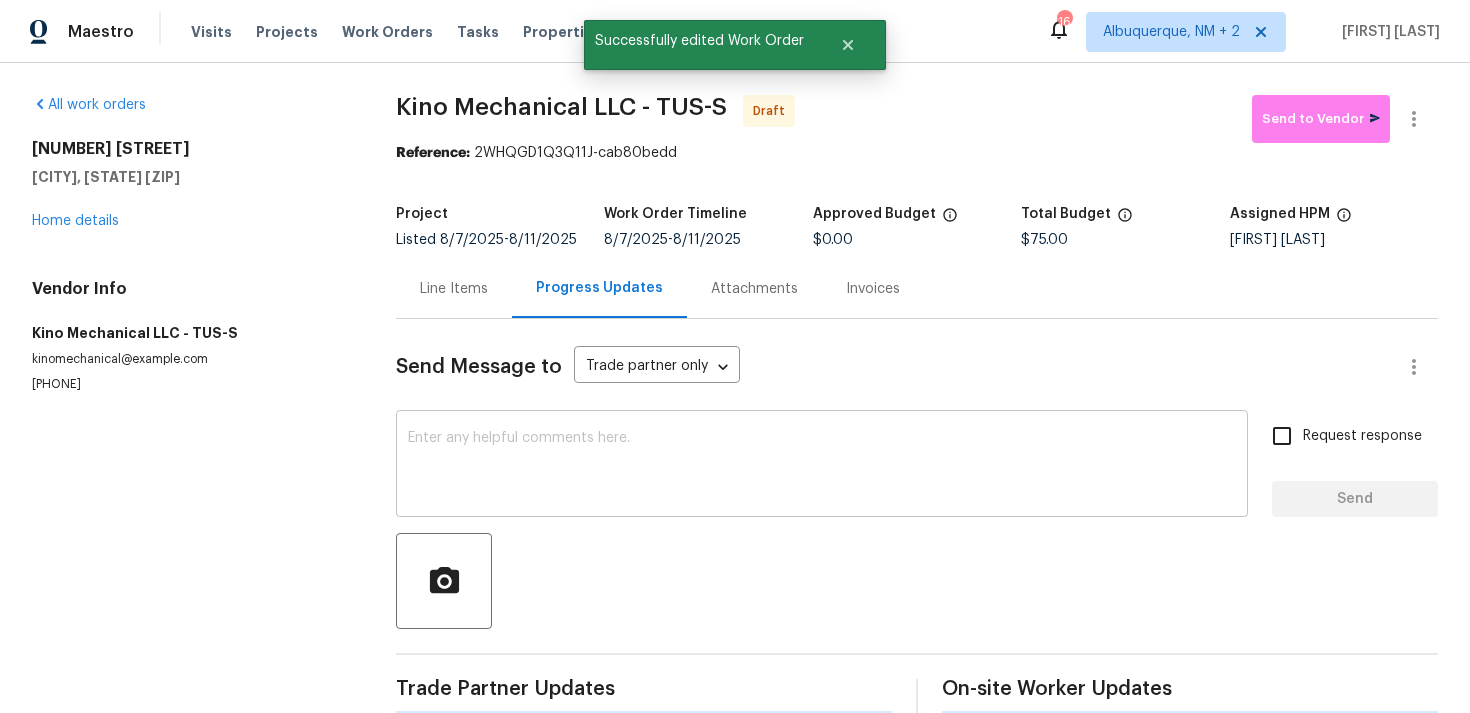 click at bounding box center (822, 466) 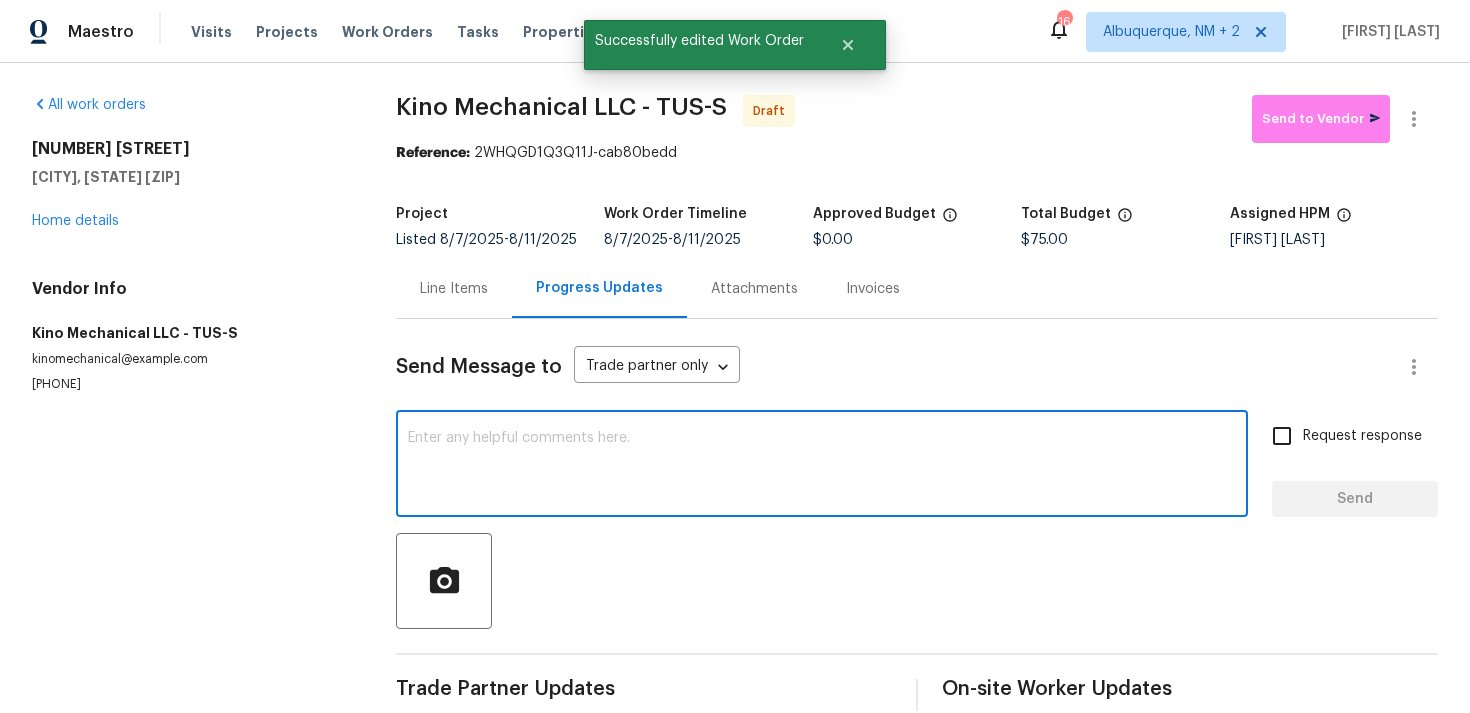 paste on "Hi, this is Ramyasri with Opendoor. I’m confirming you received the WO for the property at (Address). Please review and accept the WO within 24 hours and provide a schedule date. Please disregard the contact information for the HPM included in the WO. Our Centralised LWO Team is responsible for Listed WOs." 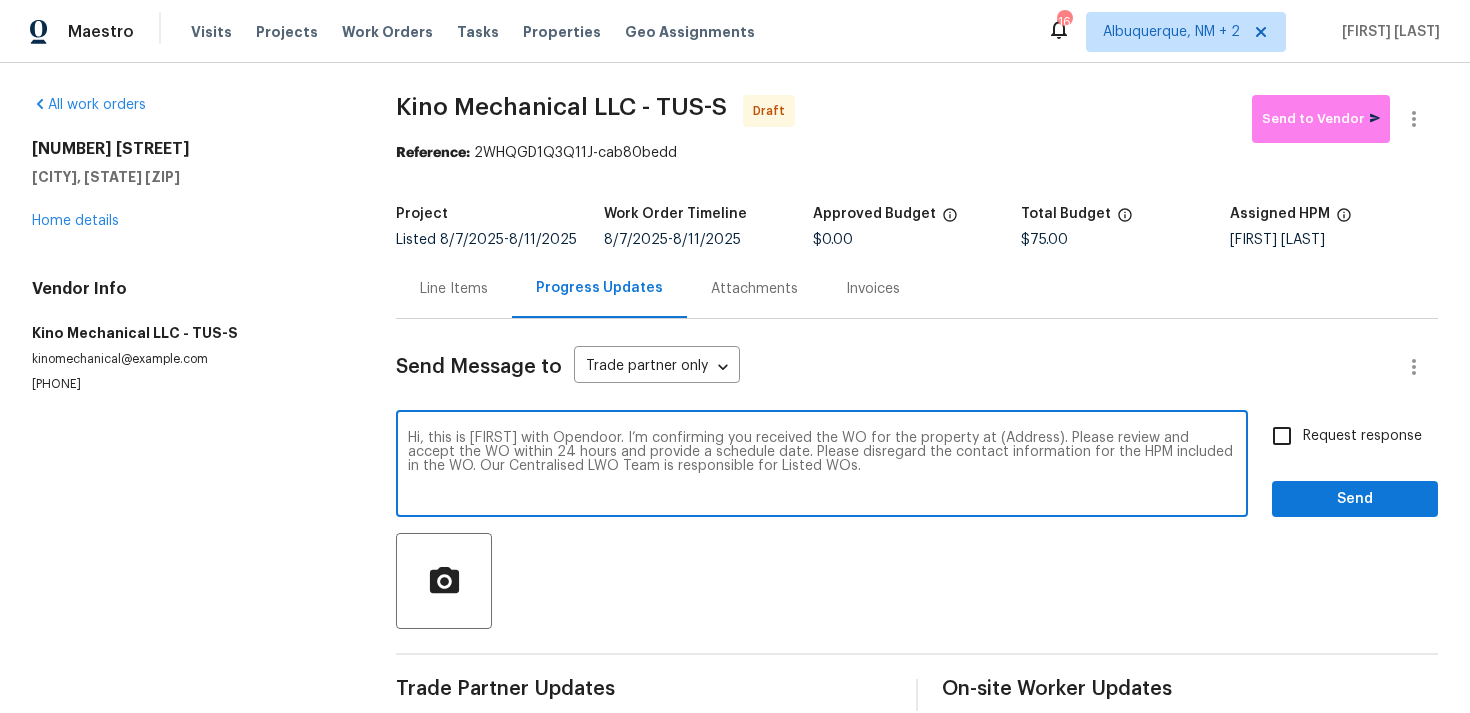 drag, startPoint x: 1002, startPoint y: 436, endPoint x: 1065, endPoint y: 436, distance: 63 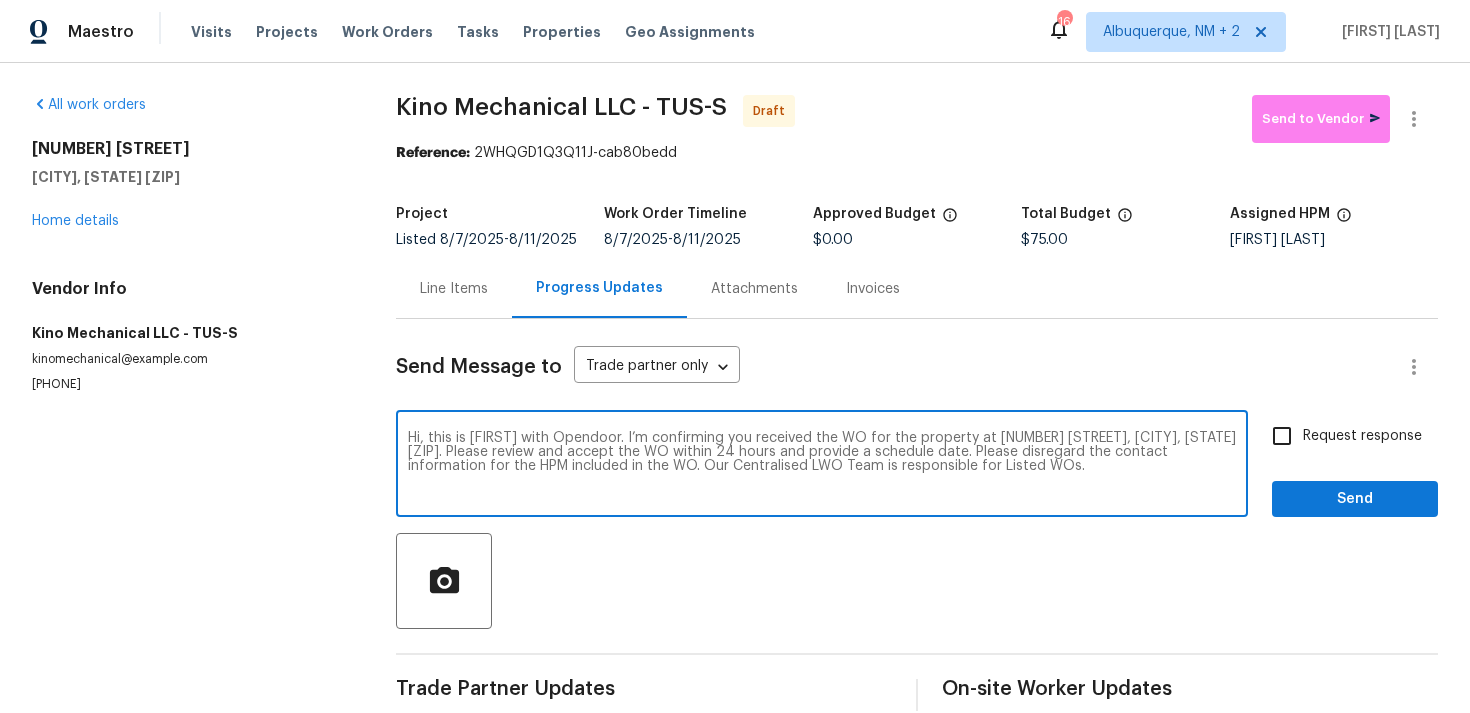 type on "Hi, this is Ramyasri with Opendoor. I’m confirming you received the WO for the property at 9340 N Red Diamond Ave, Tucson, AZ 85742. Please review and accept the WO within 24 hours and provide a schedule date. Please disregard the contact information for the HPM included in the WO. Our Centralised LWO Team is responsible for Listed WOs." 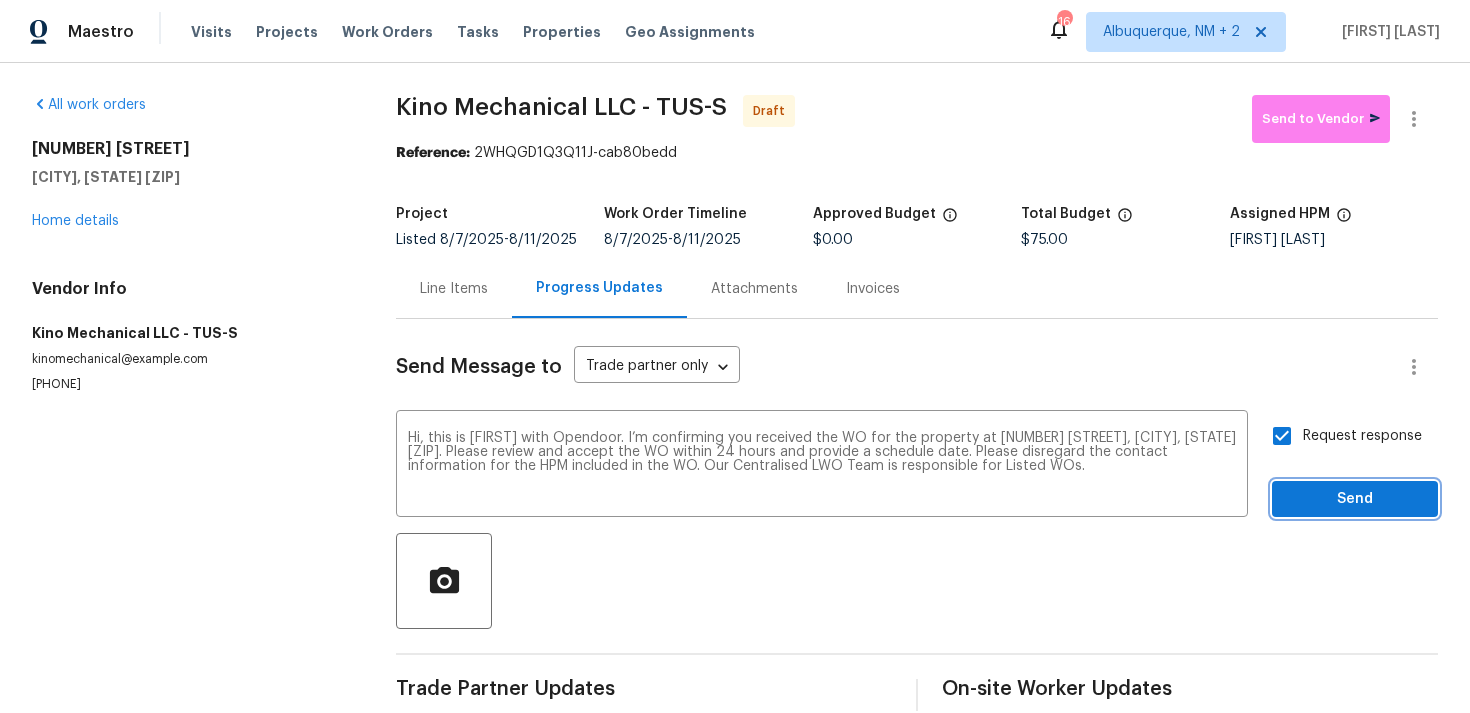 click on "Send" at bounding box center (1355, 499) 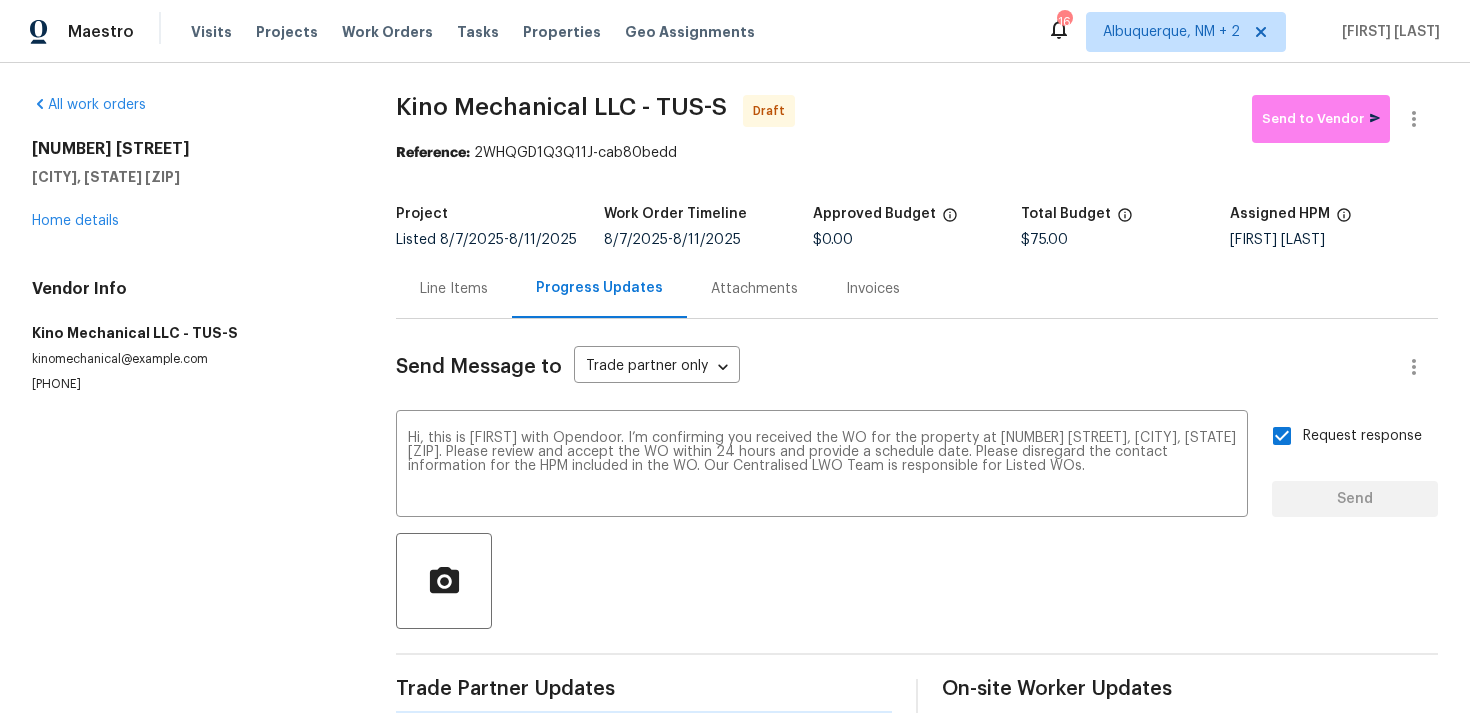 type 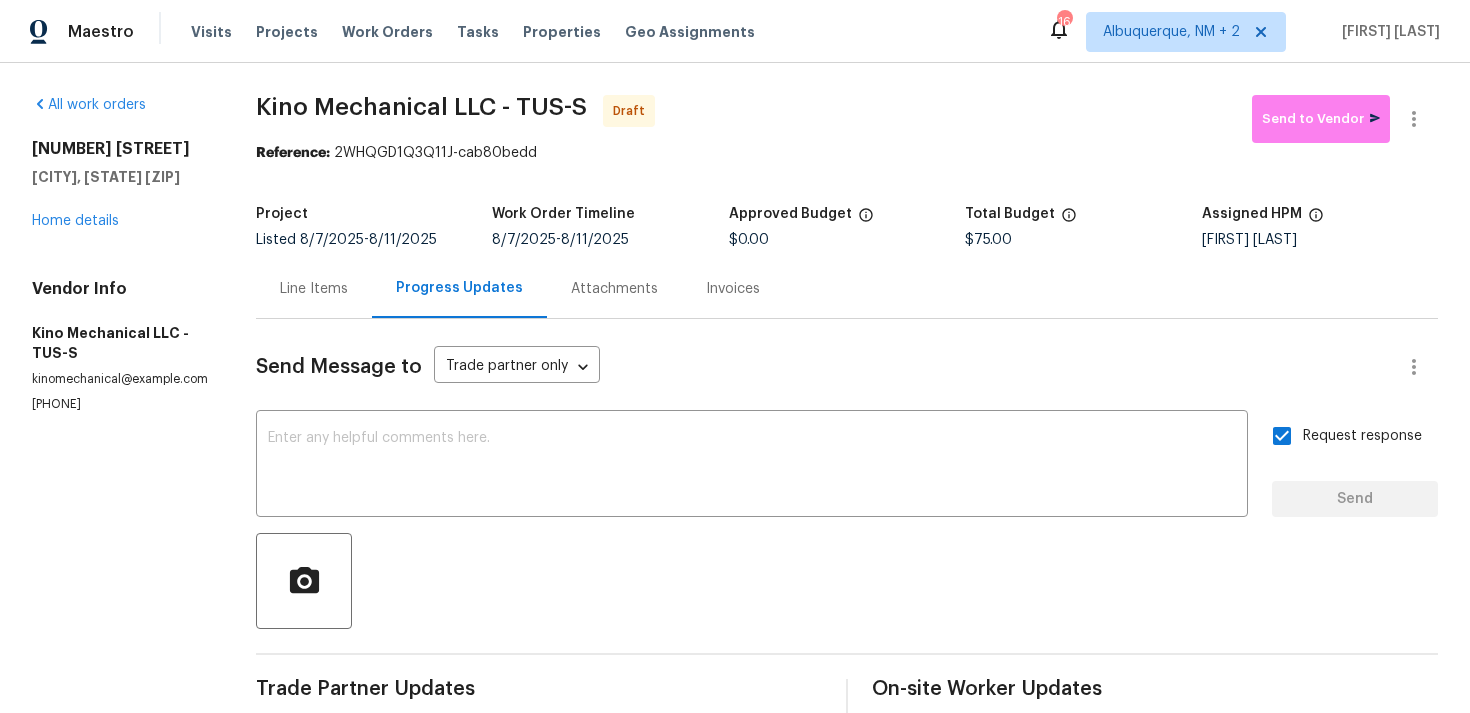 click at bounding box center (847, 581) 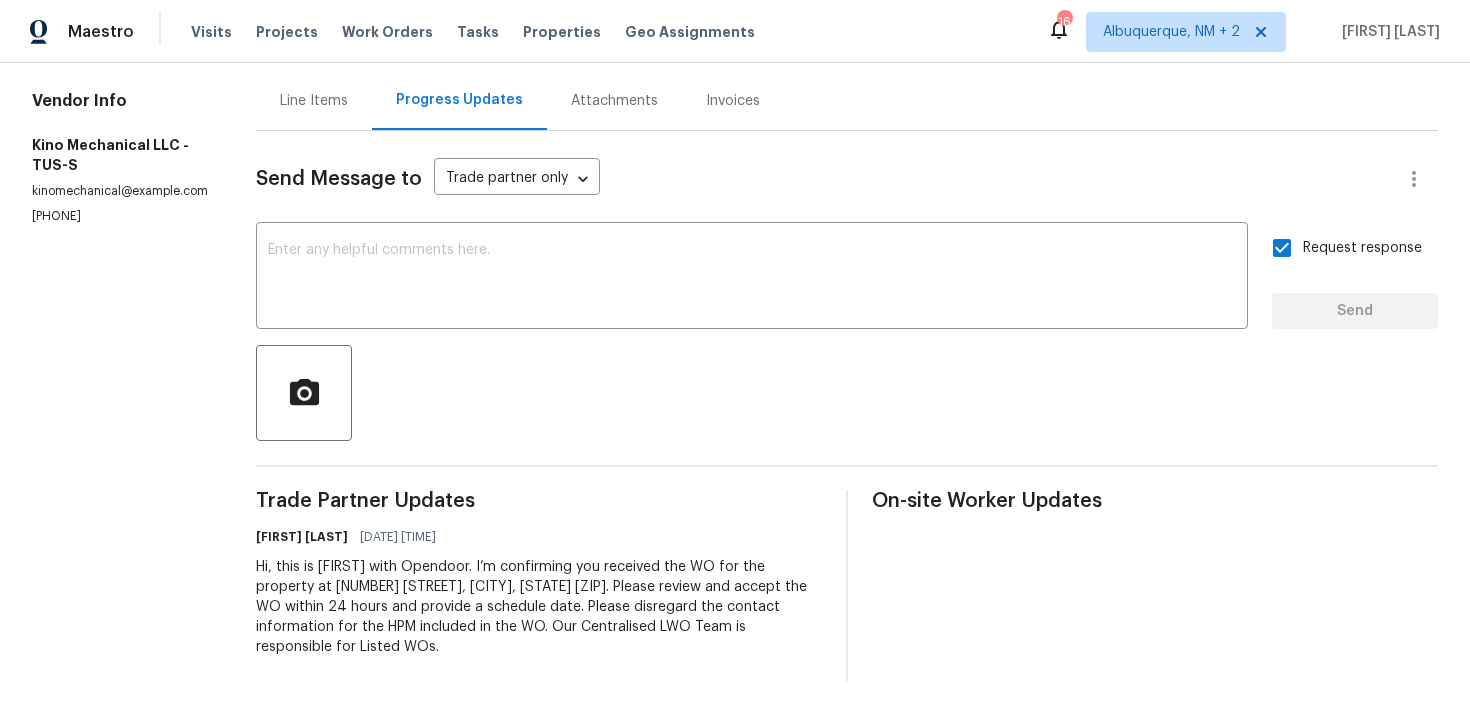 scroll, scrollTop: 0, scrollLeft: 0, axis: both 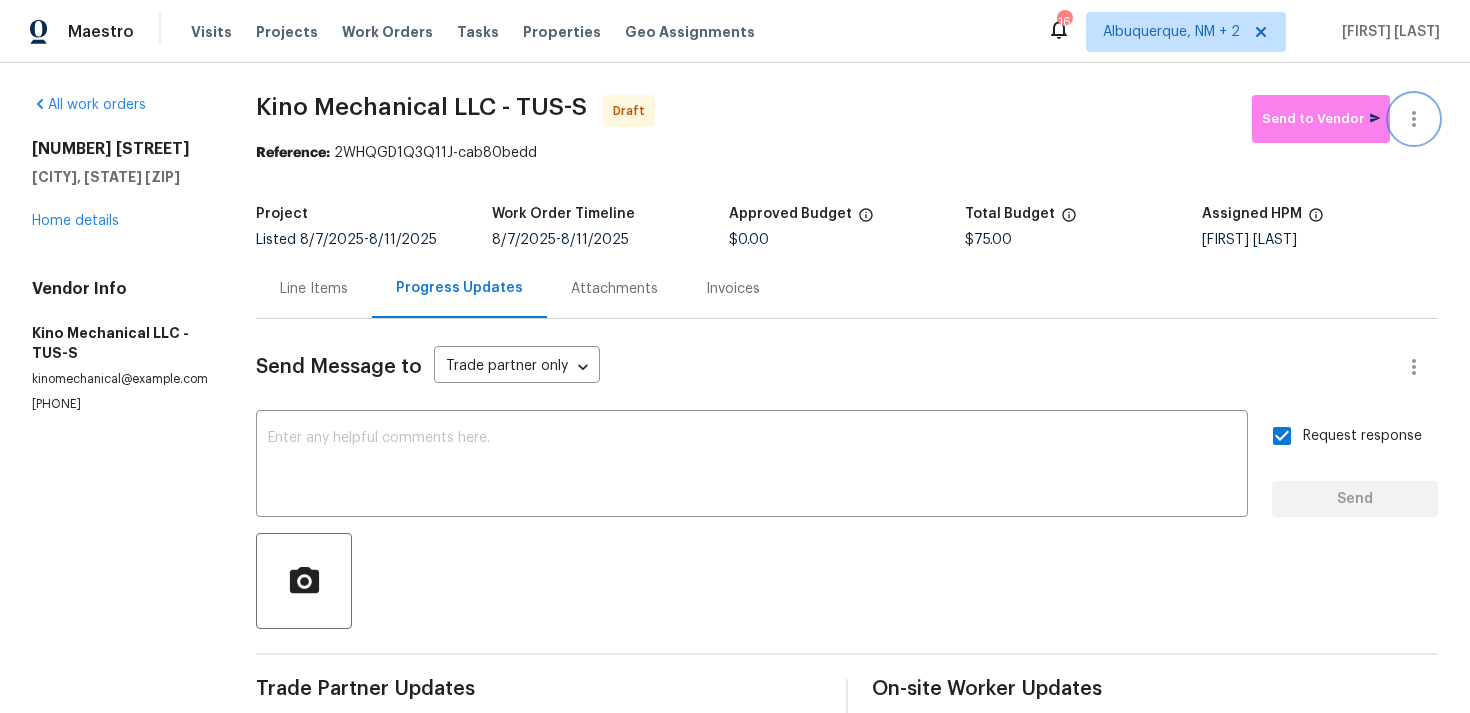 click 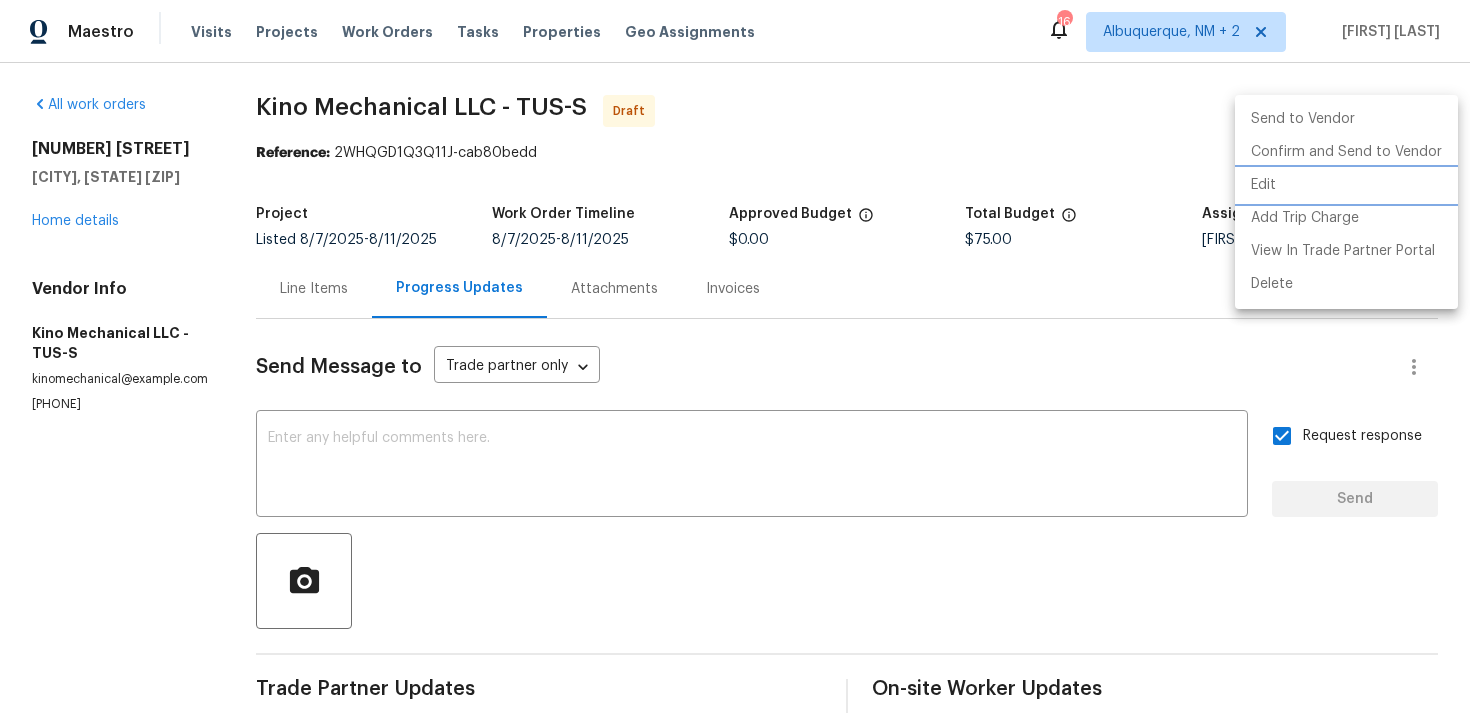 click on "Edit" at bounding box center (1346, 185) 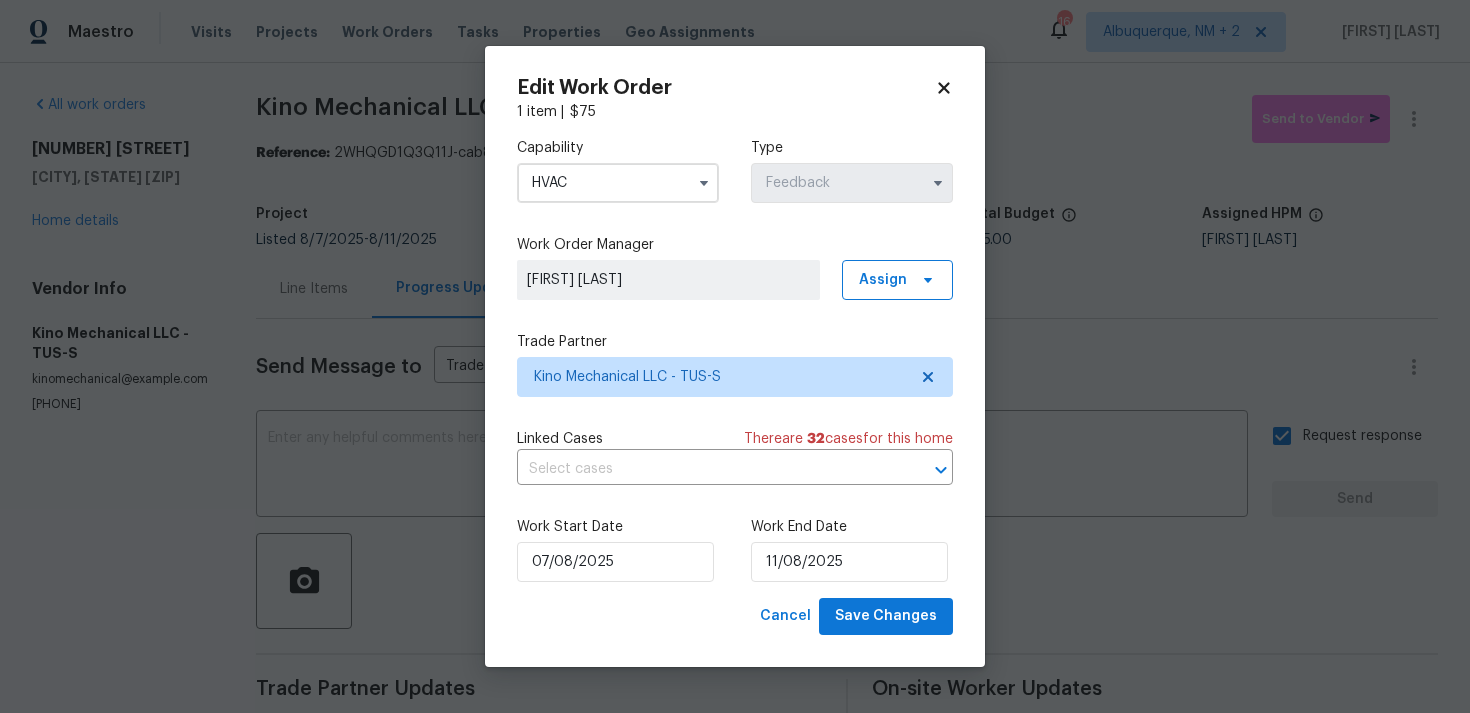 click on "Edit Work Order 1 item | $ 75 Capability   HVAC Type   Feedback Work Order Manager   Ramyasri P Assign Trade Partner   Kino Mechanical LLC - TUS-S Linked Cases There  are   32  case s  for this home   ​ Work Start Date   07/08/2025 Work End Date   11/08/2025 Cancel Save Changes" at bounding box center [735, 356] 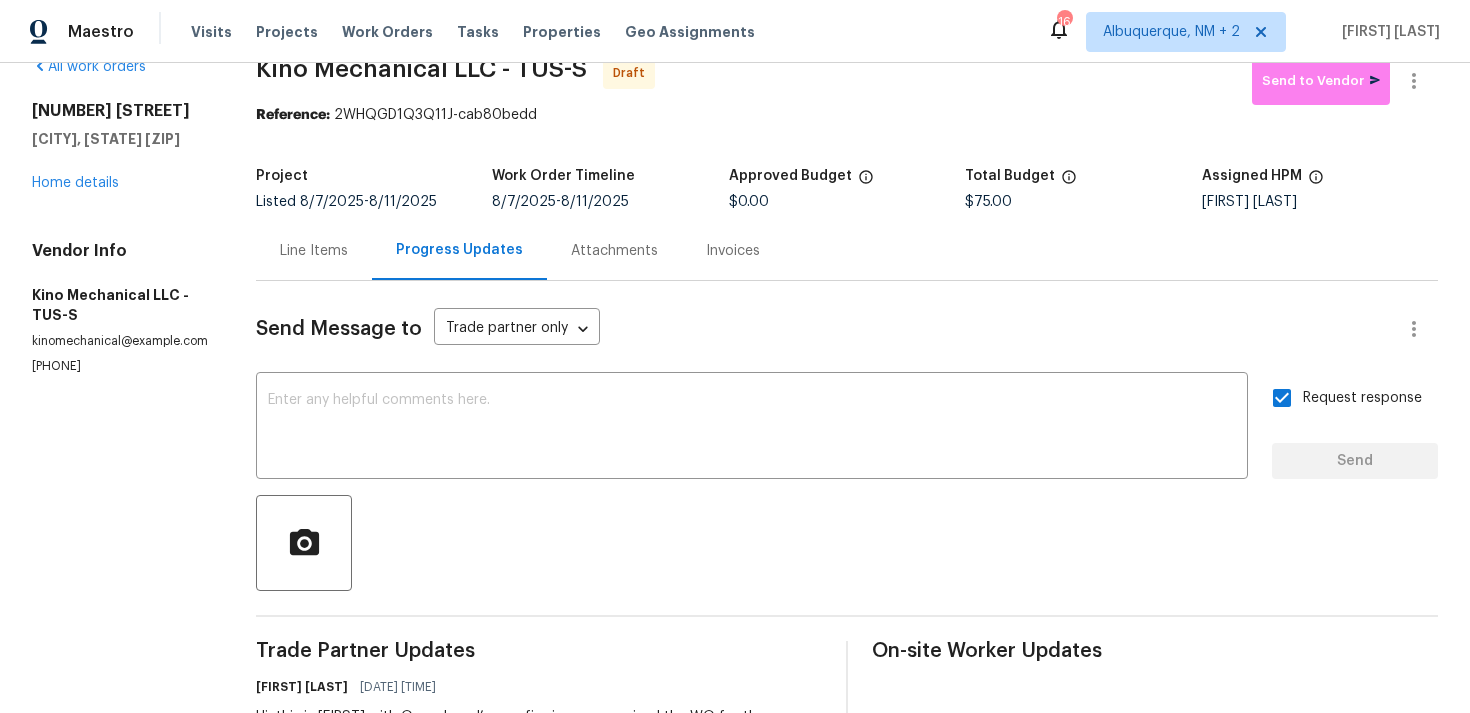 scroll, scrollTop: 0, scrollLeft: 0, axis: both 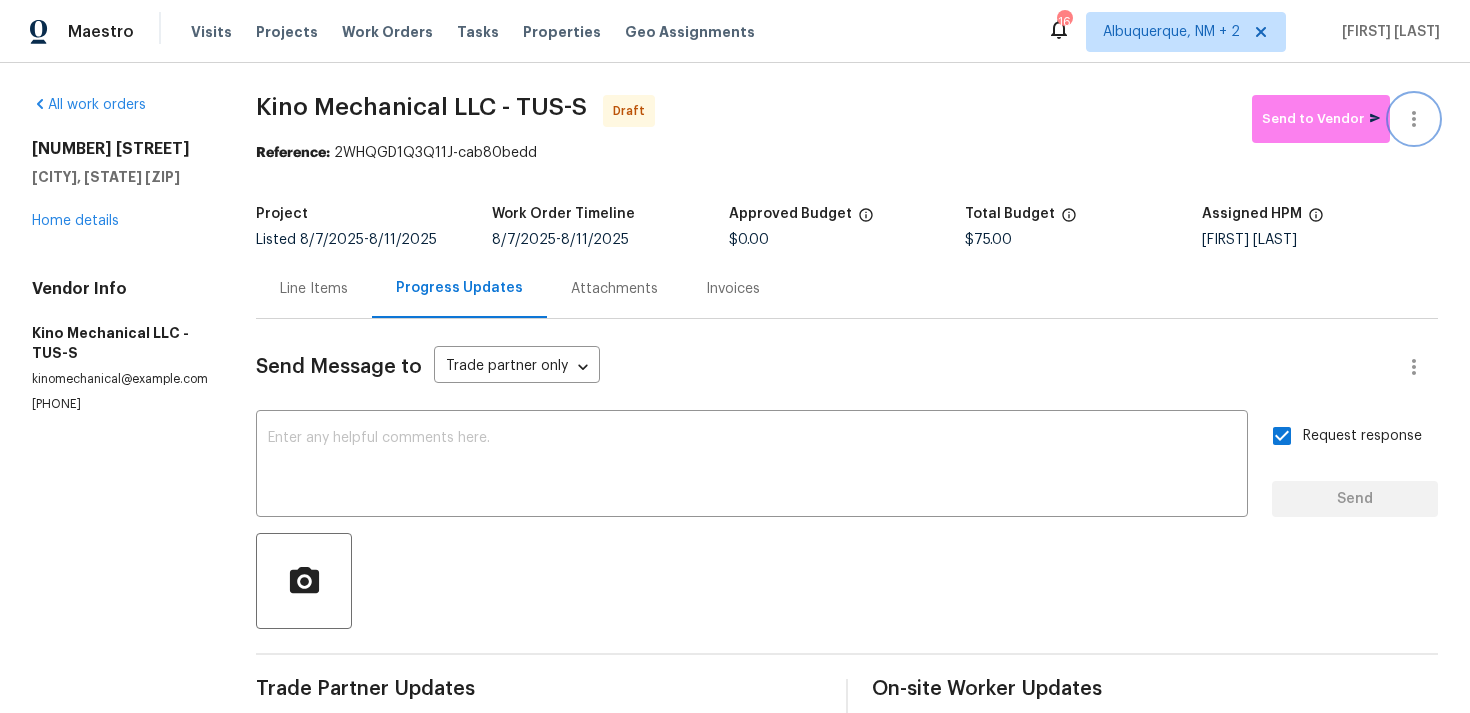 click at bounding box center [1414, 119] 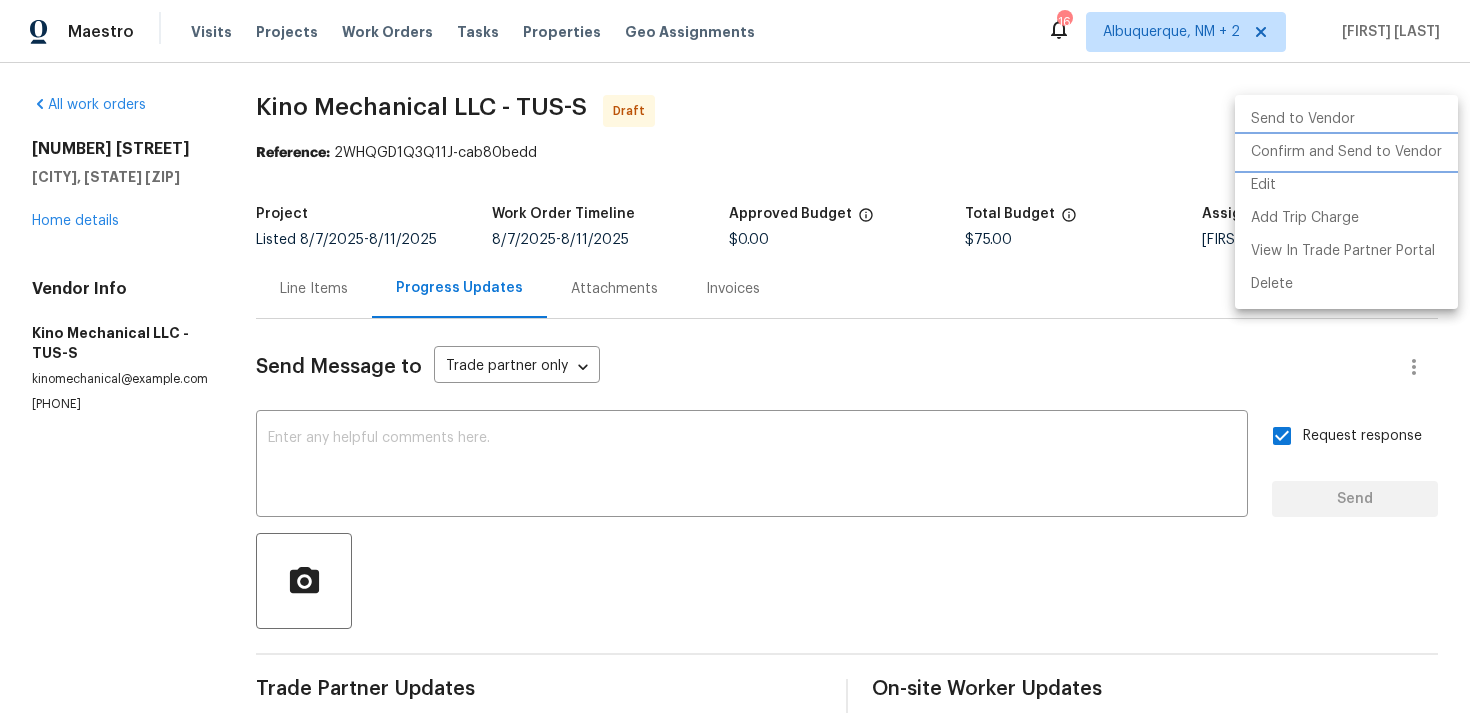 click on "Confirm and Send to Vendor" at bounding box center (1346, 152) 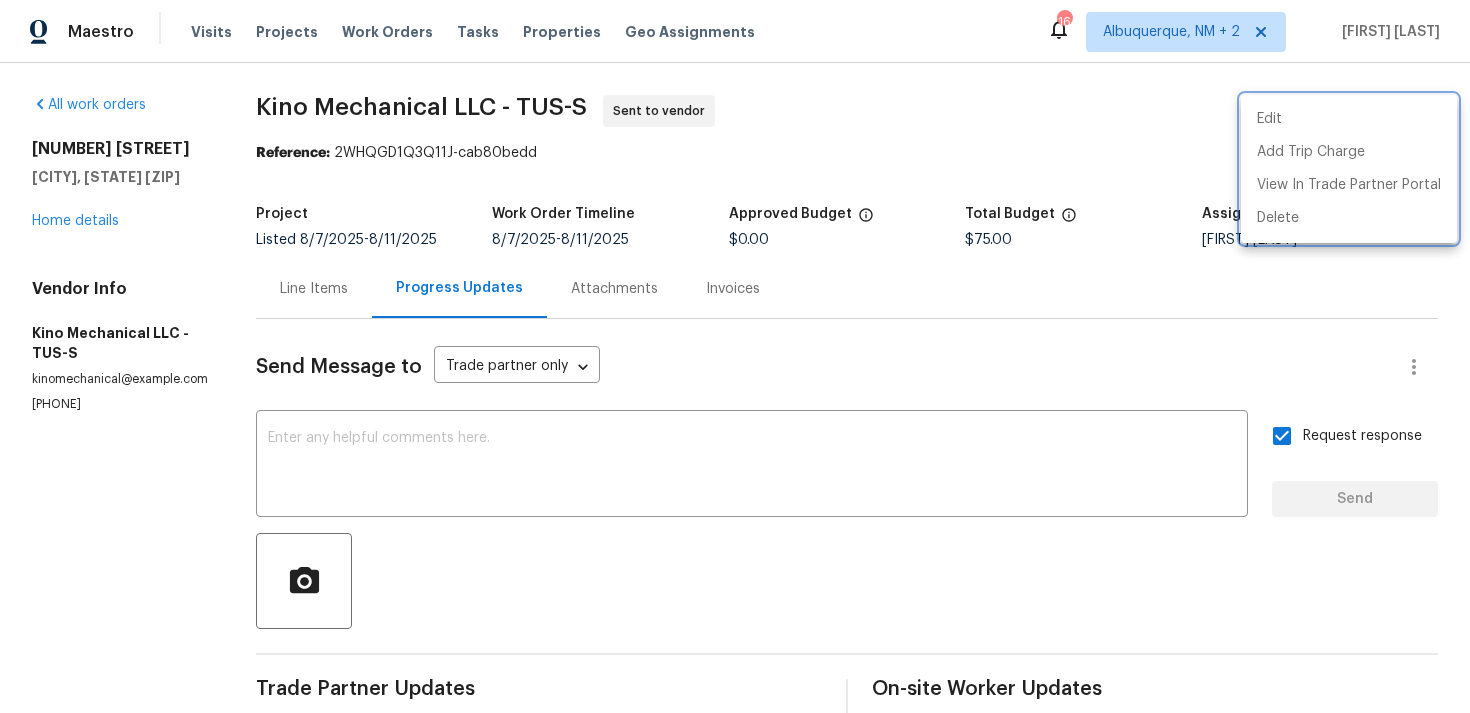 click at bounding box center [735, 356] 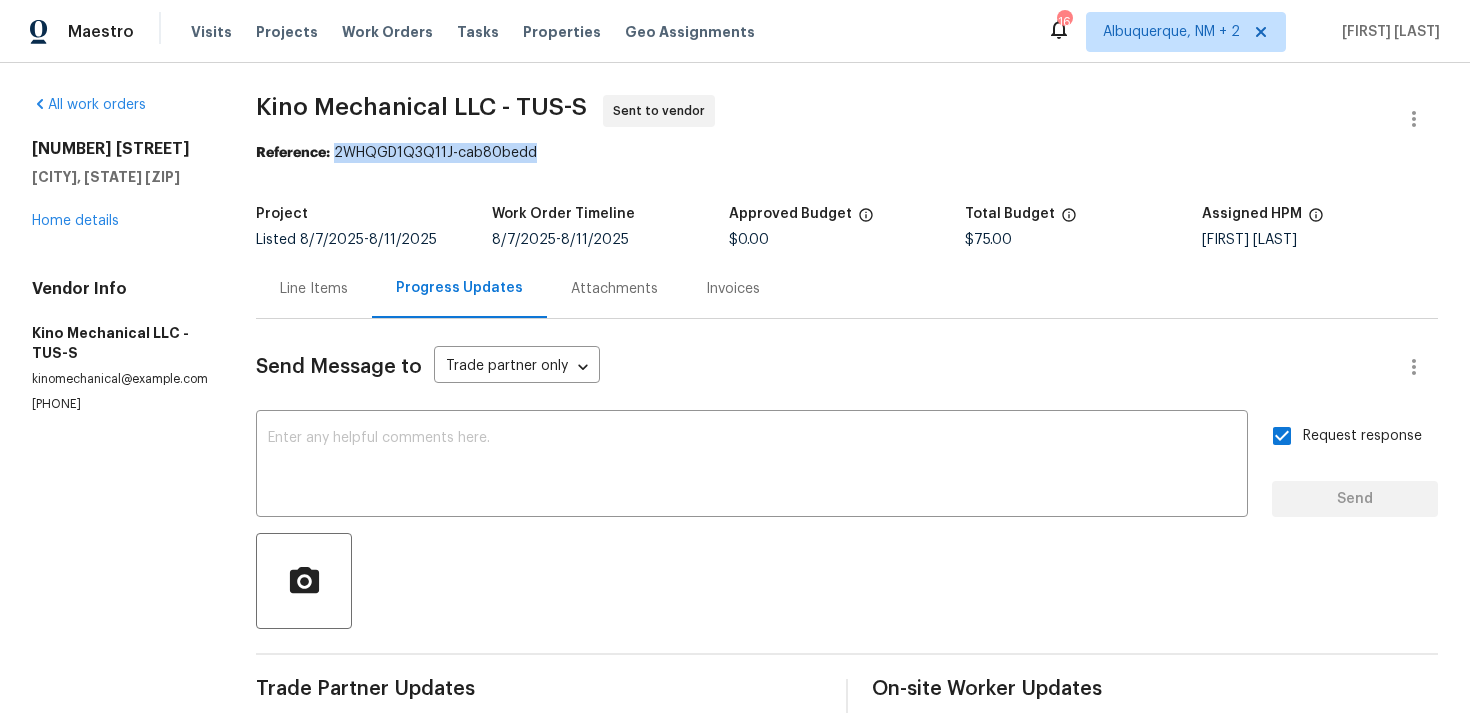 drag, startPoint x: 319, startPoint y: 150, endPoint x: 560, endPoint y: 150, distance: 241 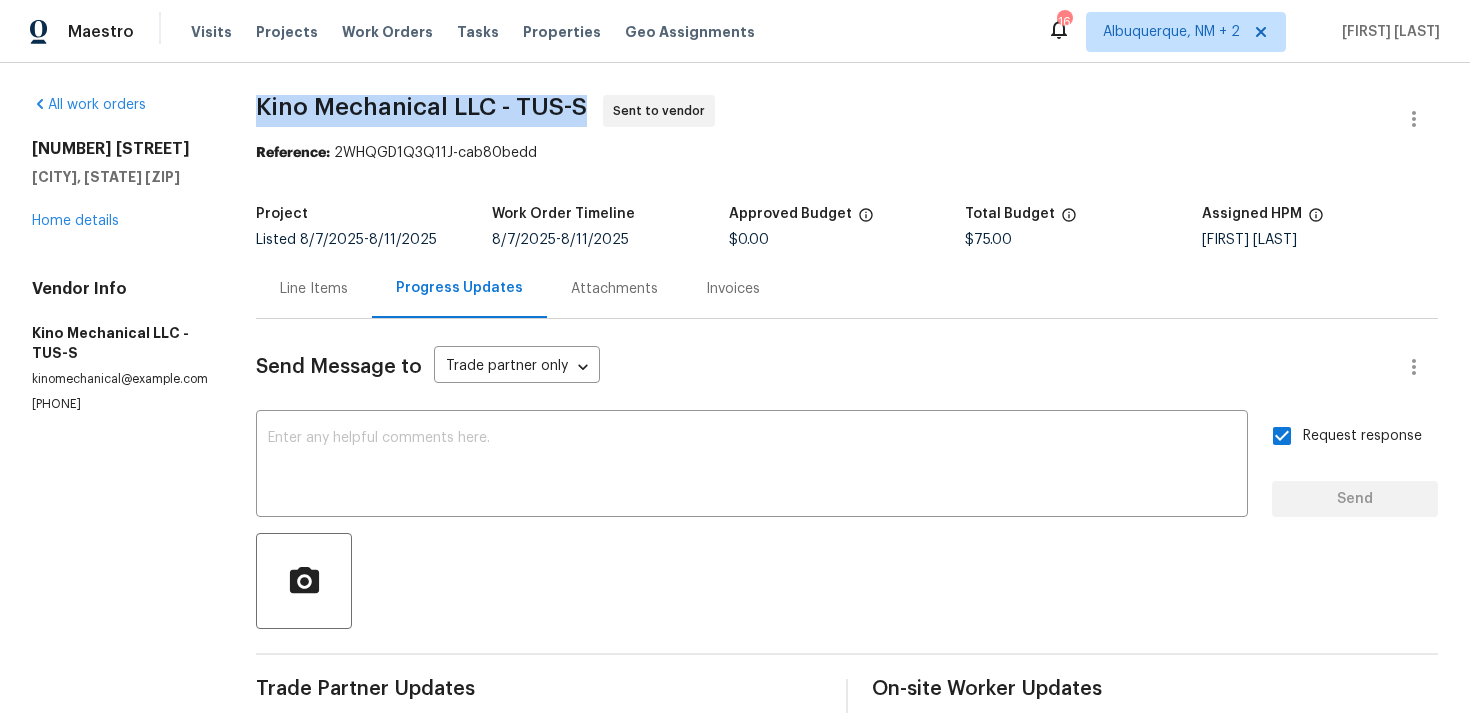 drag, startPoint x: 237, startPoint y: 107, endPoint x: 562, endPoint y: 109, distance: 325.00616 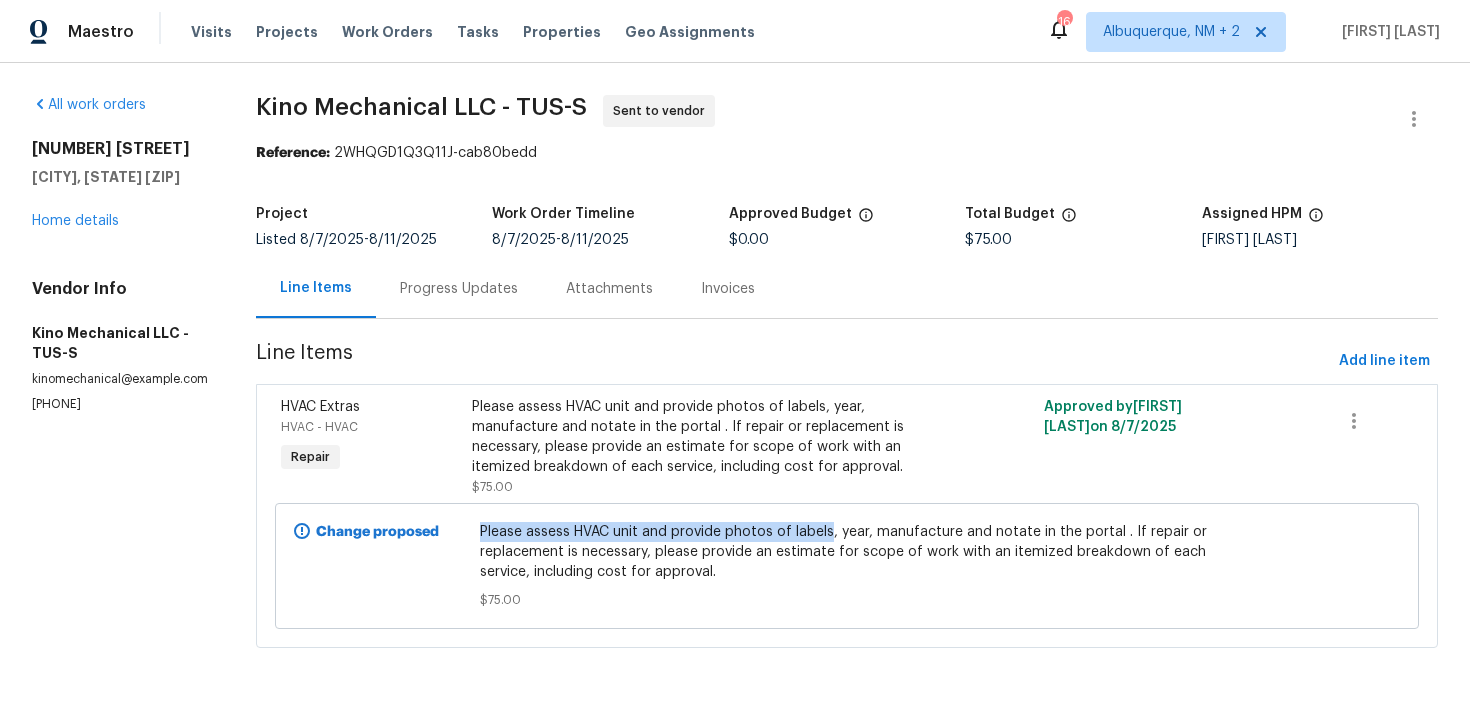 drag, startPoint x: 478, startPoint y: 530, endPoint x: 825, endPoint y: 530, distance: 347 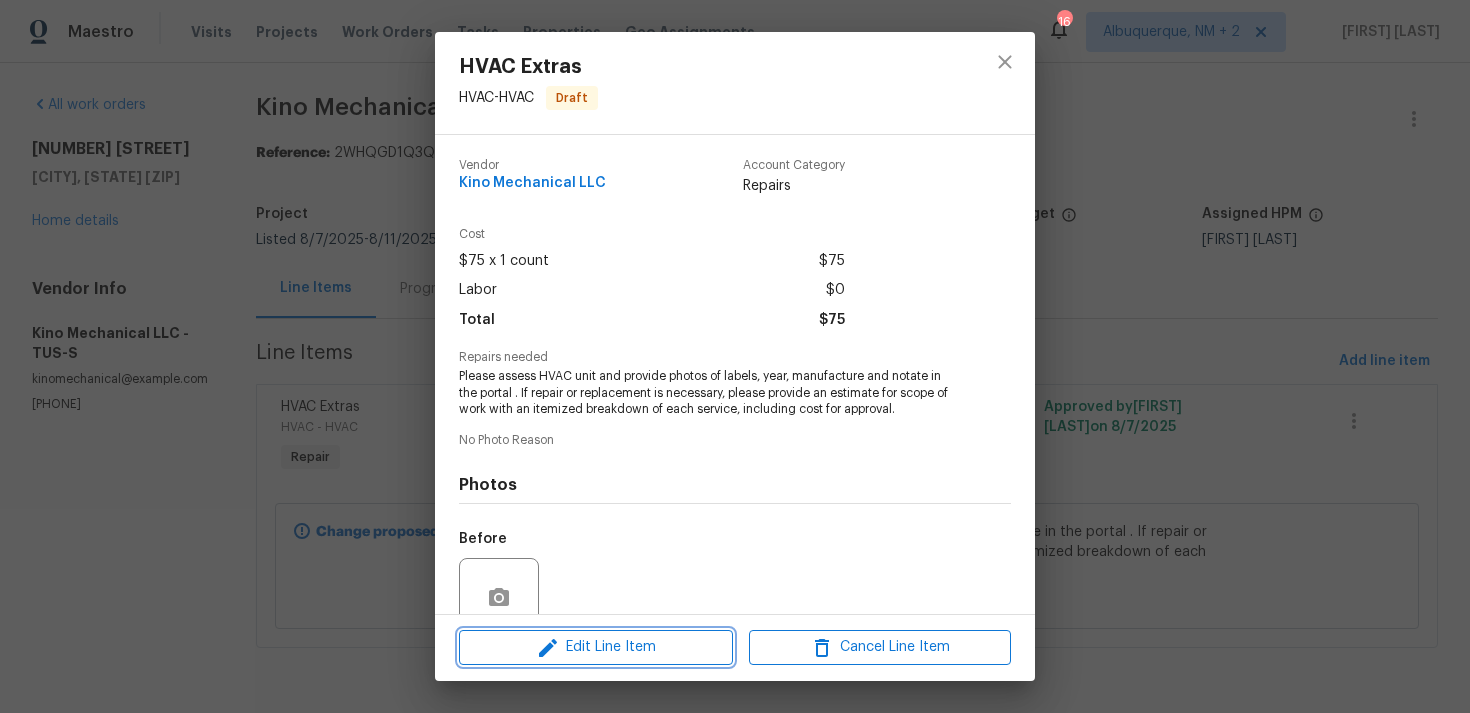 click on "Edit Line Item" at bounding box center (596, 647) 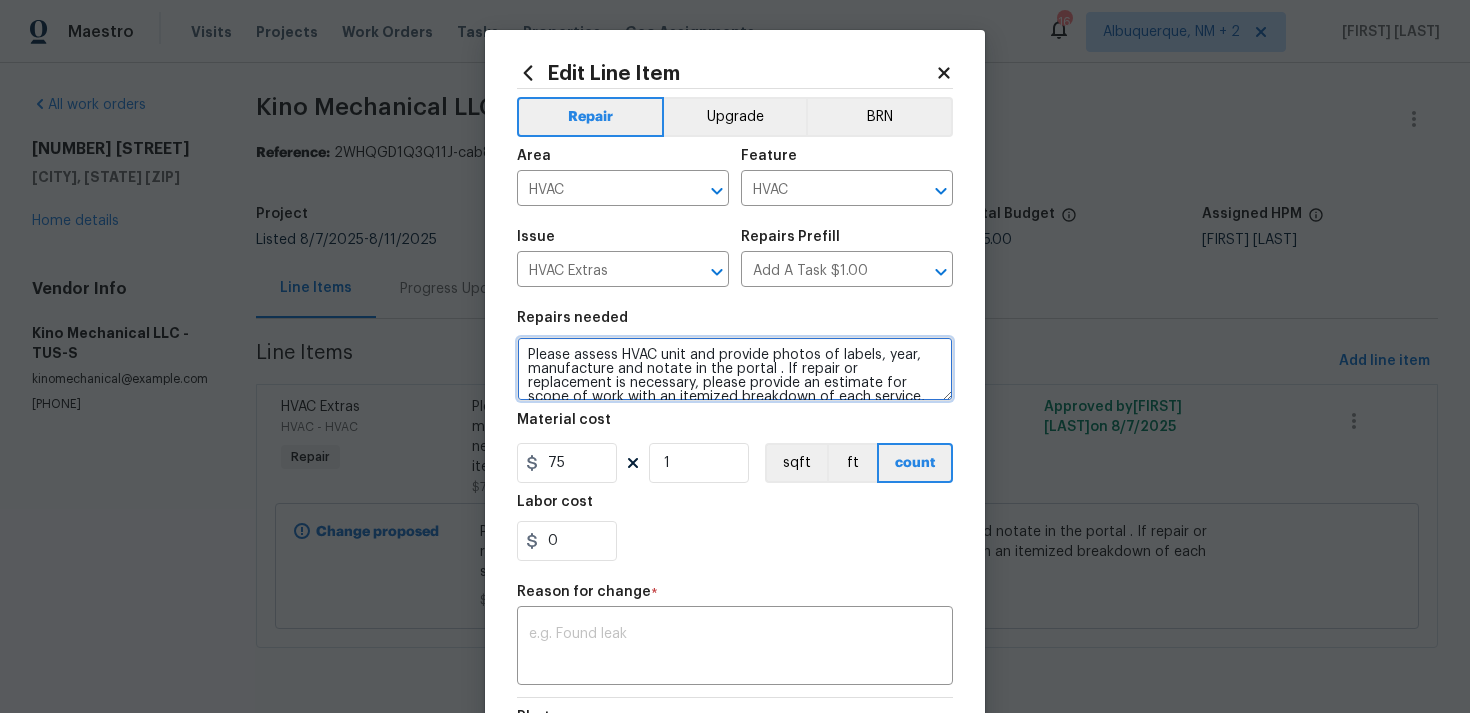 click on "Please assess HVAC unit and provide photos of labels, year, manufacture and notate in the portal . If repair or replacement is necessary, please provide an estimate for scope of work with an itemized breakdown of each service, including cost for approval." at bounding box center (735, 369) 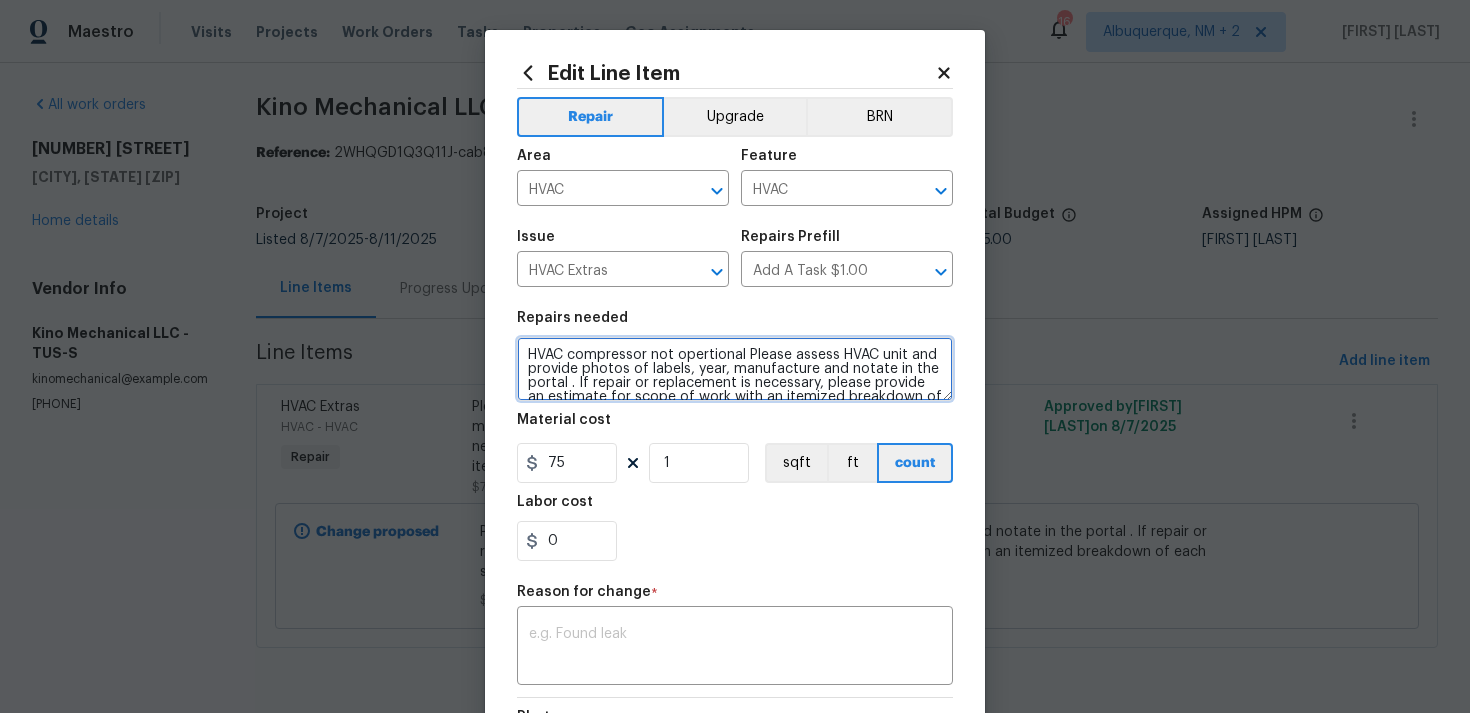 click on "HVAC compressor not opertional Please assess HVAC unit and provide photos of labels, year, manufacture and notate in the portal . If repair or replacement is necessary, please provide an estimate for scope of work with an itemized breakdown of each service, including cost for approval." at bounding box center (735, 369) 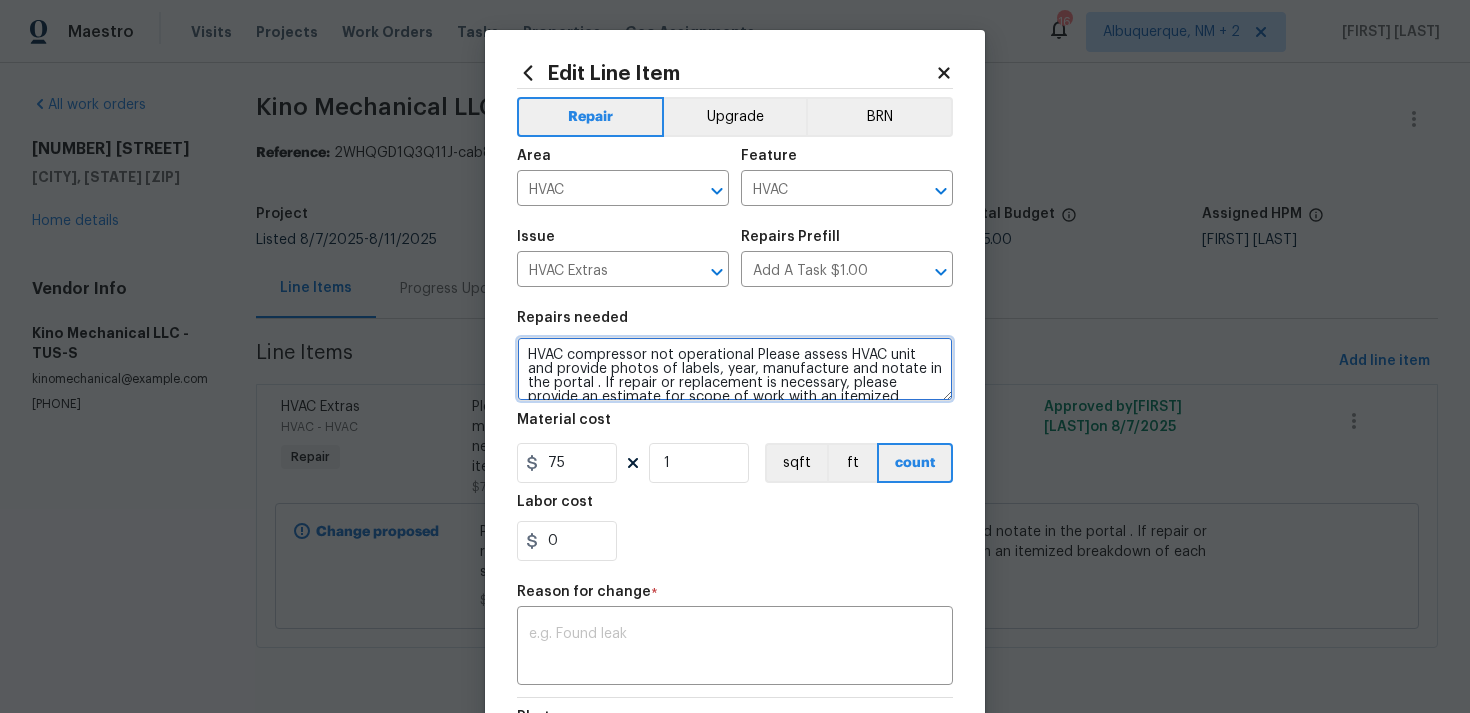 click on "HVAC compressor not operational Please assess HVAC unit and provide photos of labels, year, manufacture and notate in the portal . If repair or replacement is necessary, please provide an estimate for scope of work with an itemized breakdown of each service, including cost for approval." at bounding box center [735, 369] 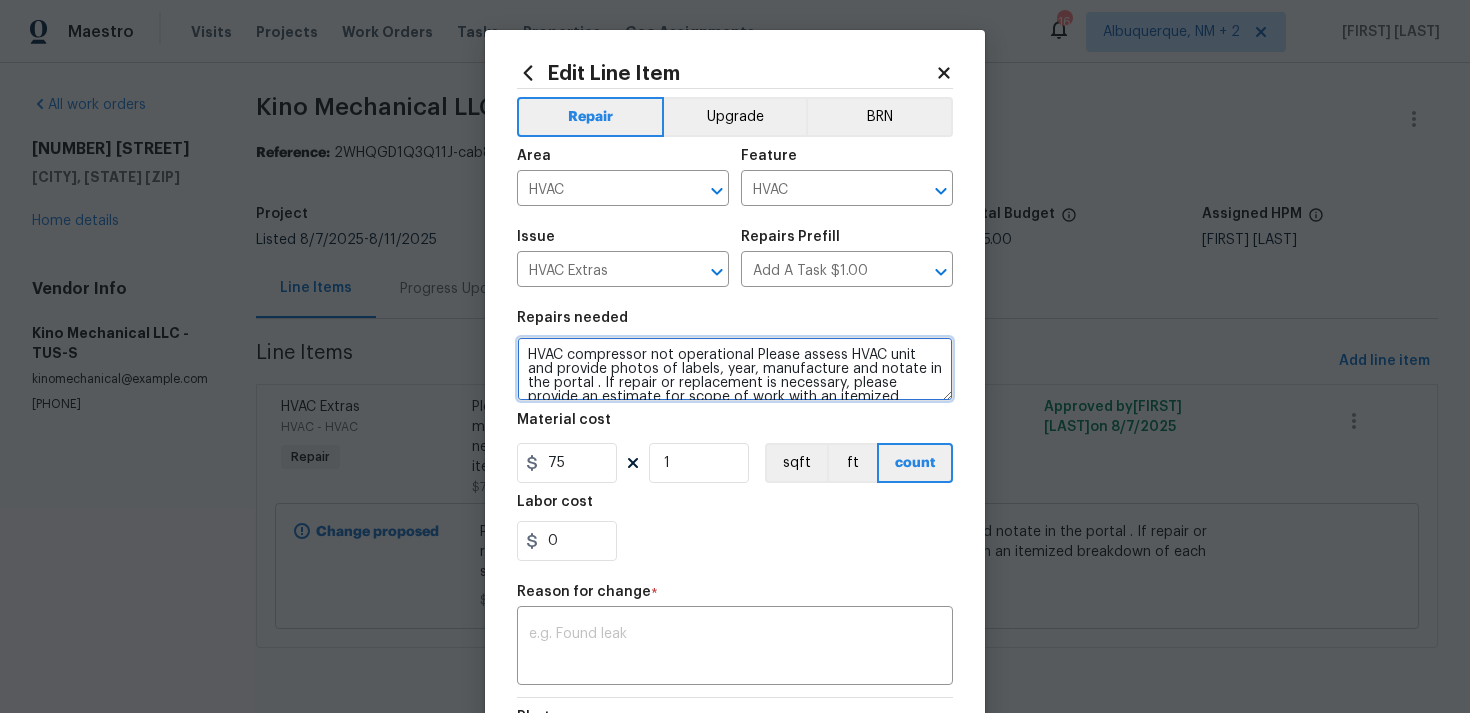 scroll, scrollTop: 273, scrollLeft: 0, axis: vertical 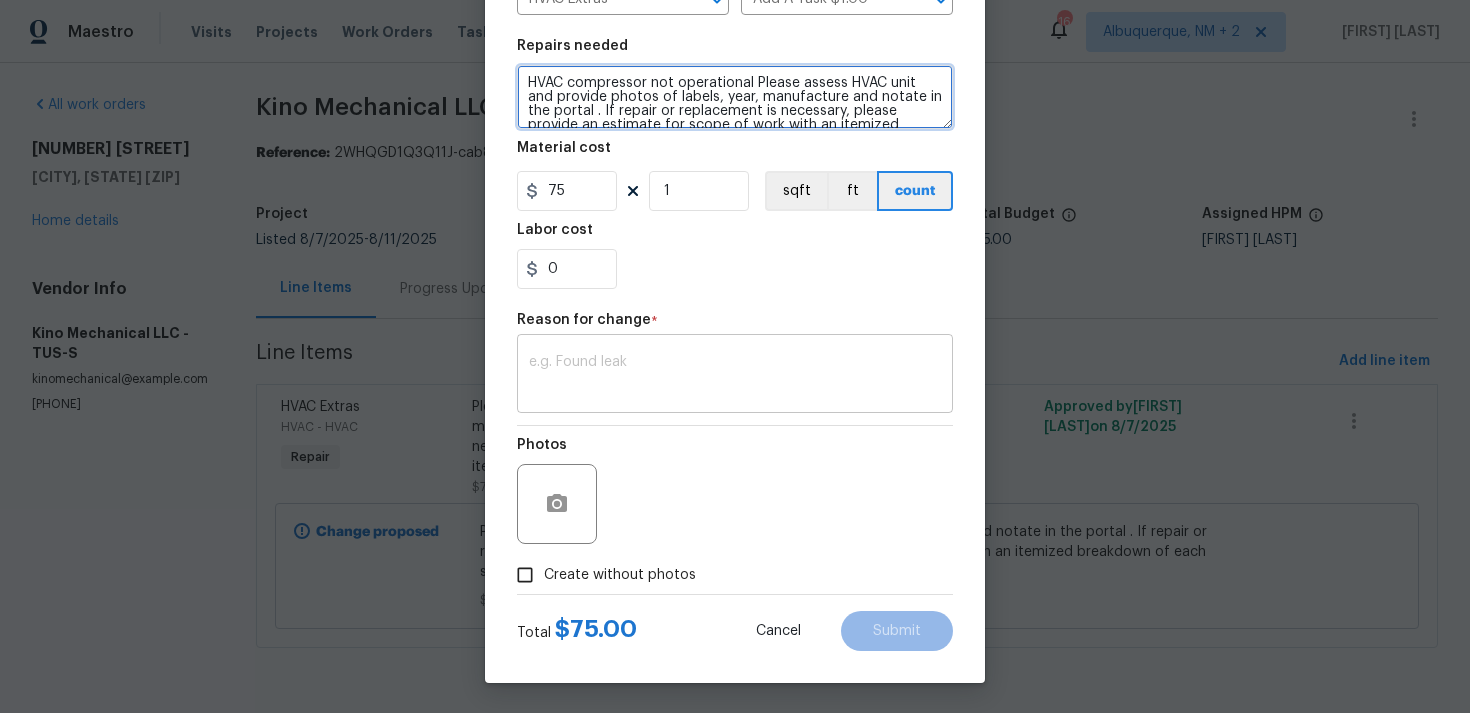 type on "HVAC compressor not operational Please assess HVAC unit and provide photos of labels, year, manufacture and notate in the portal . If repair or replacement is necessary, please provide an estimate for scope of work with an itemized breakdown of each service, including cost for approval." 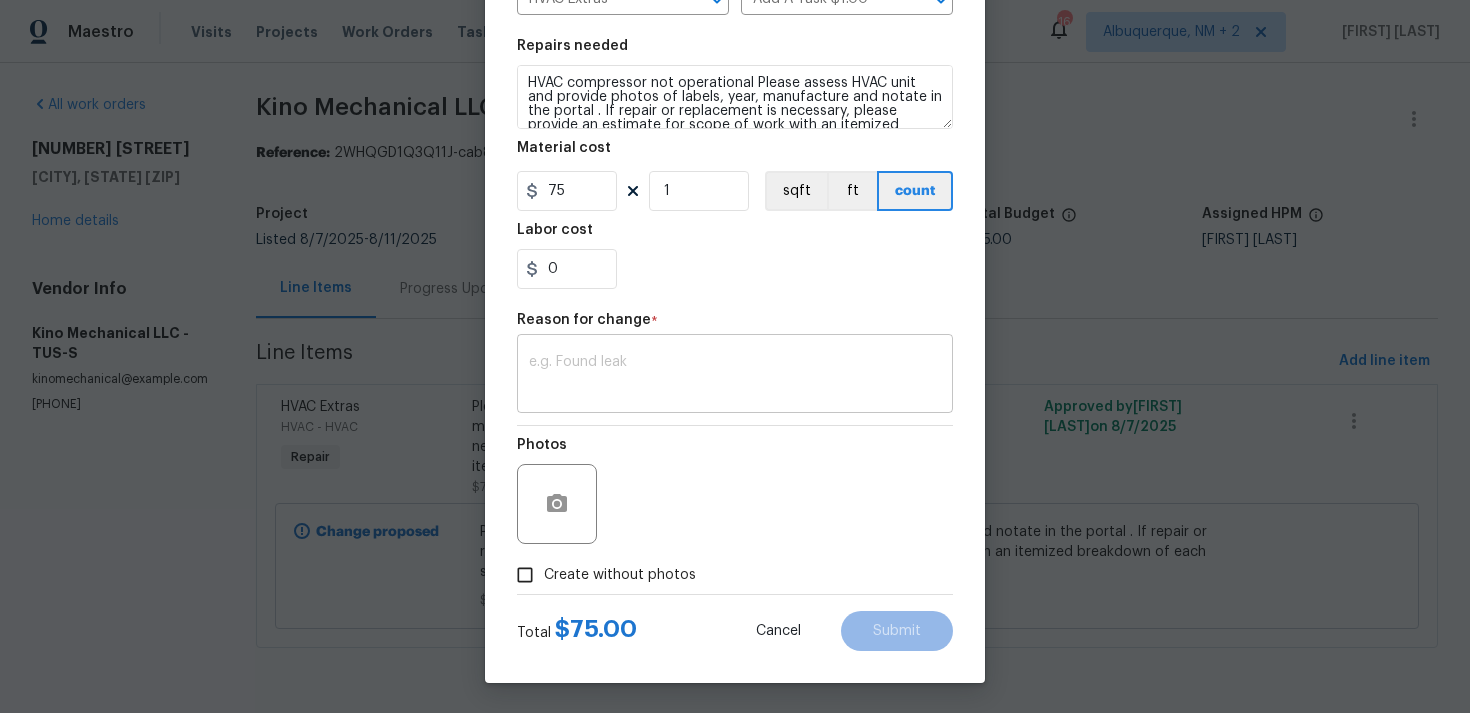click at bounding box center [735, 376] 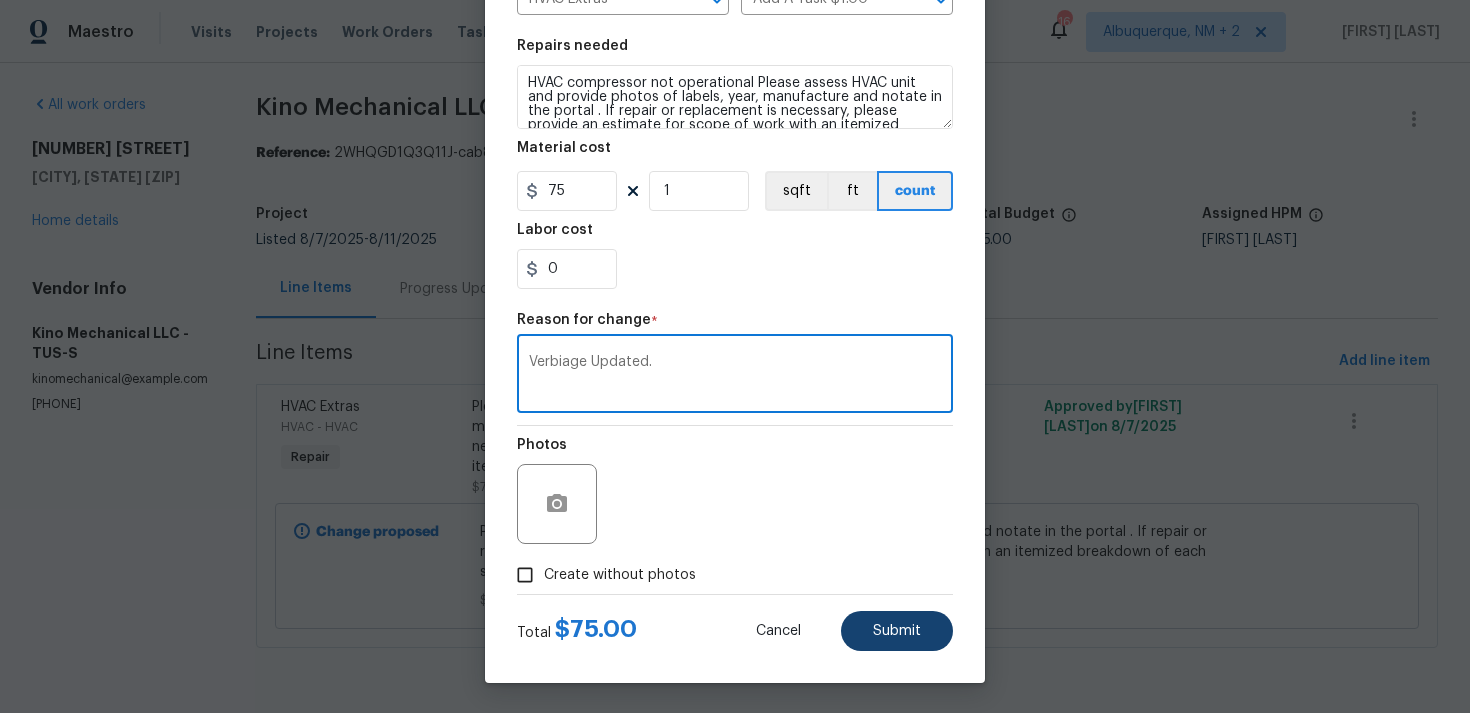 type on "Verbiage Updated." 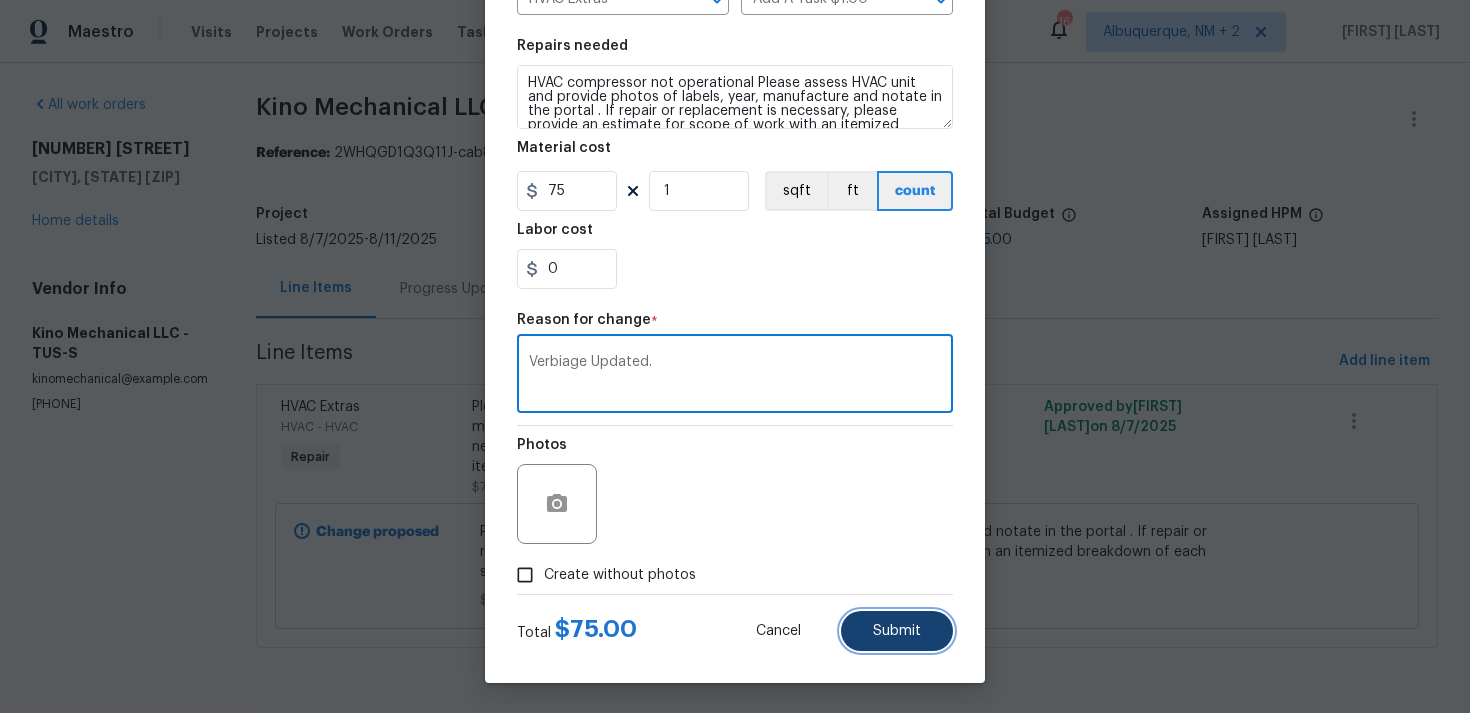 click on "Submit" at bounding box center [897, 631] 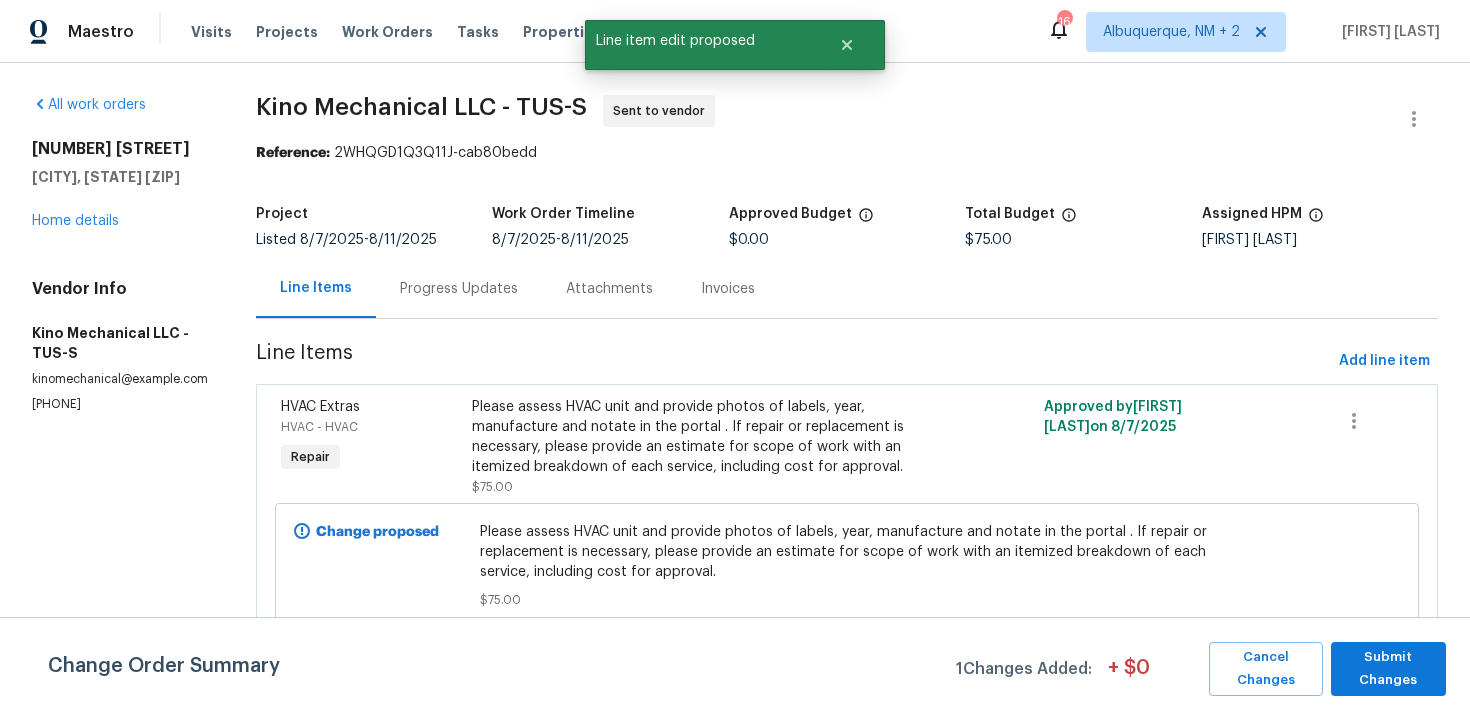 scroll, scrollTop: 0, scrollLeft: 0, axis: both 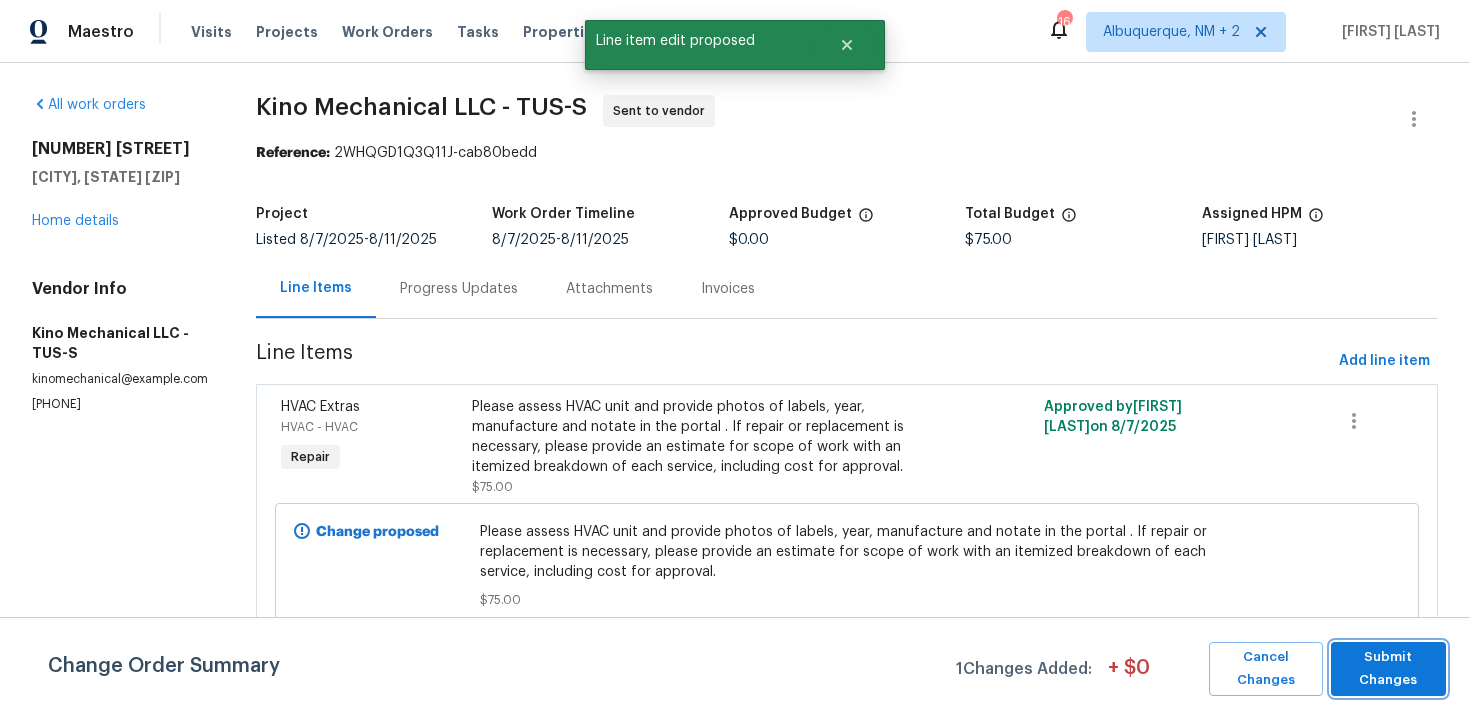 click on "Submit Changes" at bounding box center (1388, 669) 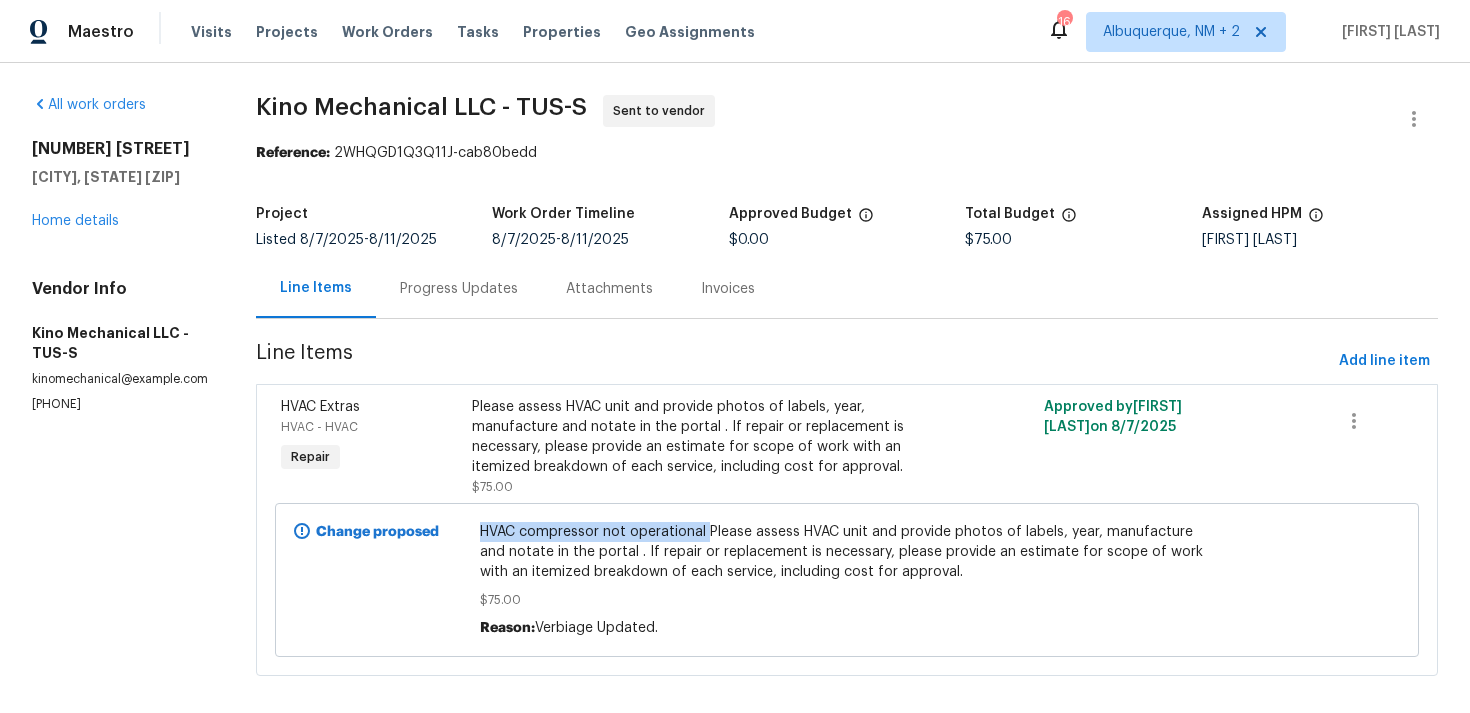 drag, startPoint x: 481, startPoint y: 534, endPoint x: 705, endPoint y: 525, distance: 224.18073 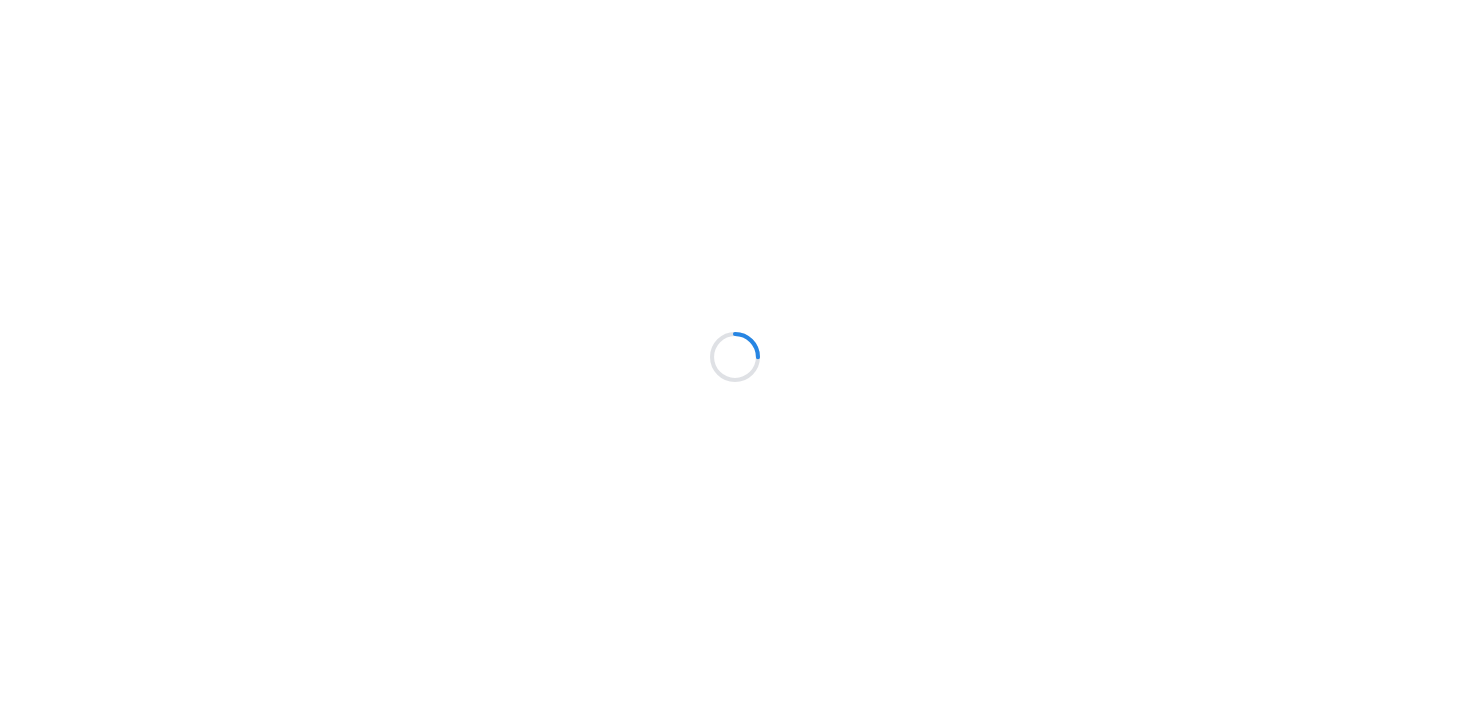 scroll, scrollTop: 0, scrollLeft: 0, axis: both 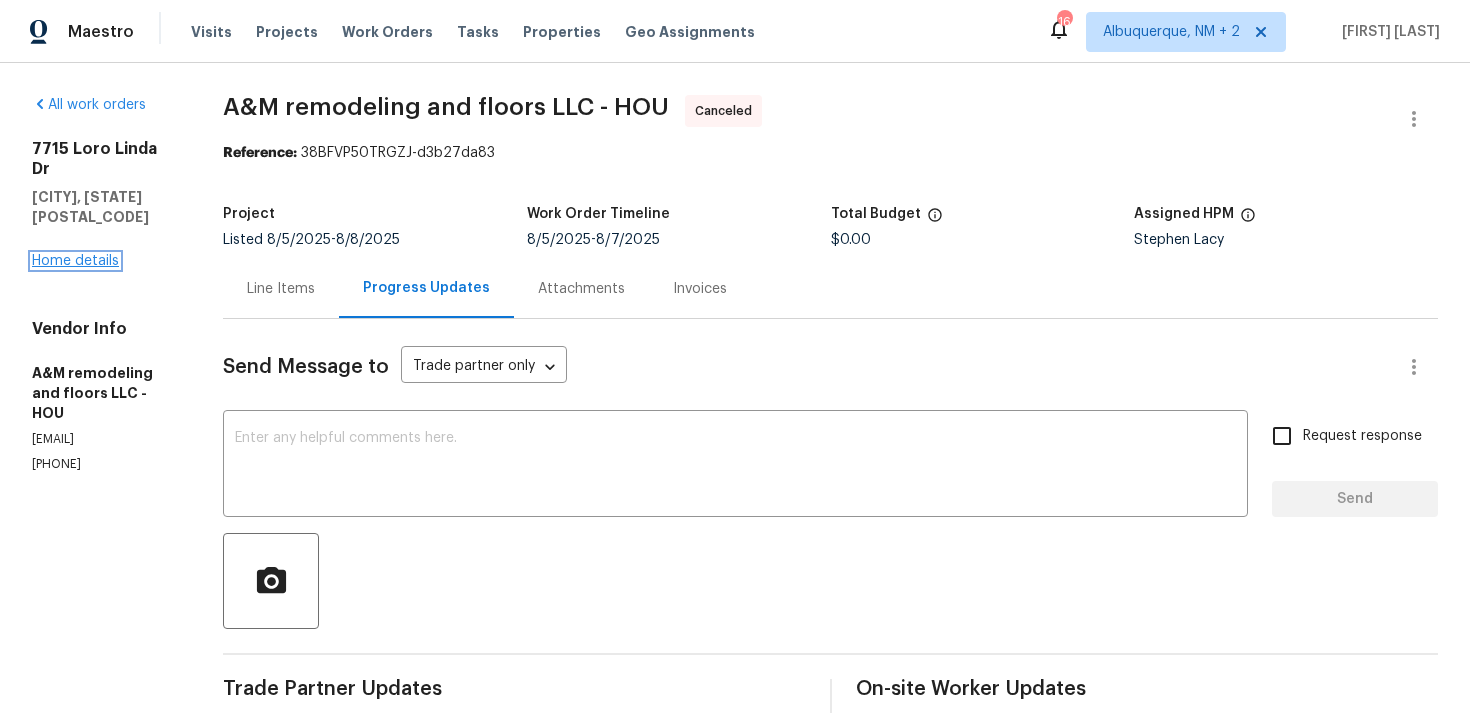 click on "Home details" at bounding box center [75, 261] 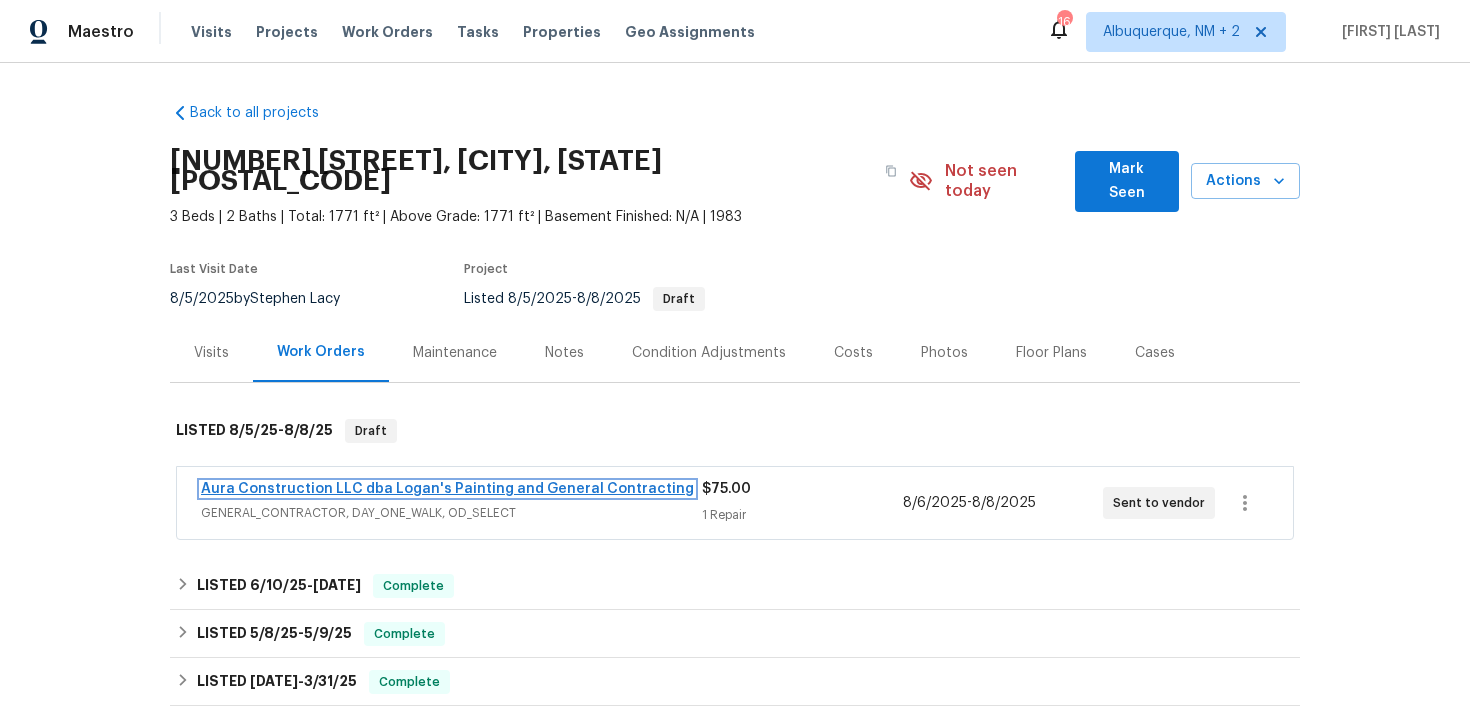 click on "Aura Construction LLC dba Logan's Painting and General Contracting" at bounding box center [447, 489] 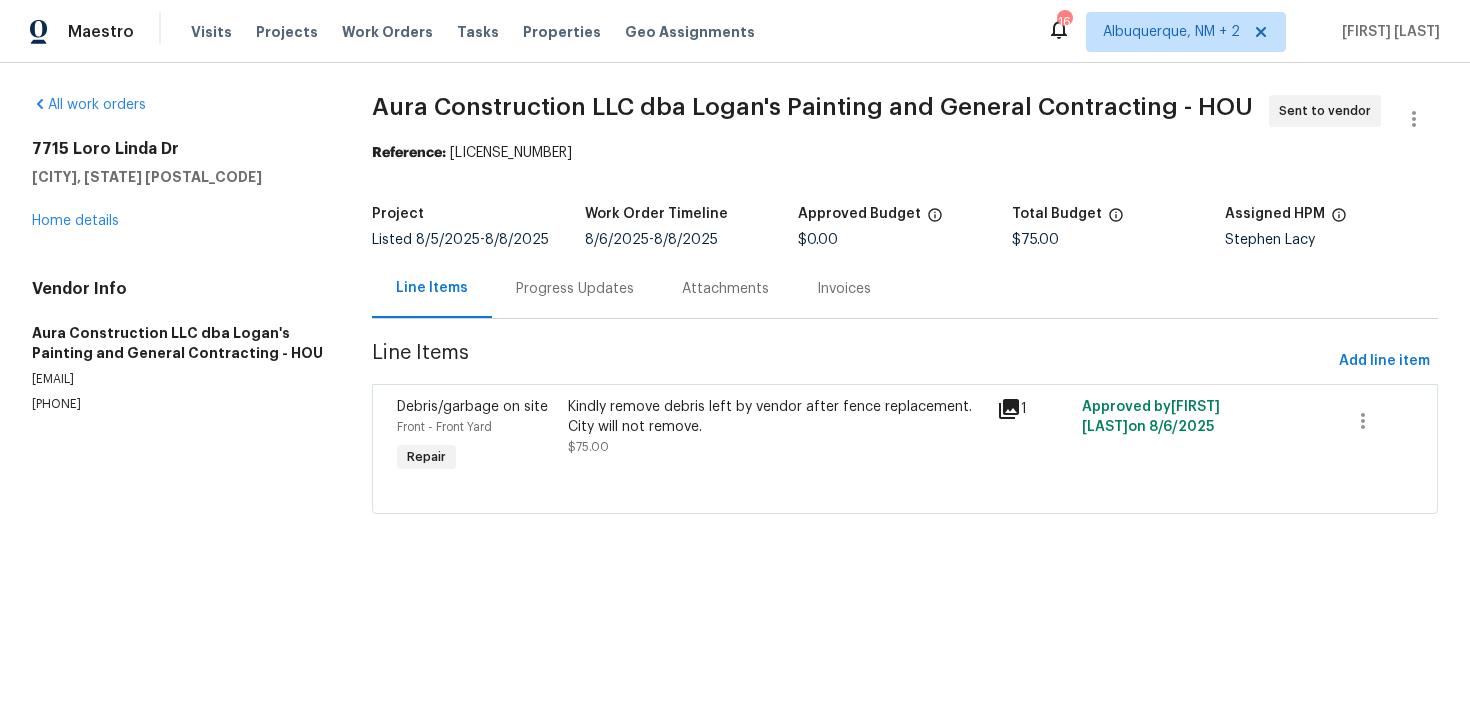 click on "Progress Updates" at bounding box center (575, 289) 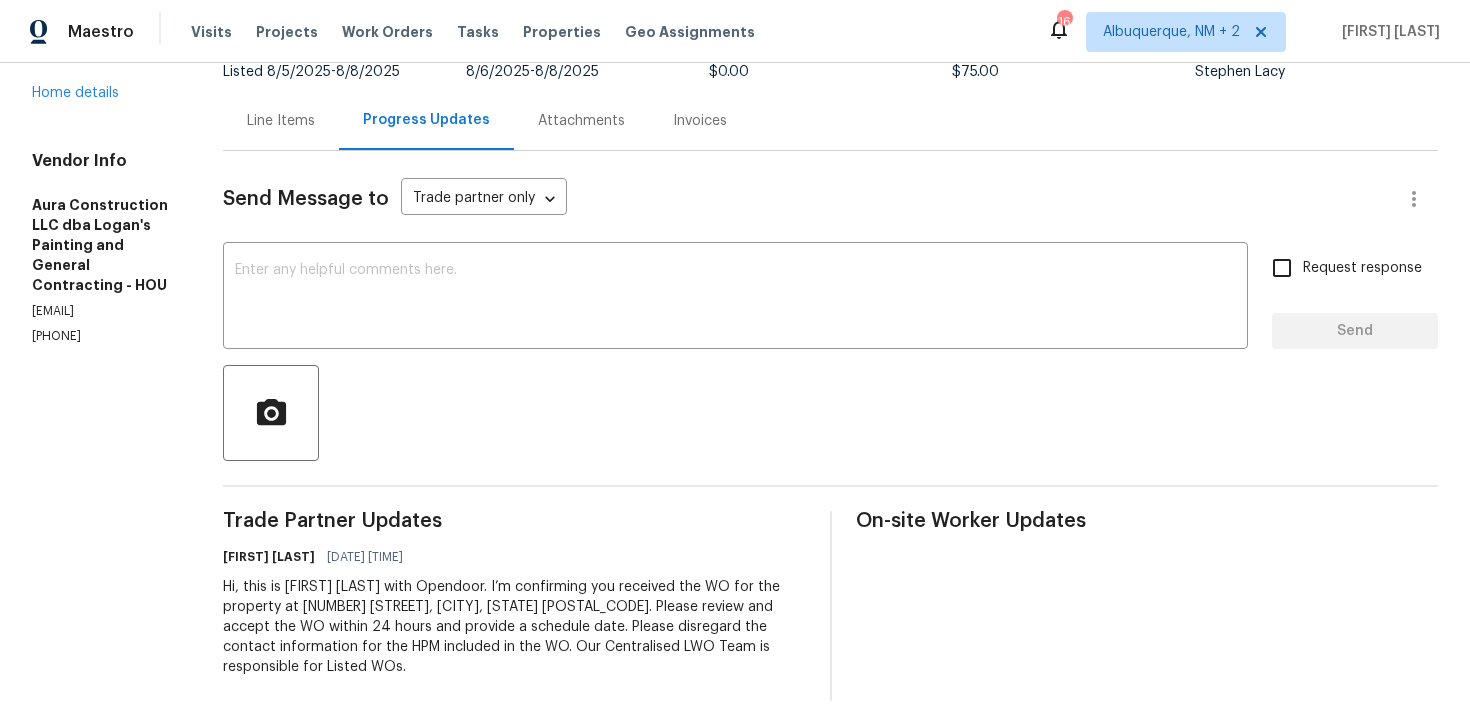 scroll, scrollTop: 0, scrollLeft: 0, axis: both 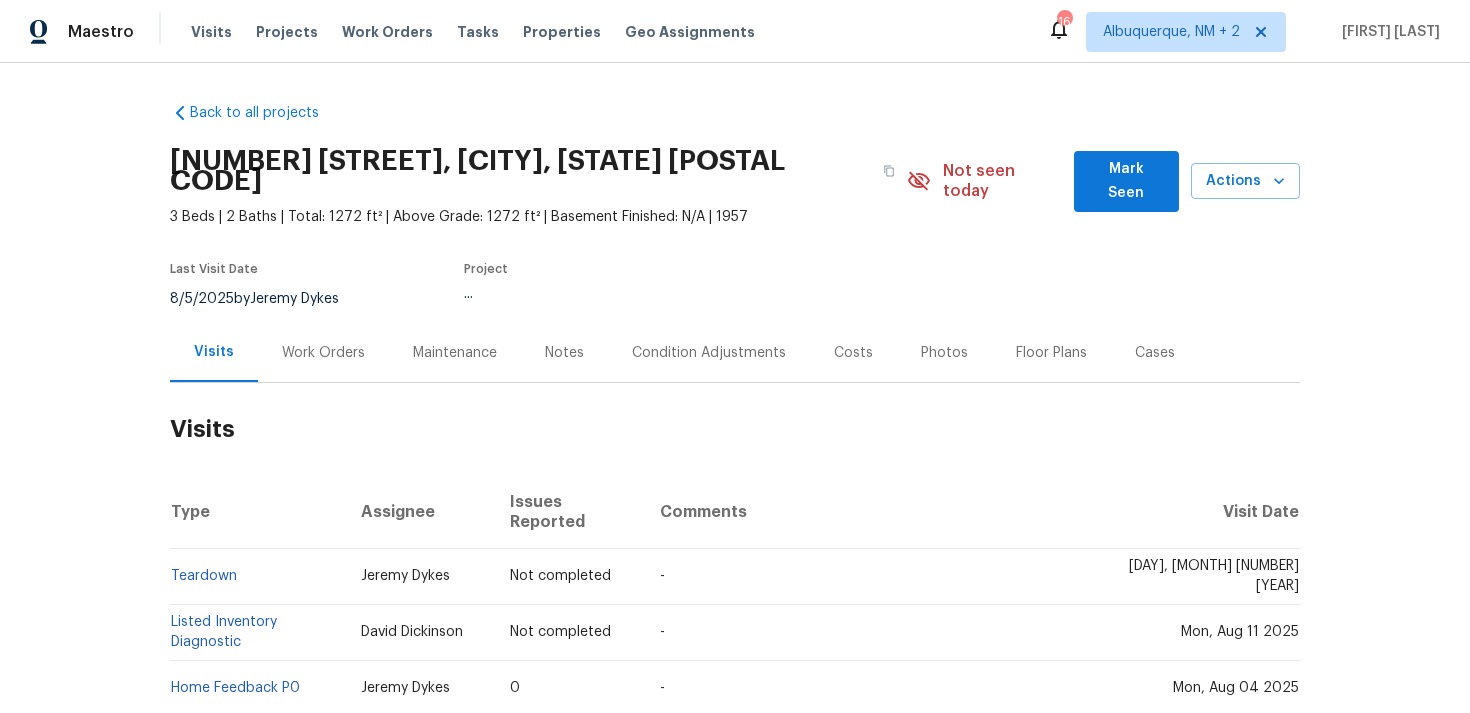 click on "Work Orders" at bounding box center [323, 353] 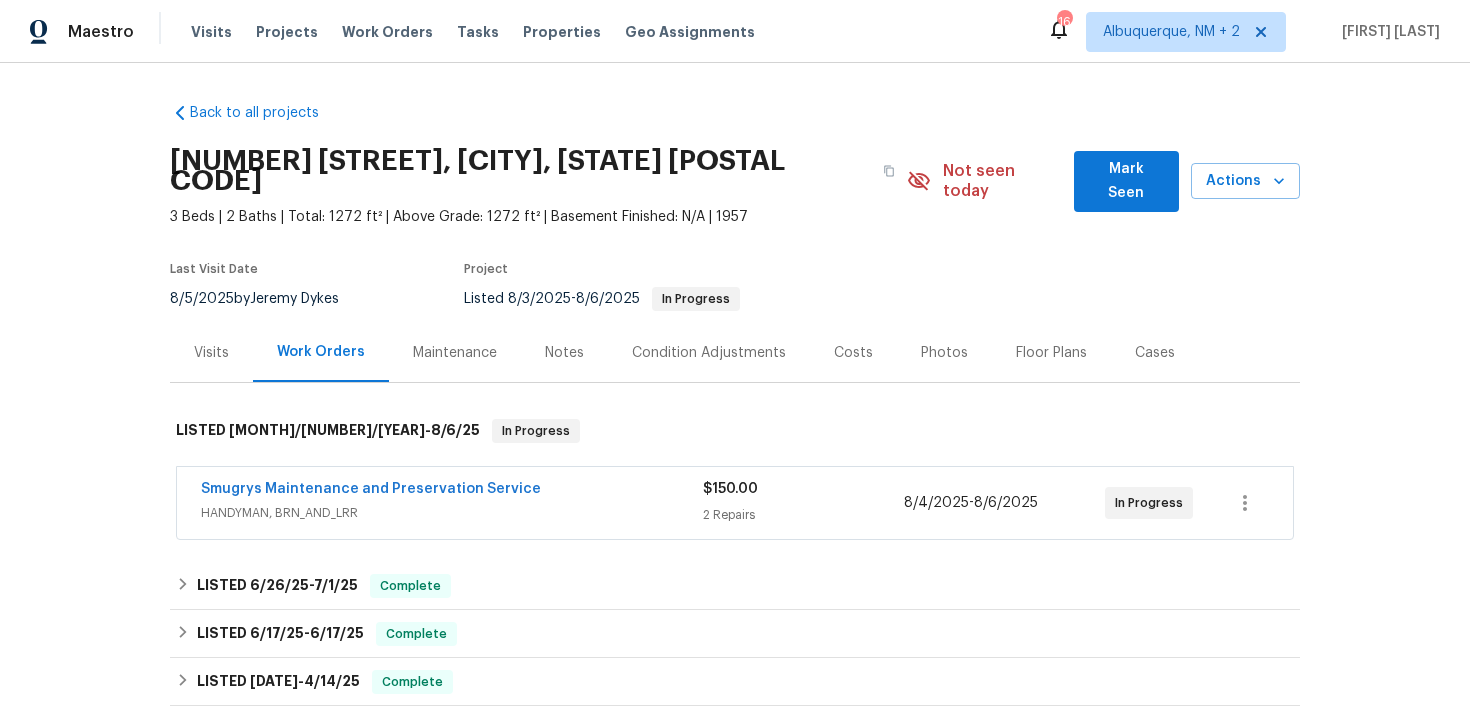 click on "Smugrys Maintenance and Preservation Service" at bounding box center [371, 489] 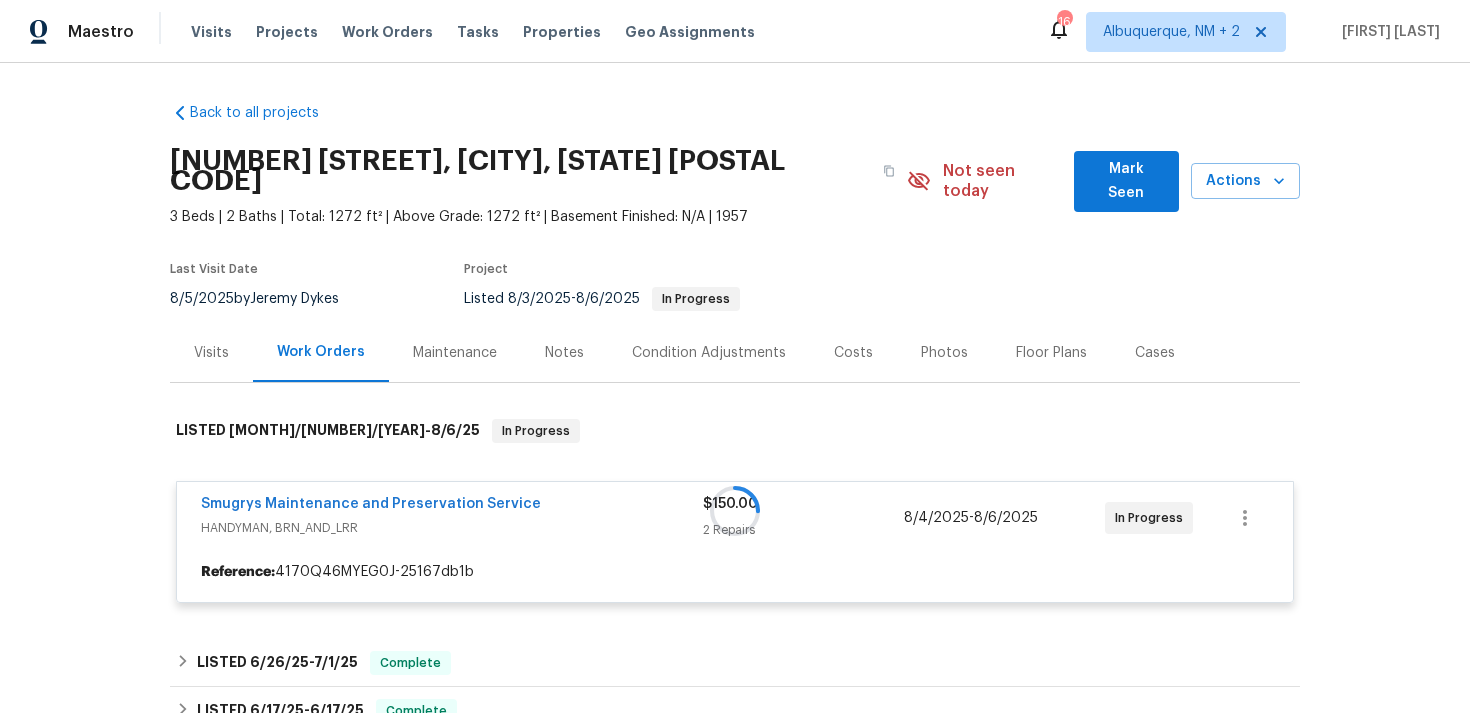 click at bounding box center (735, 511) 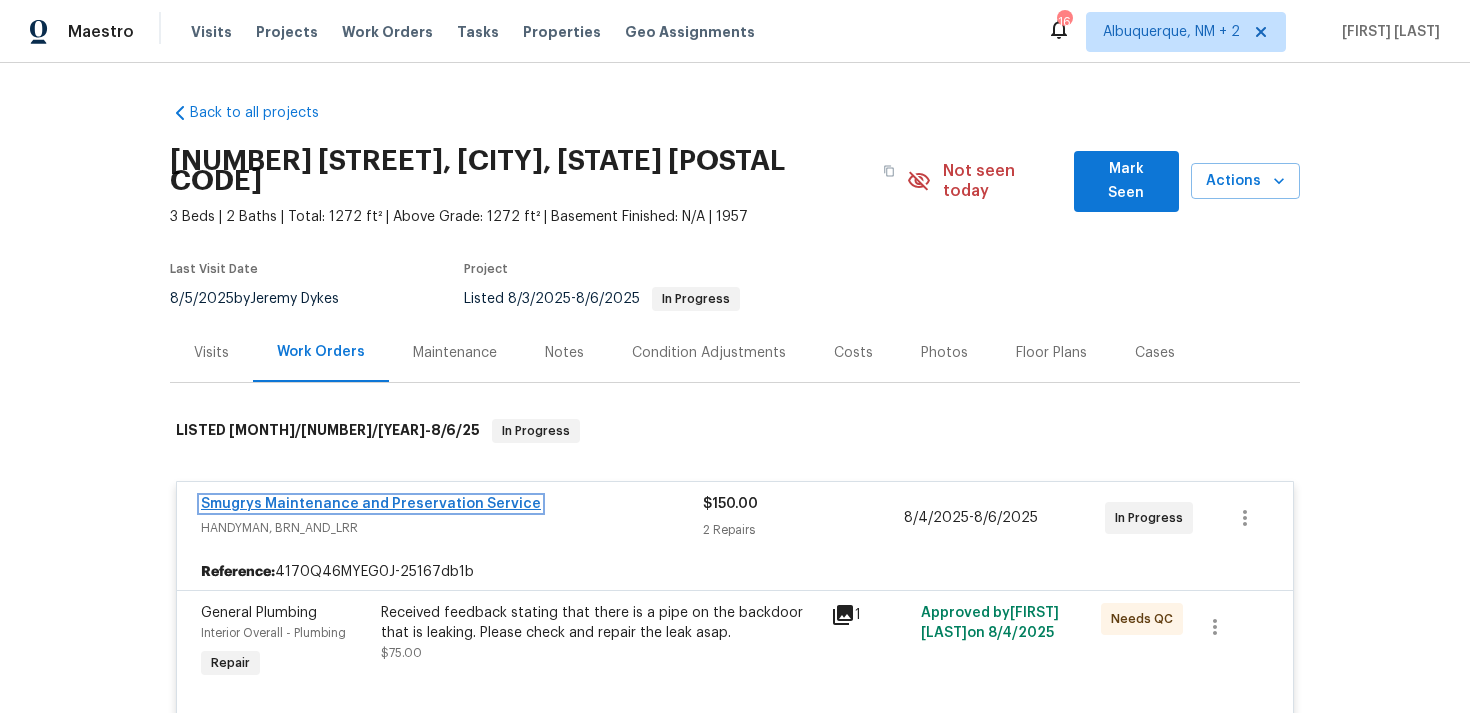 click on "Smugrys Maintenance and Preservation Service" at bounding box center (371, 504) 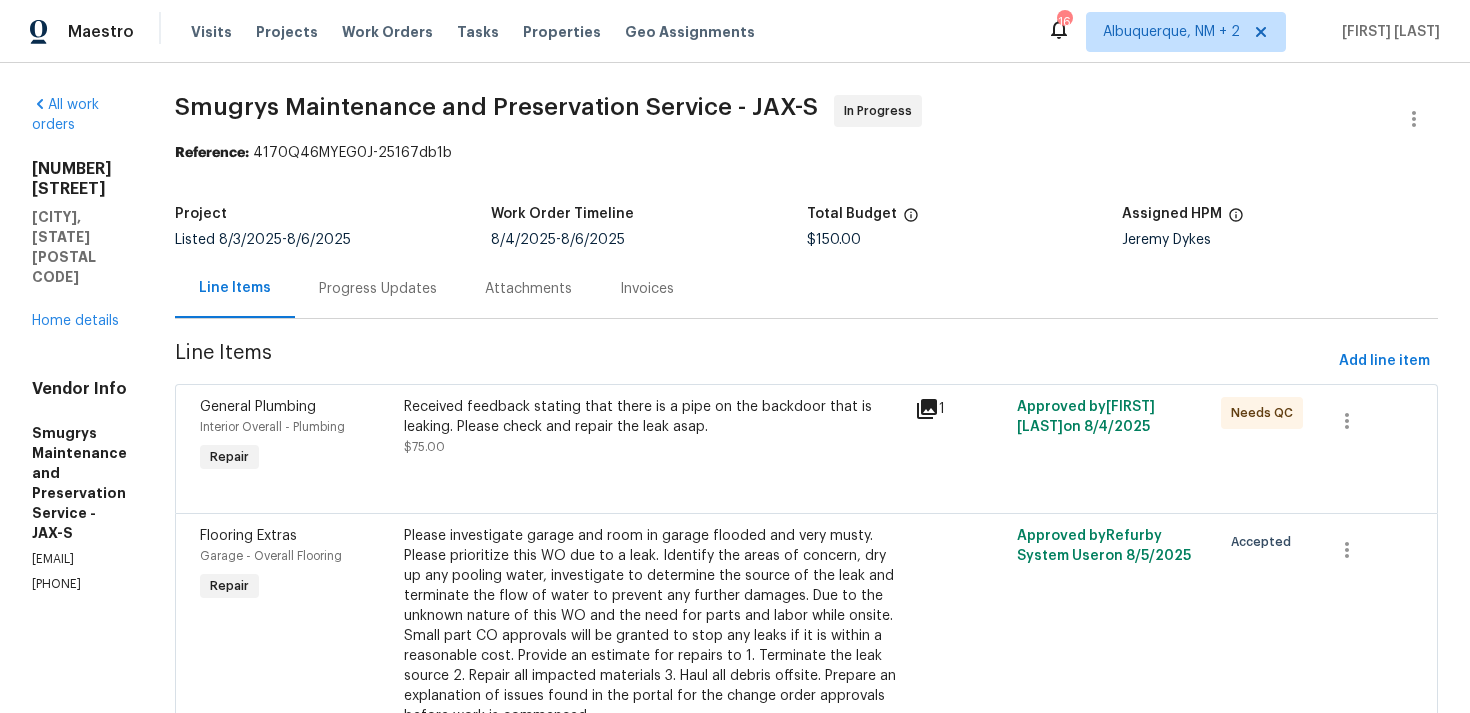 click on "Progress Updates" at bounding box center [378, 289] 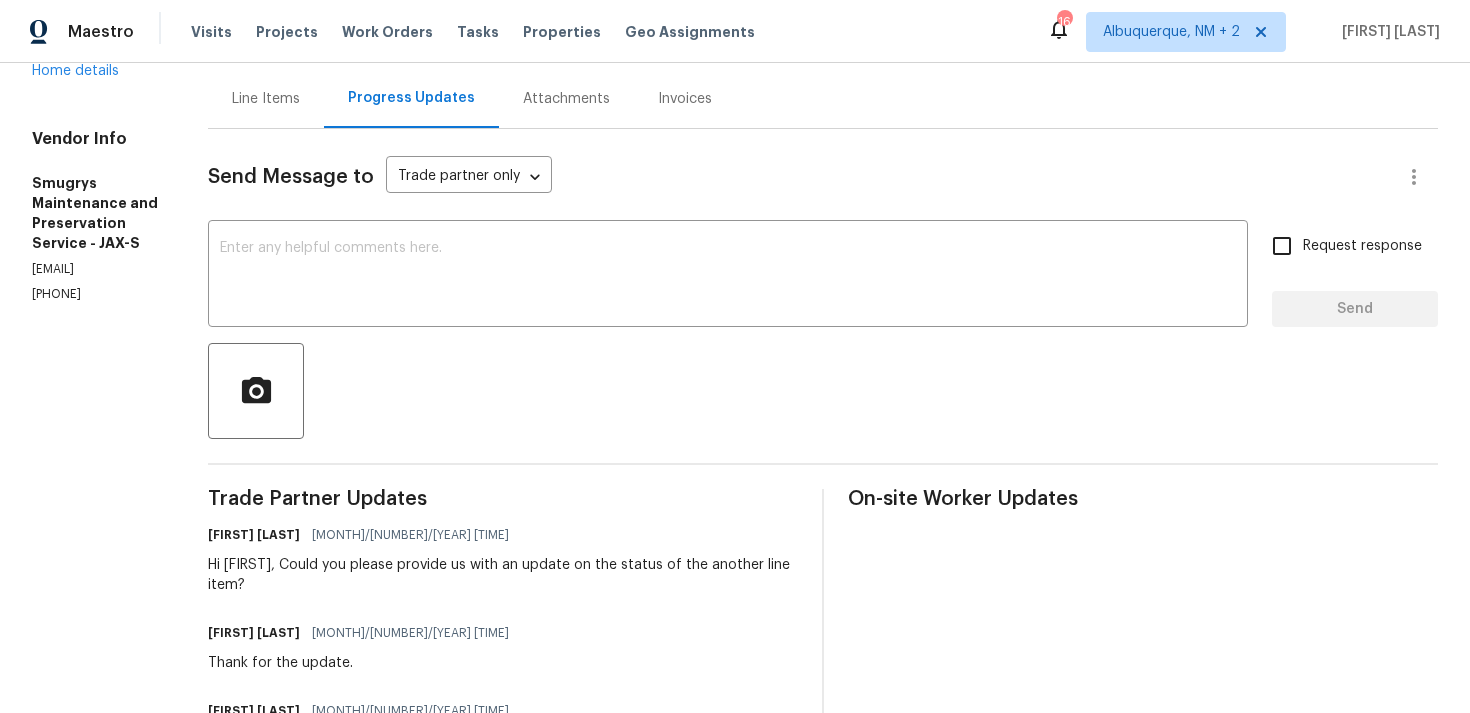 scroll, scrollTop: 0, scrollLeft: 0, axis: both 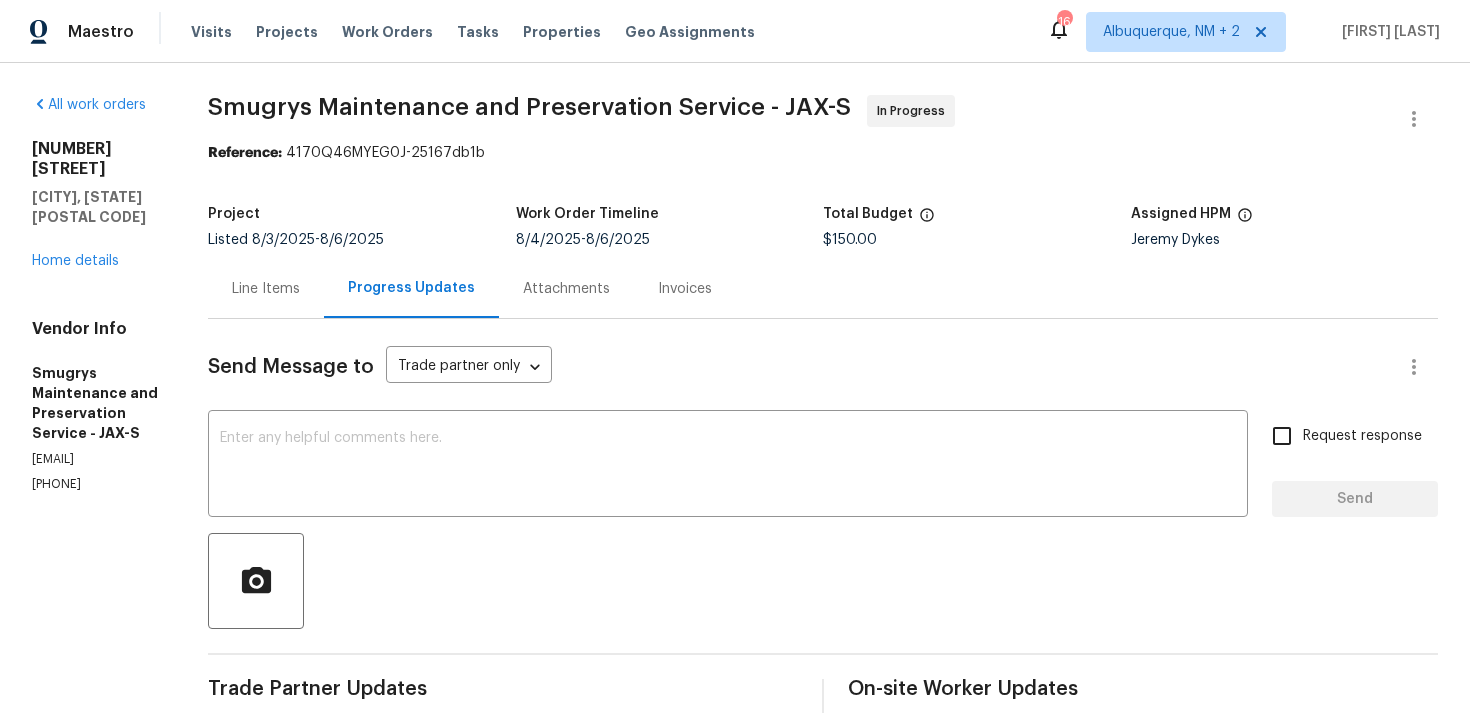 drag, startPoint x: 129, startPoint y: 482, endPoint x: 9, endPoint y: 482, distance: 120 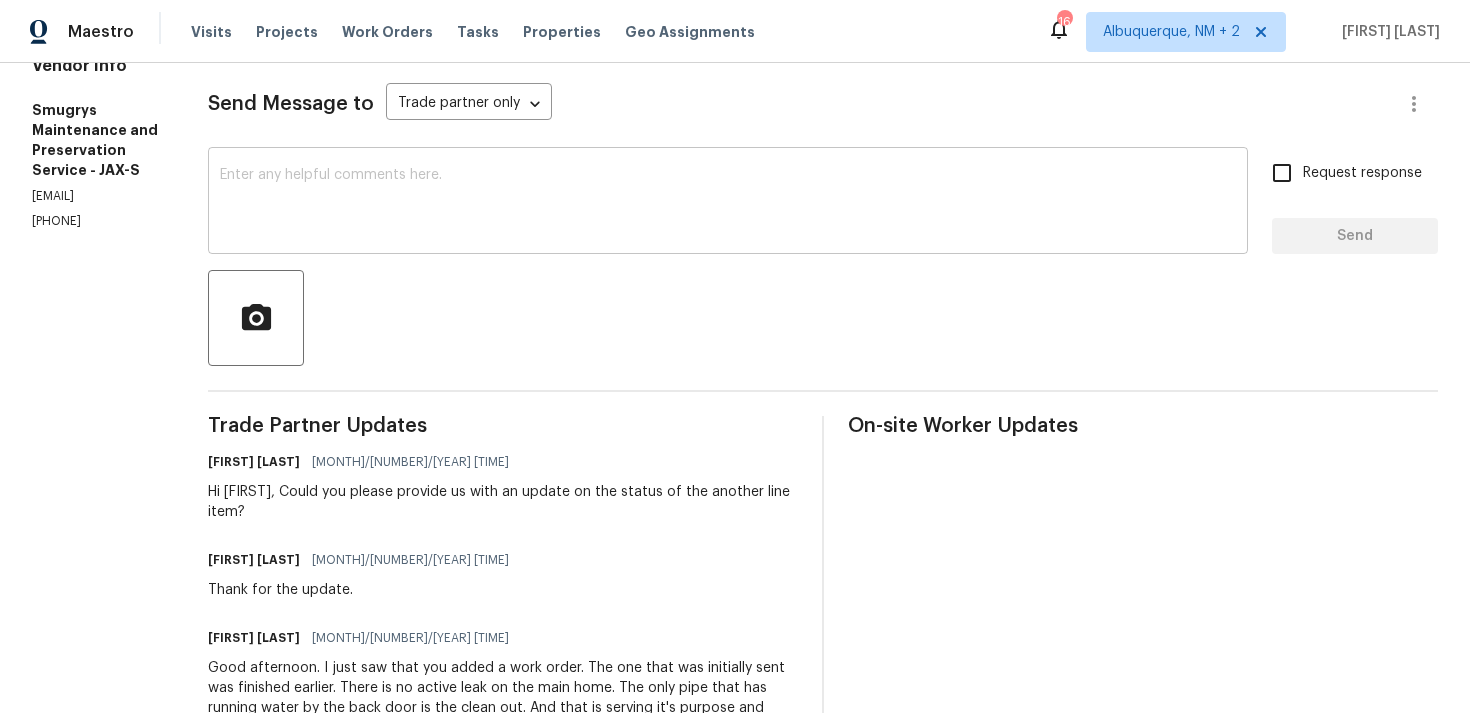 scroll, scrollTop: 678, scrollLeft: 0, axis: vertical 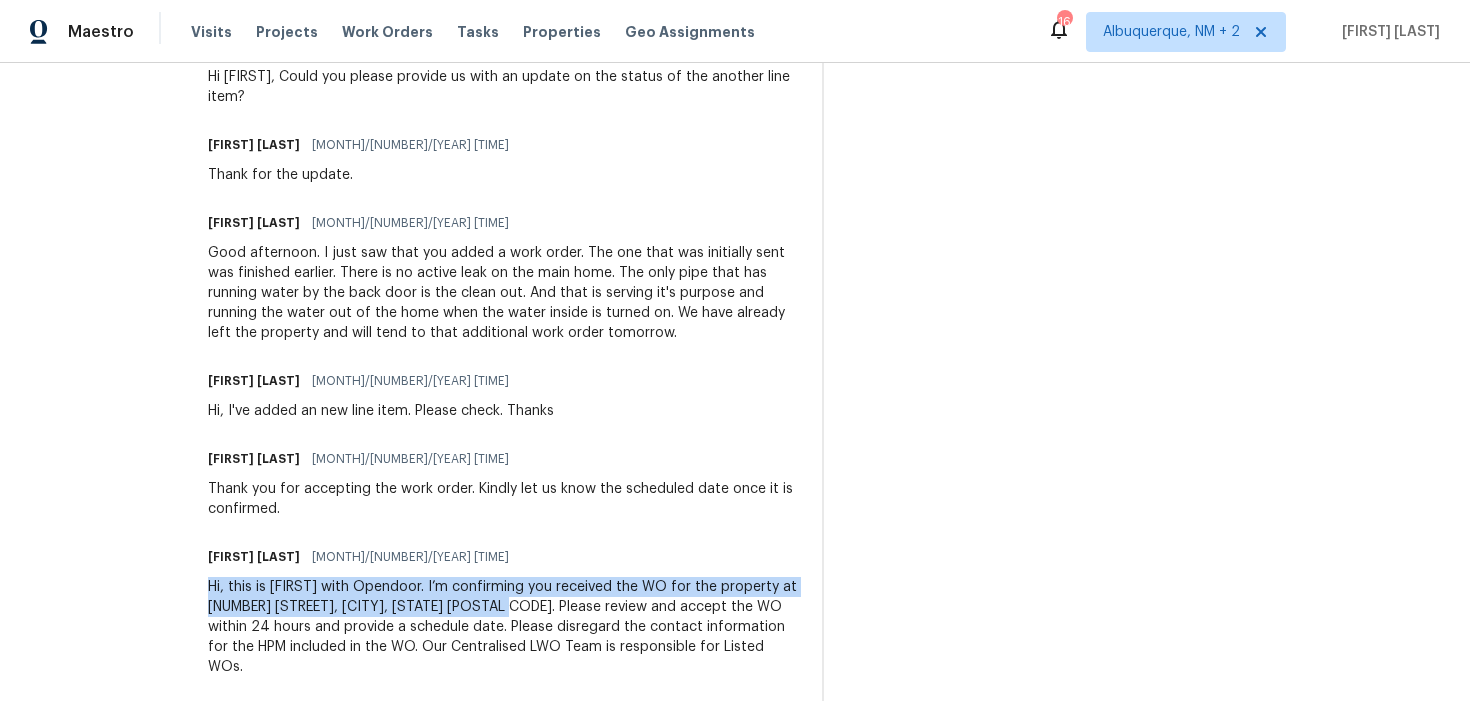 drag, startPoint x: 210, startPoint y: 595, endPoint x: 508, endPoint y: 603, distance: 298.10736 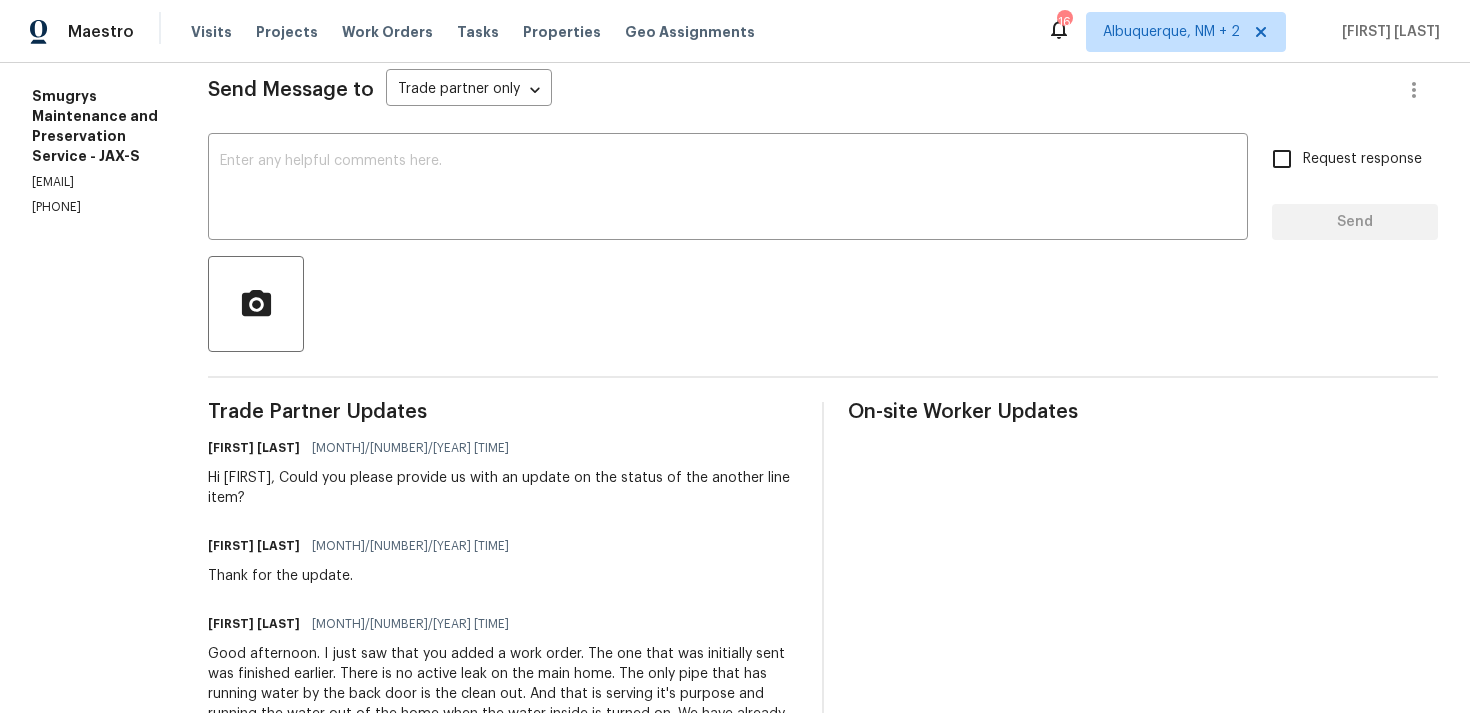 scroll, scrollTop: 195, scrollLeft: 0, axis: vertical 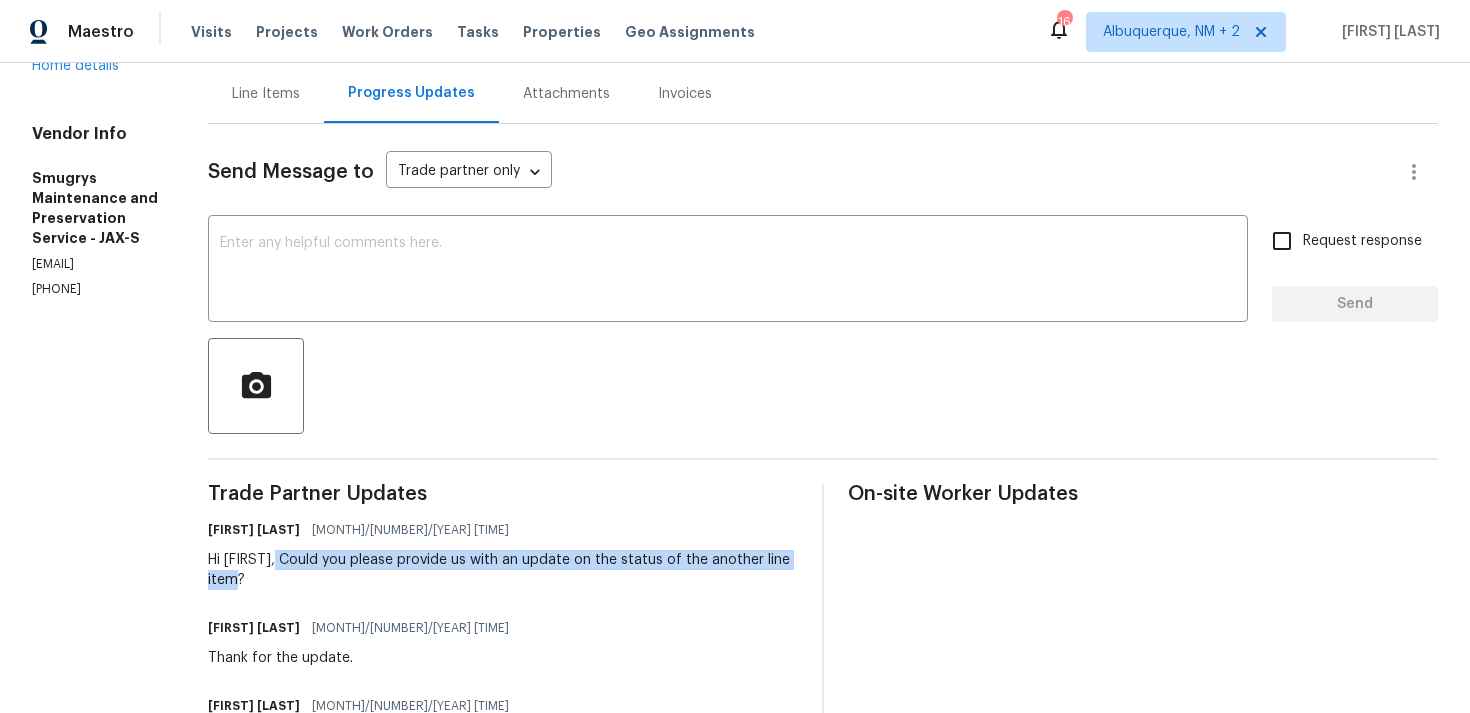 drag, startPoint x: 278, startPoint y: 558, endPoint x: 304, endPoint y: 576, distance: 31.622776 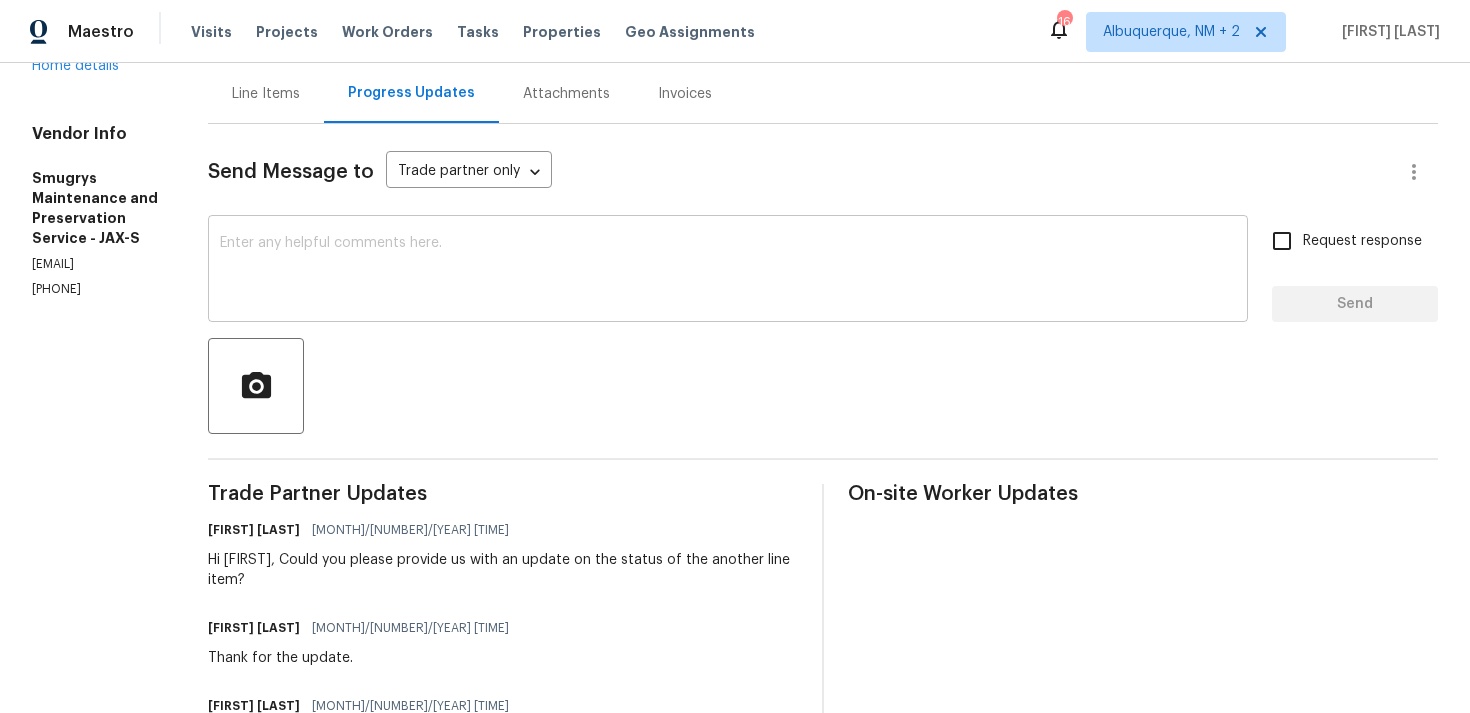 click at bounding box center [728, 271] 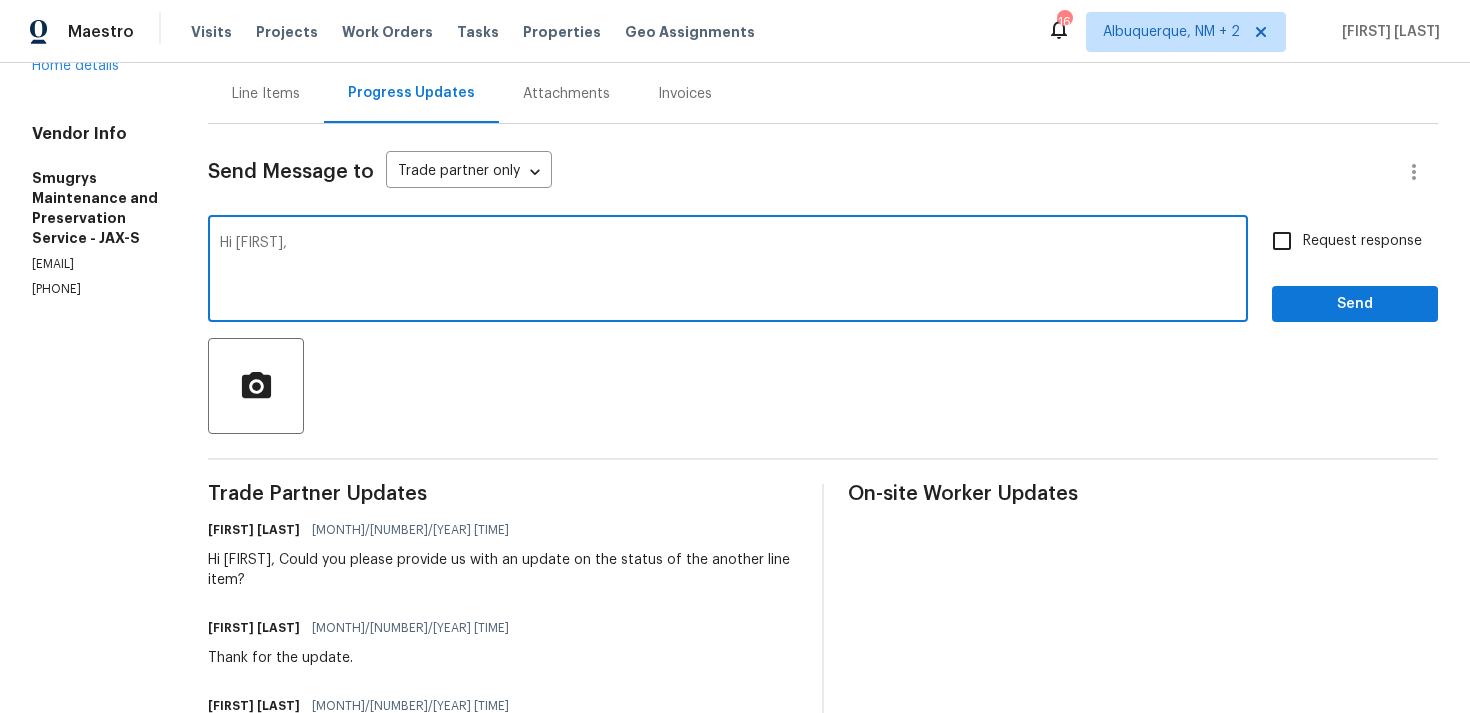 paste on "Could you please provide us with an update on the status of the another line item?" 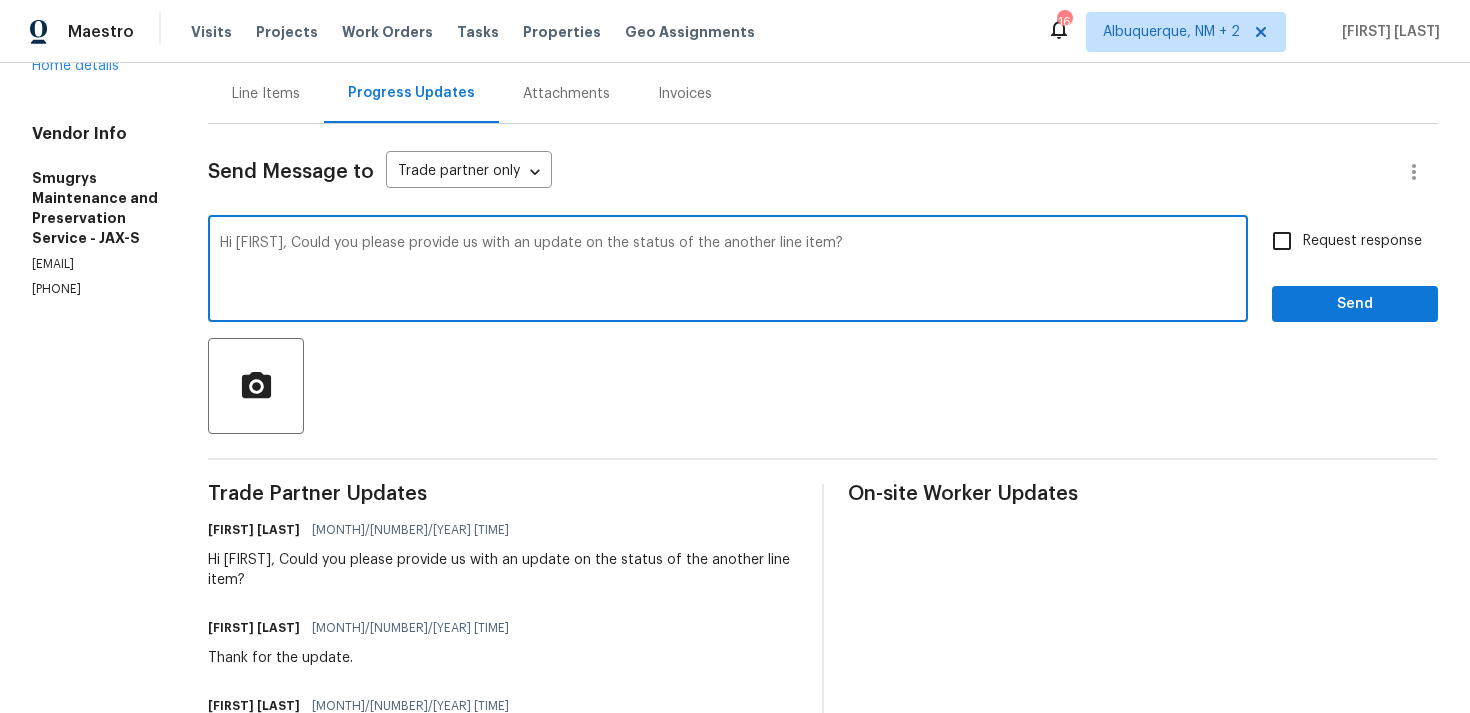 drag, startPoint x: 288, startPoint y: 242, endPoint x: 942, endPoint y: 242, distance: 654 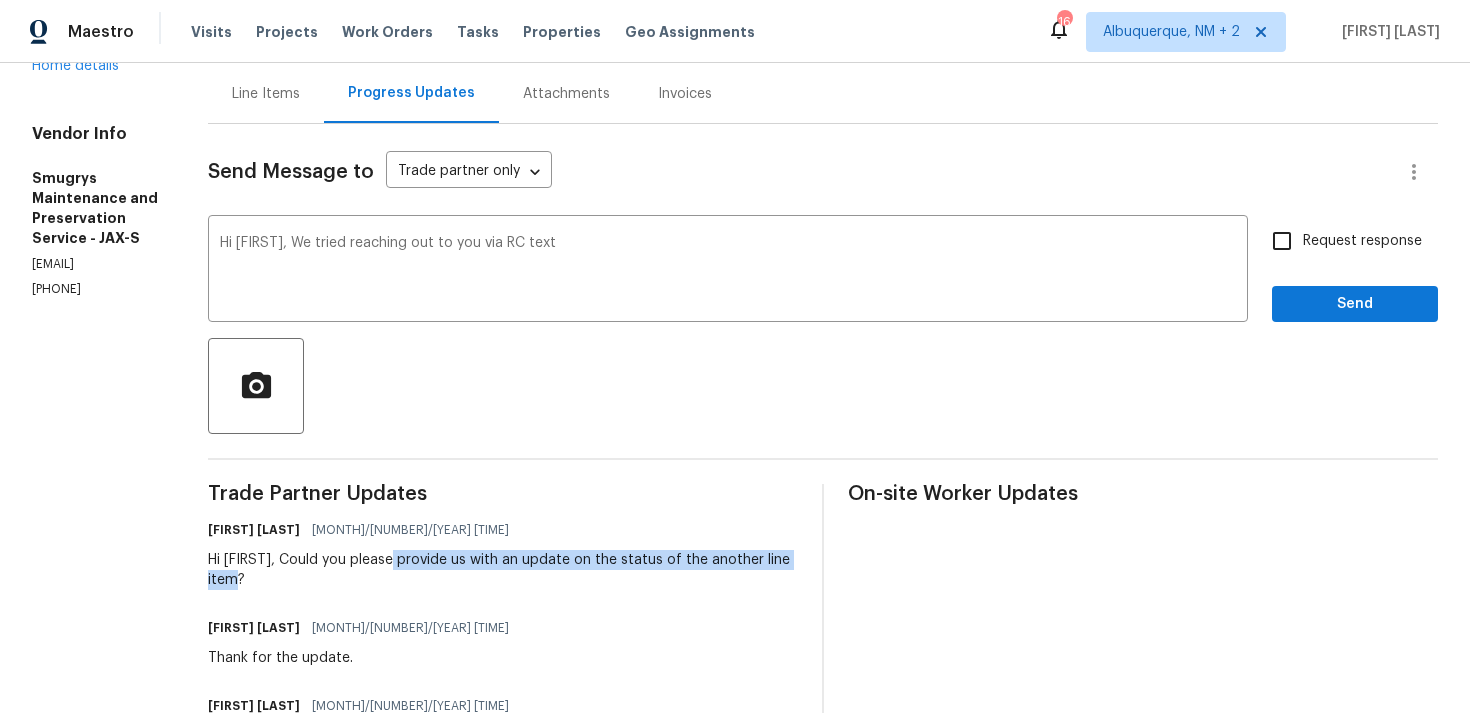 drag, startPoint x: 394, startPoint y: 559, endPoint x: 407, endPoint y: 576, distance: 21.400934 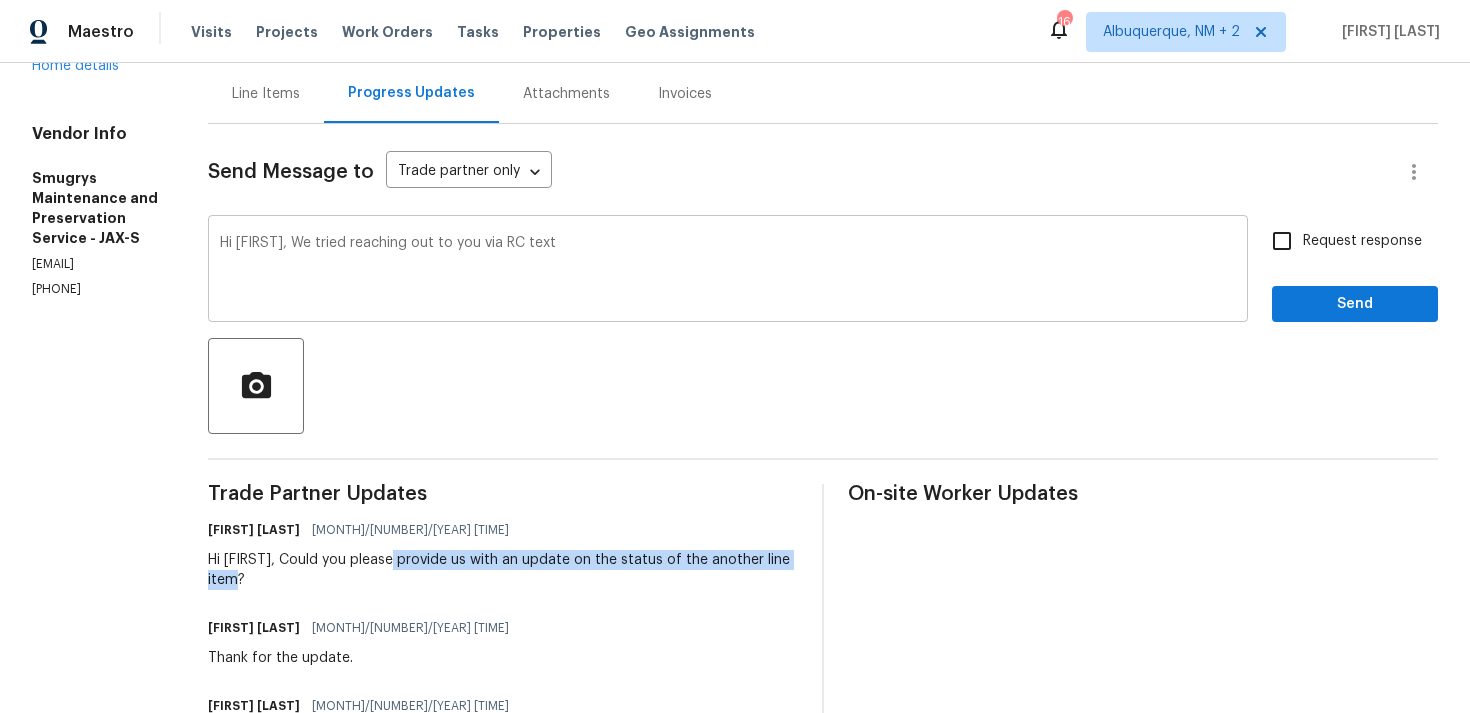 click on "Hi Rafael, We tried reaching out to you via RC text" at bounding box center (728, 271) 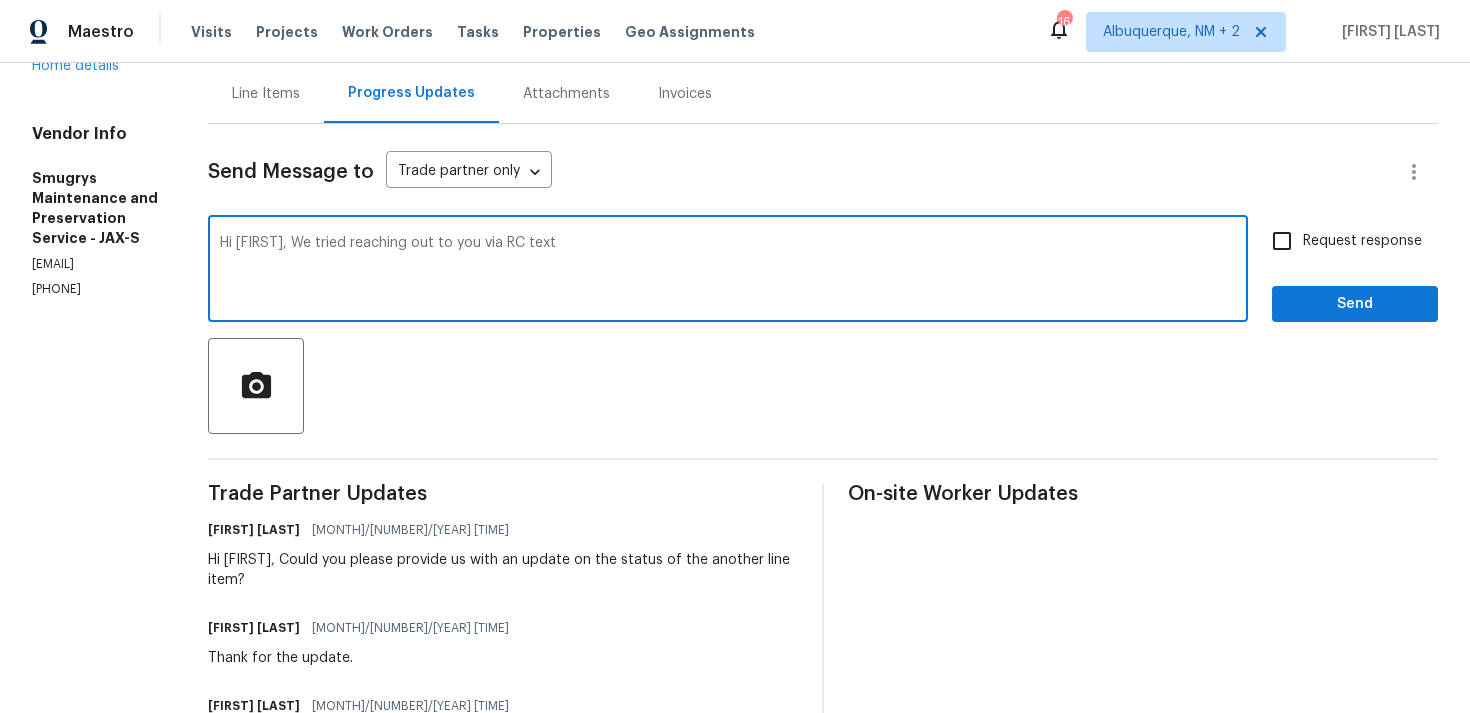 paste on "provide us with an update on the status of the another line item?" 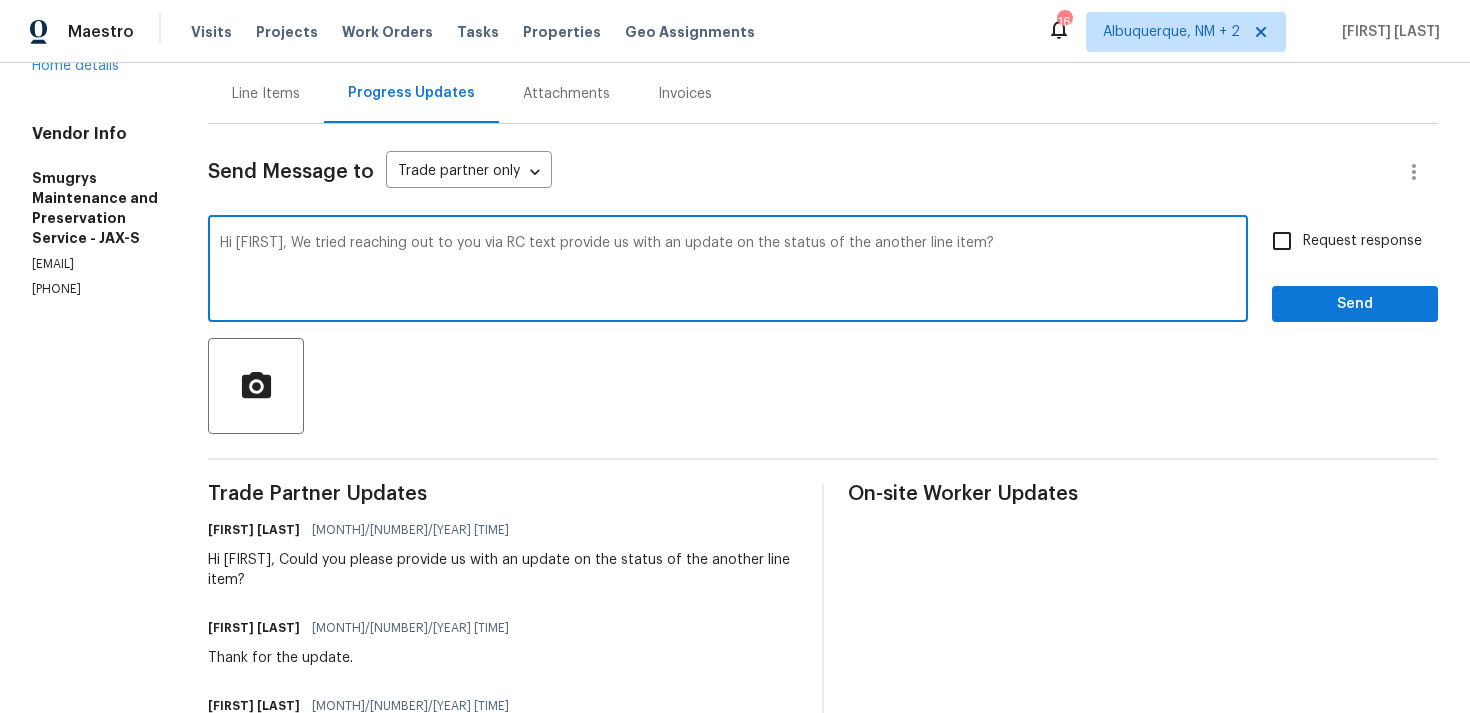 click on "Hi Rafael, We tried reaching out to you via RC text provide us with an update on the status of the another line item?" at bounding box center [728, 271] 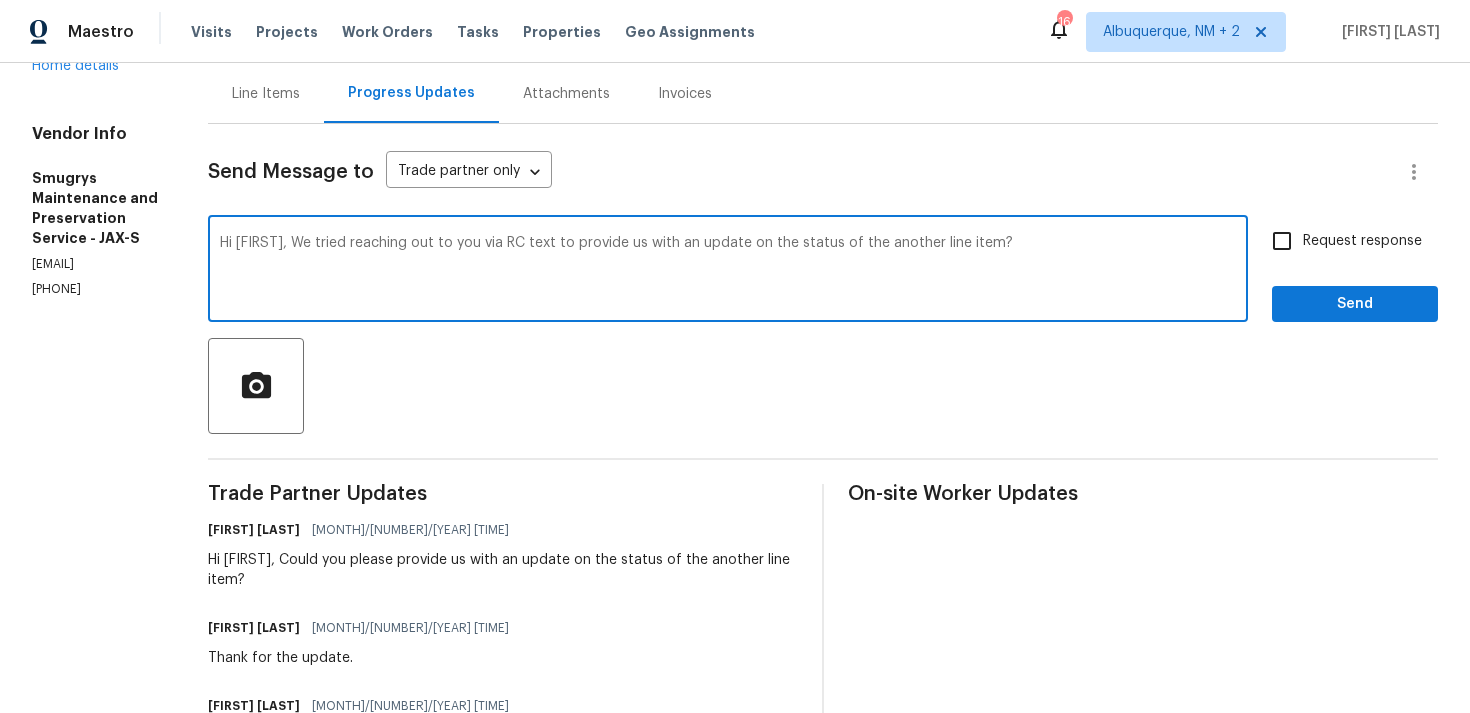 click on "Hi Rafael, We tried reaching out to you via RC text to provide us with an update on the status of the another line item?" at bounding box center [728, 271] 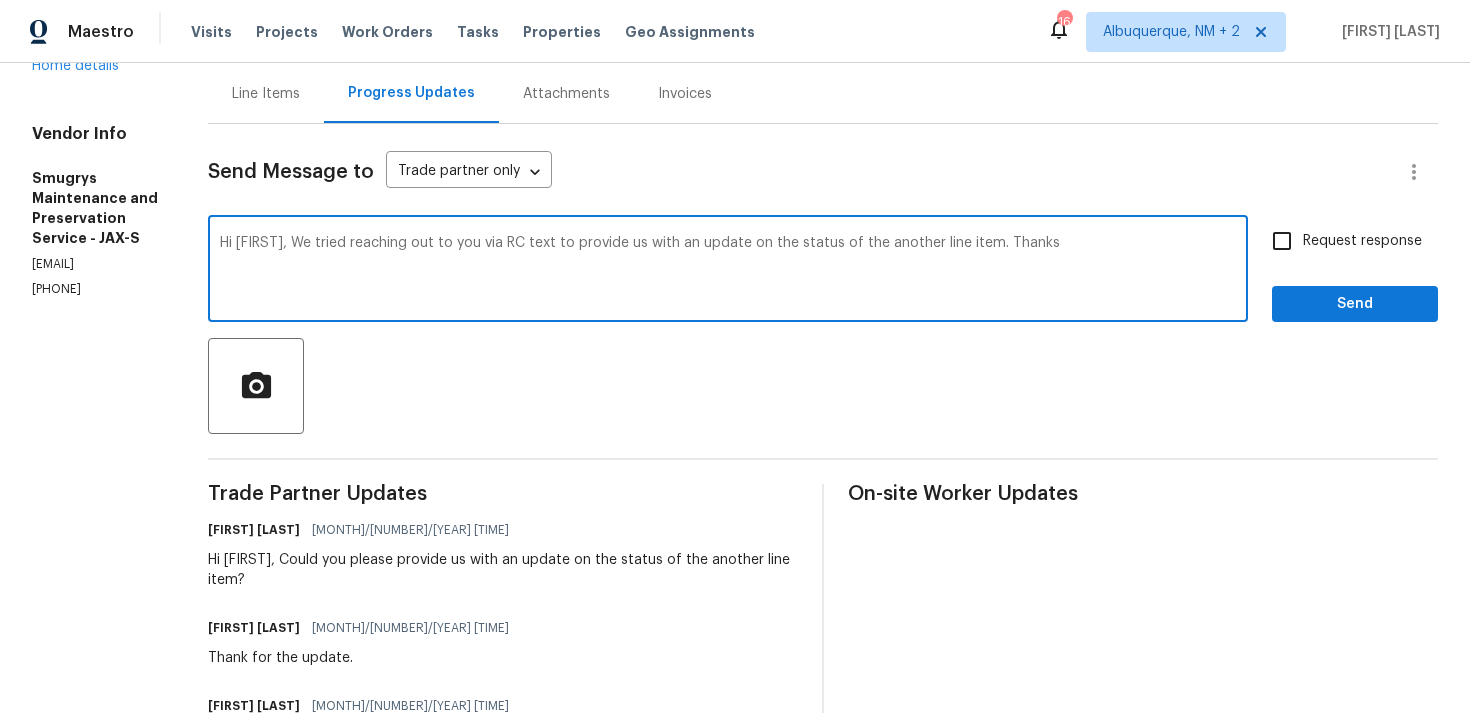 type on "Hi Rafael, We tried reaching out to you via RC text to provide us with an update on the status of the another line item. Thanks" 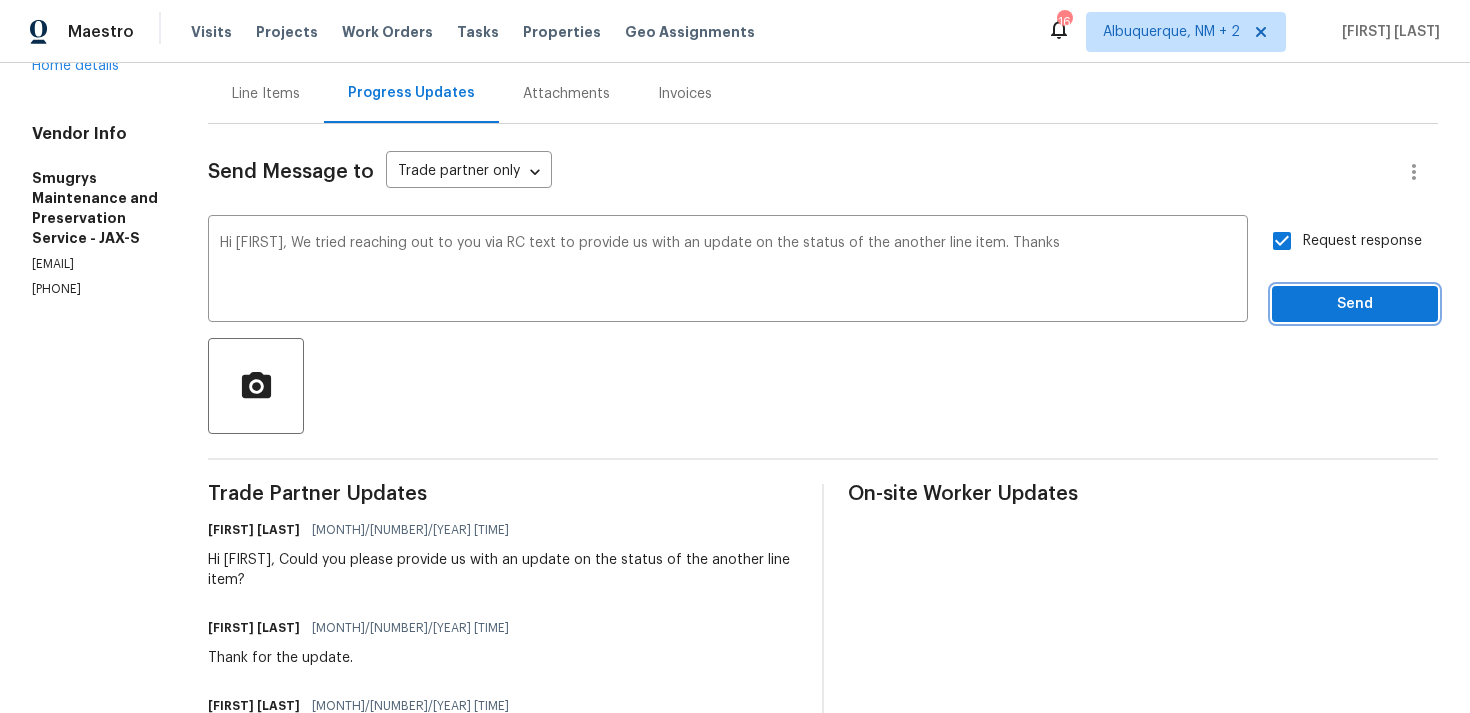 click on "Send" at bounding box center [1355, 304] 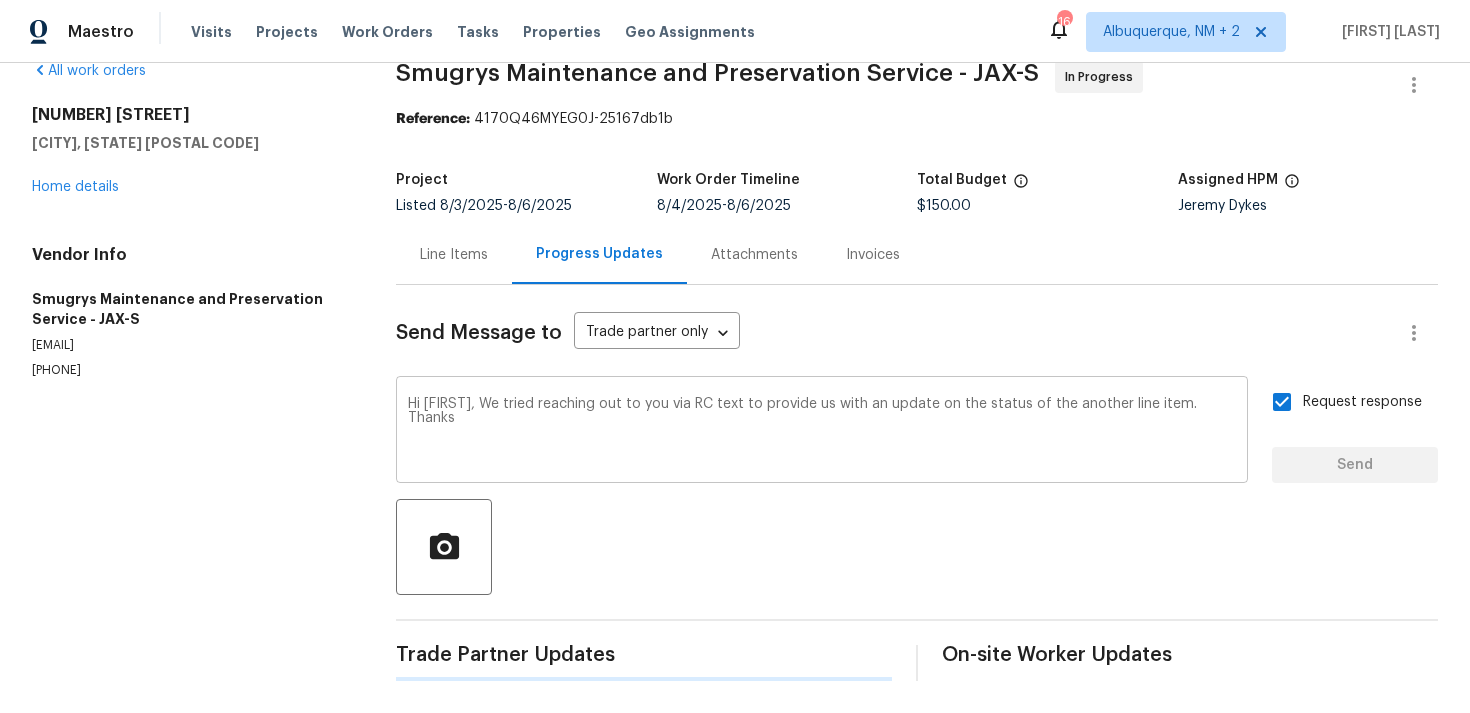 type 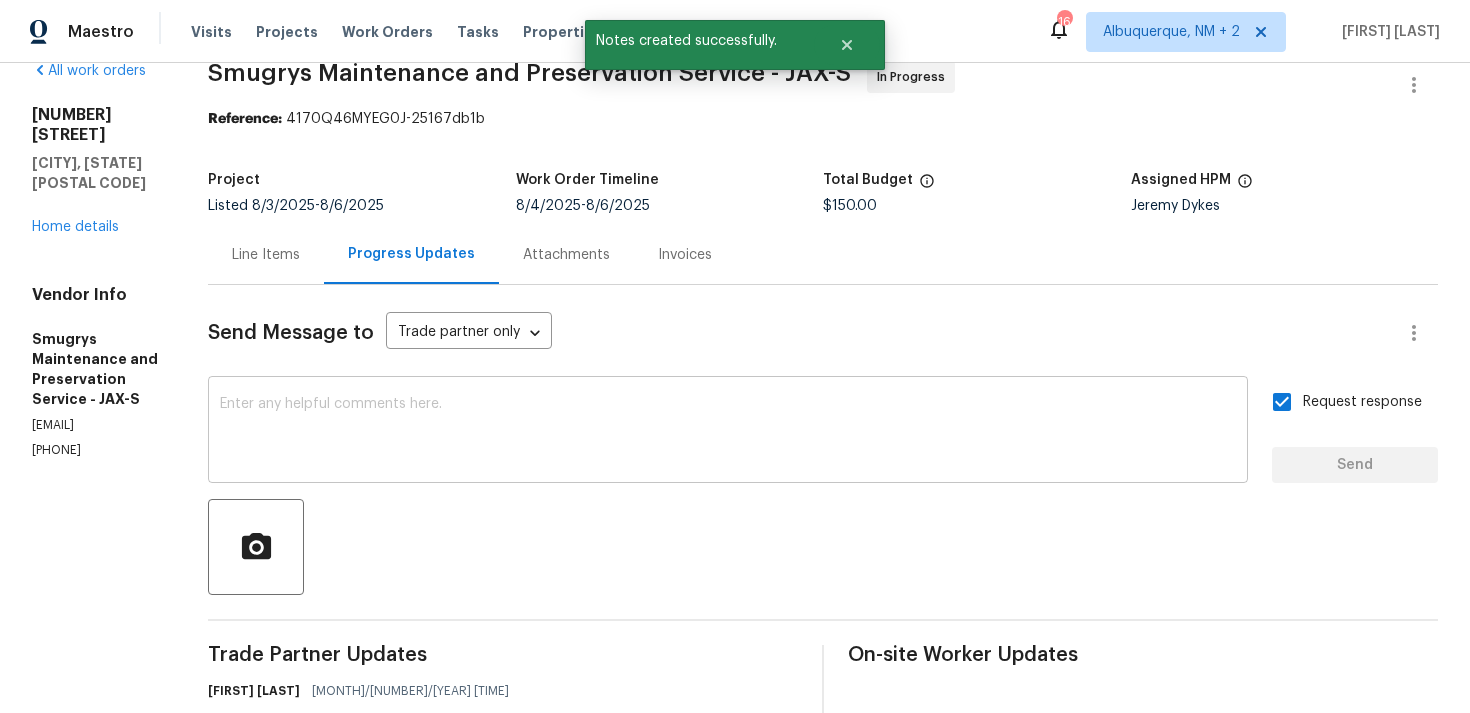 scroll, scrollTop: 195, scrollLeft: 0, axis: vertical 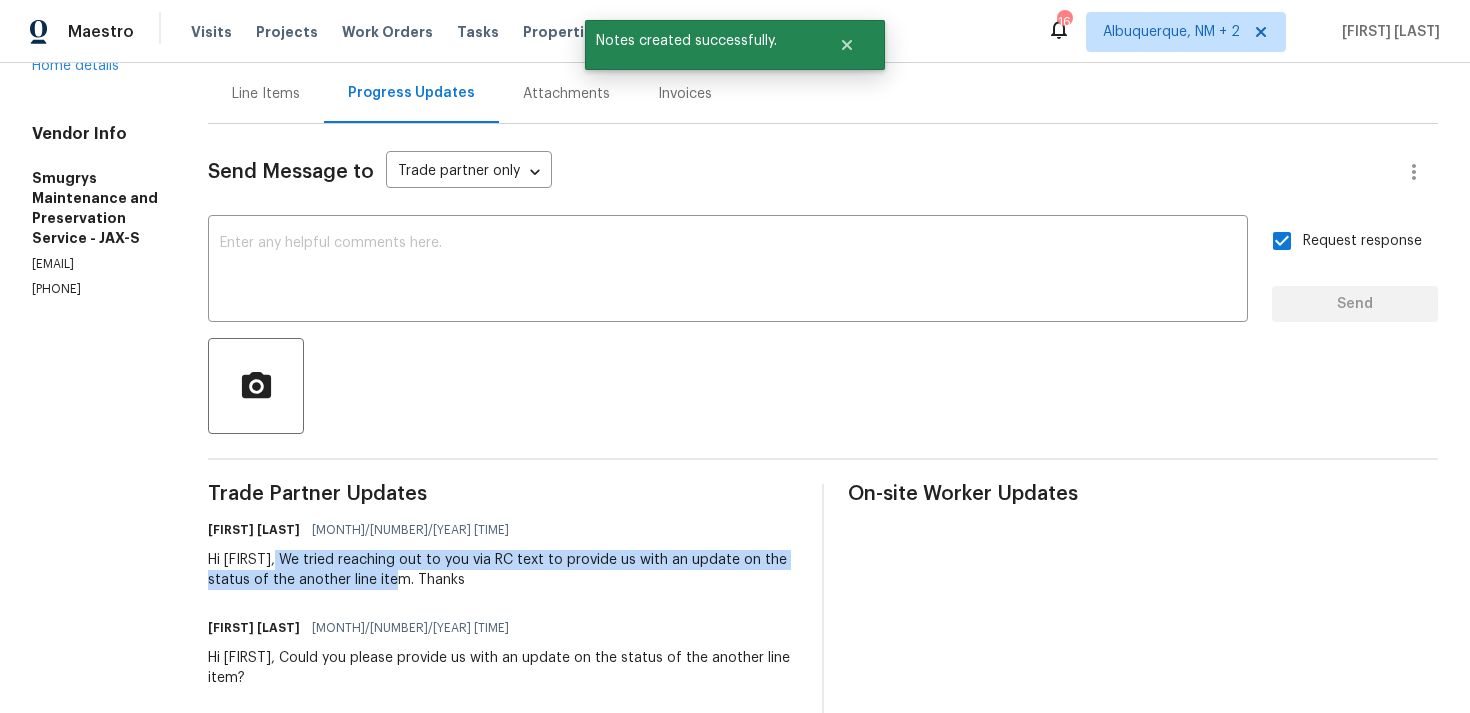 drag, startPoint x: 275, startPoint y: 562, endPoint x: 405, endPoint y: 576, distance: 130.75168 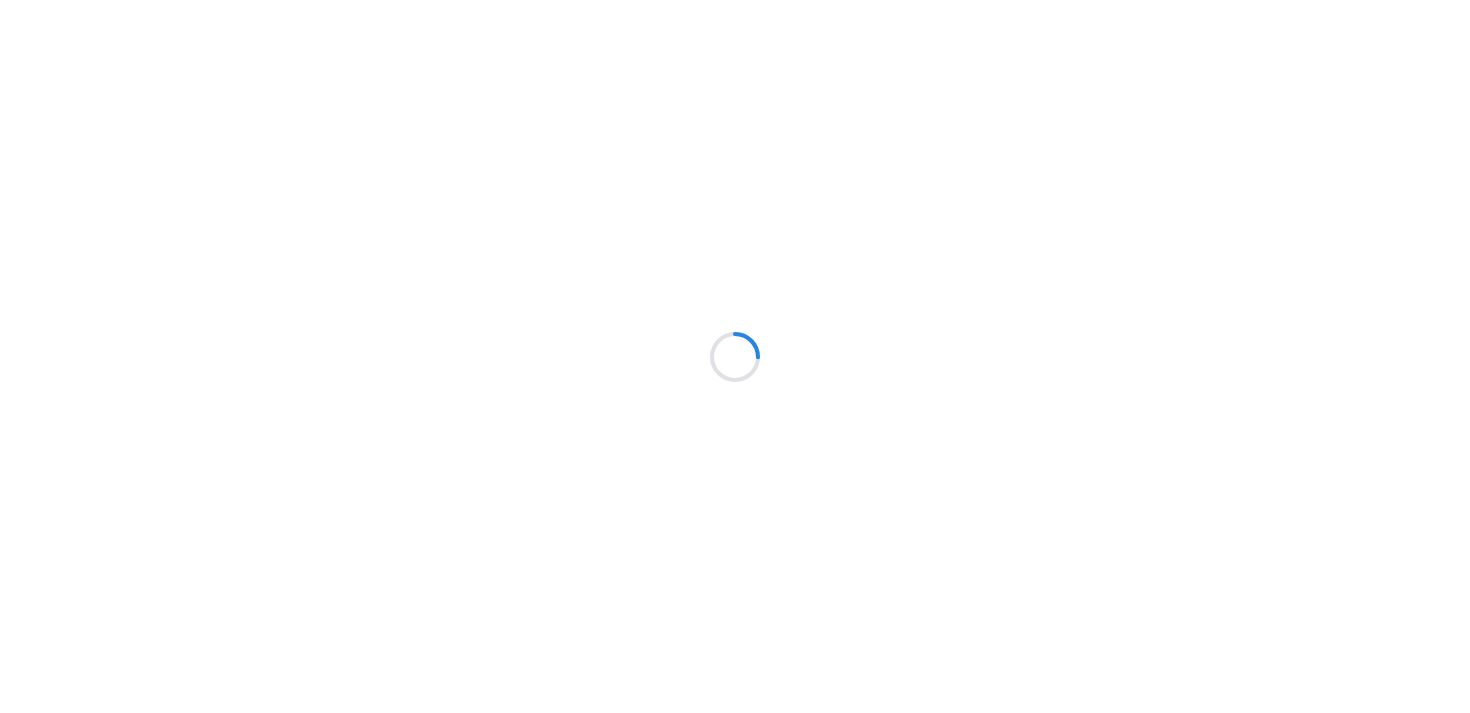scroll, scrollTop: 0, scrollLeft: 0, axis: both 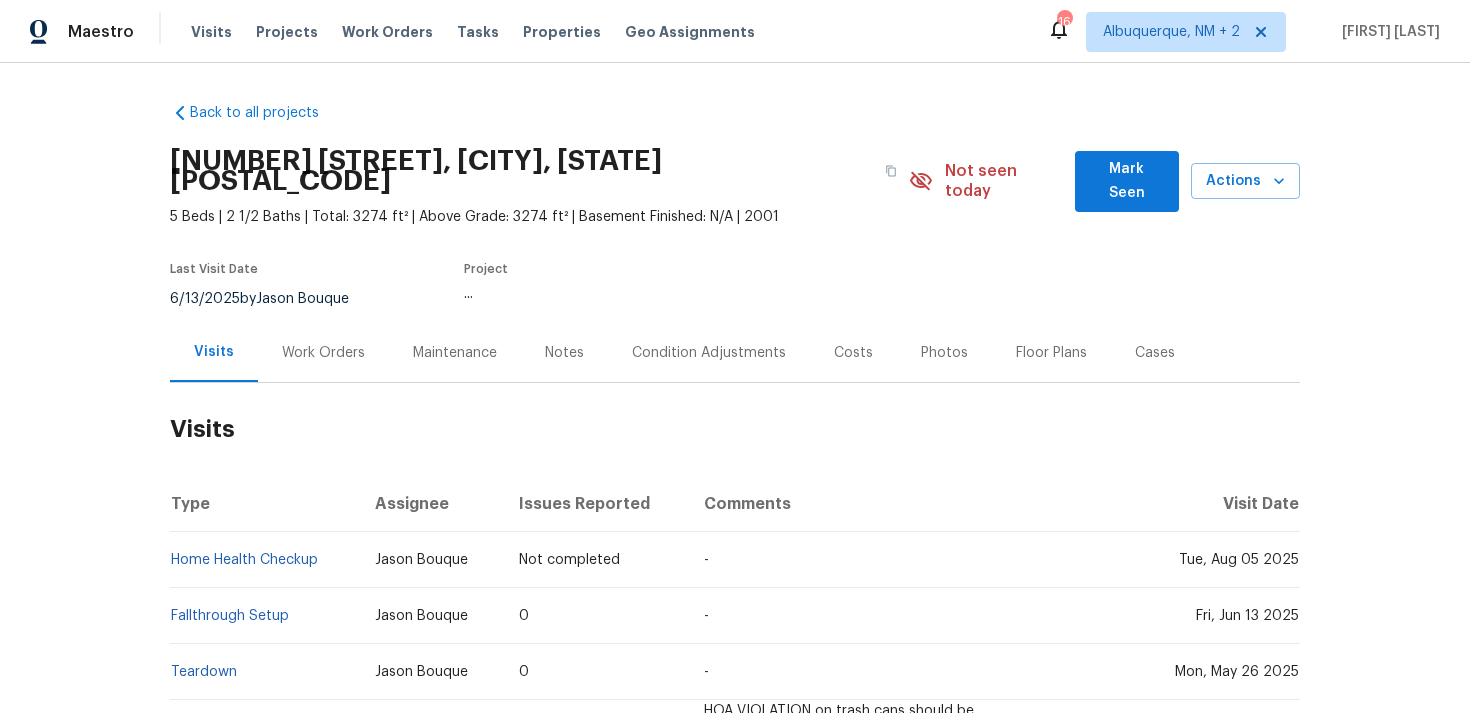 click on "Work Orders" at bounding box center (323, 353) 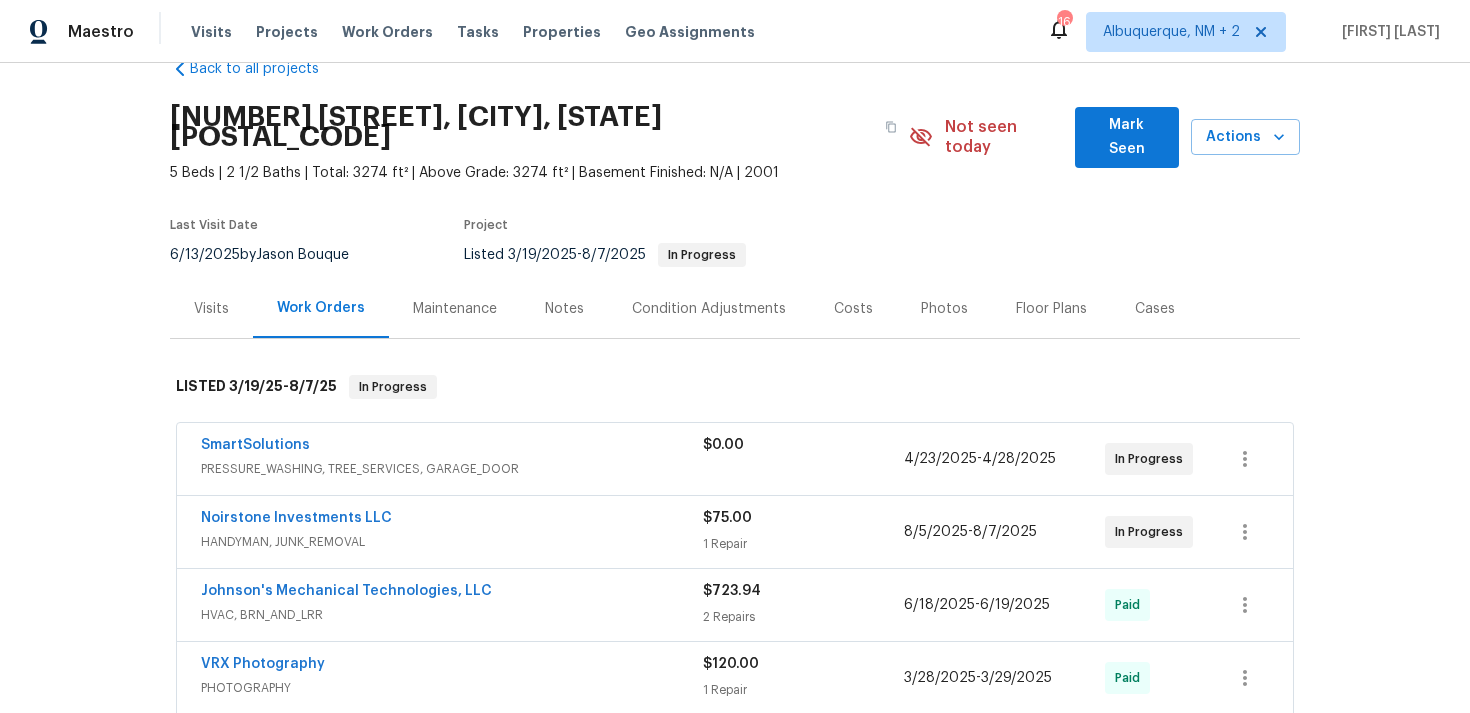 scroll, scrollTop: 54, scrollLeft: 0, axis: vertical 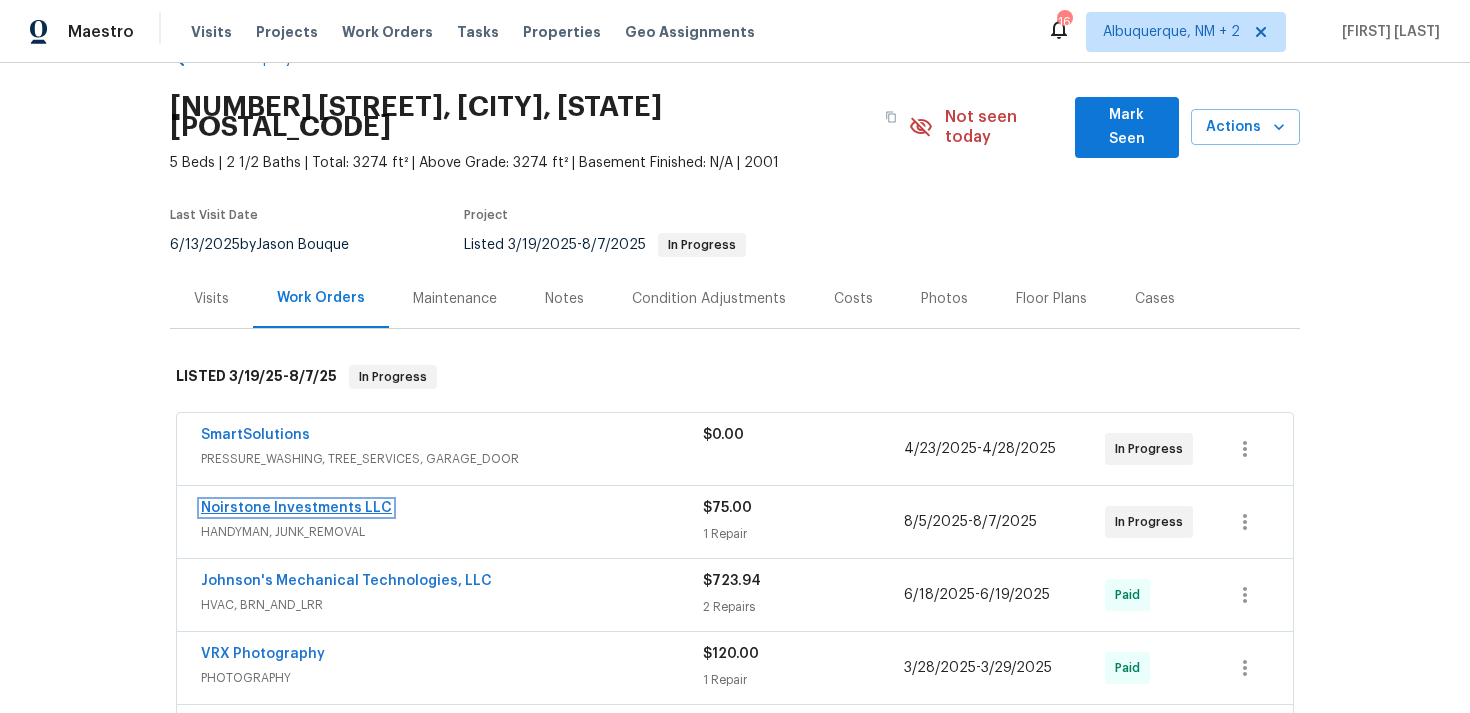 click on "Noirstone Investments LLC" at bounding box center (296, 508) 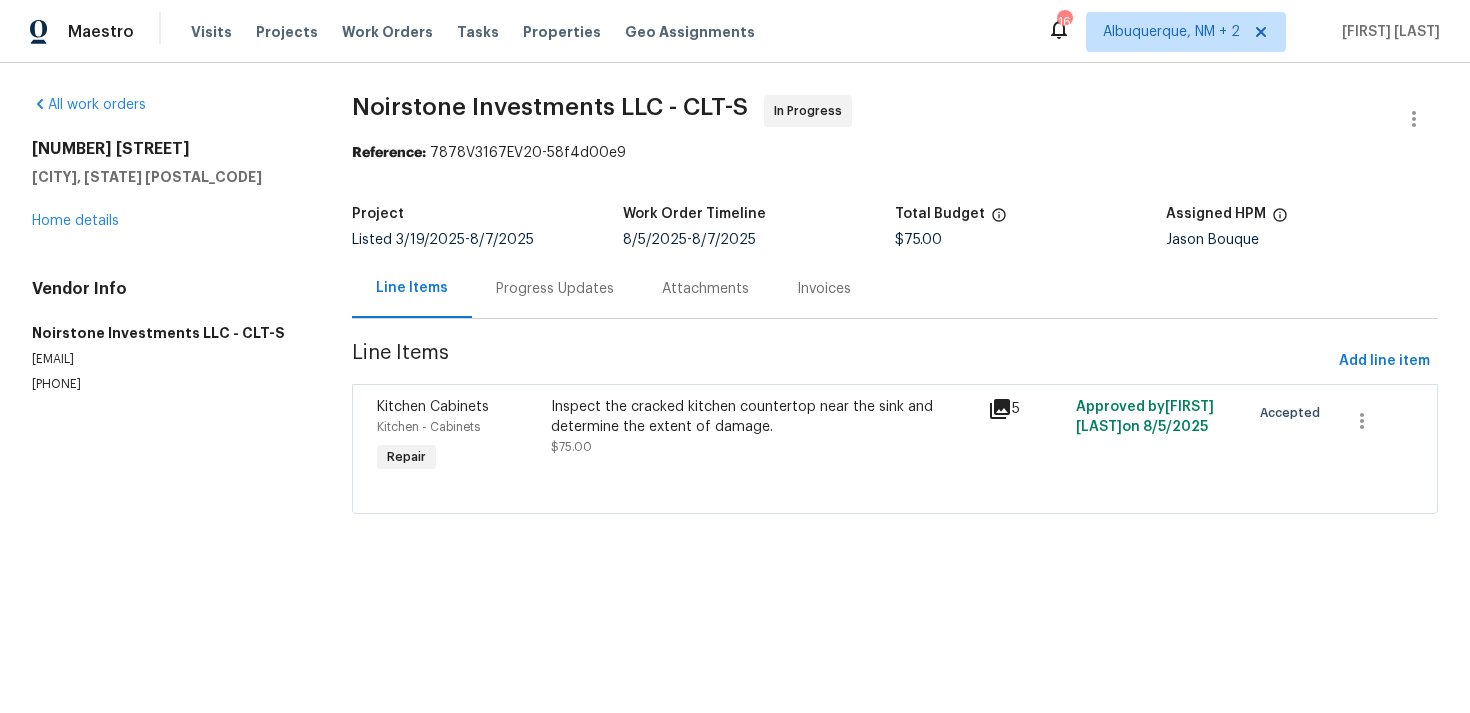 click on "Progress Updates" at bounding box center (555, 288) 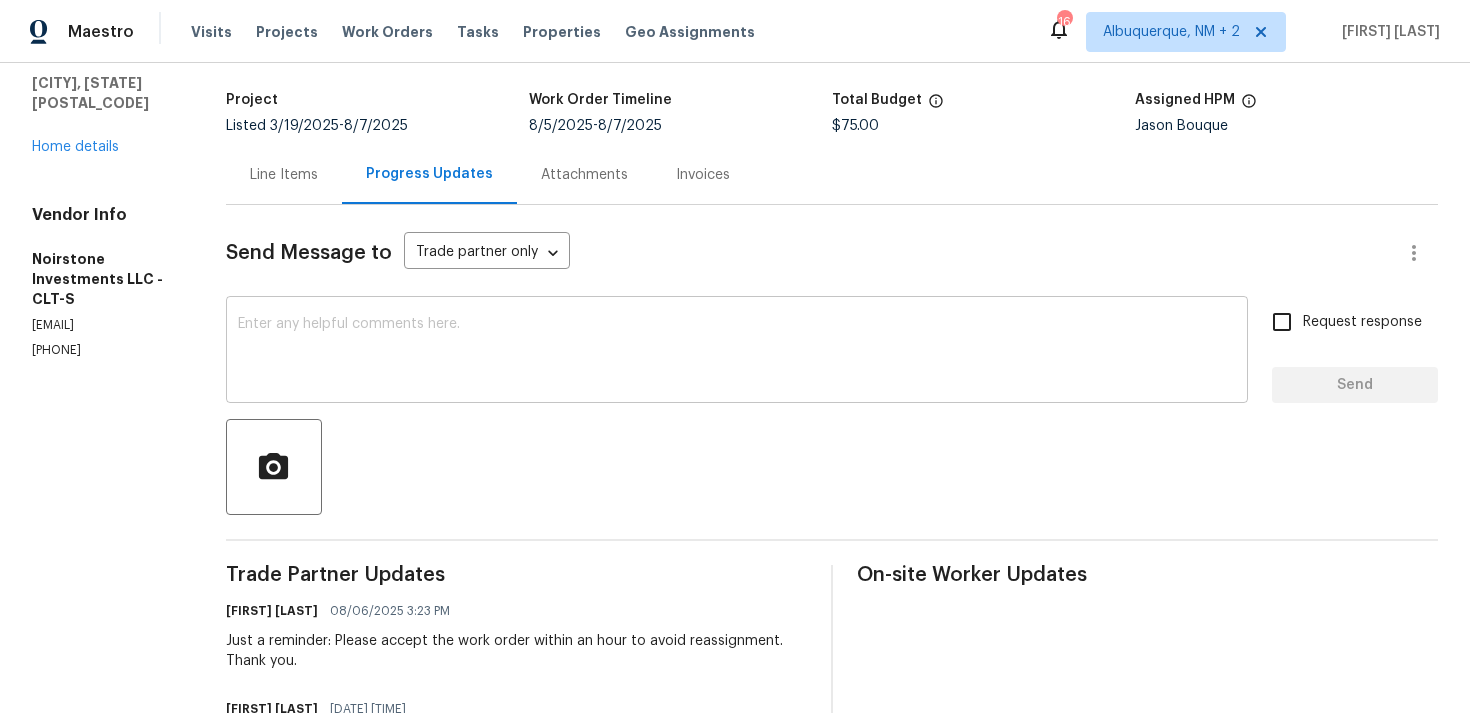 scroll, scrollTop: 266, scrollLeft: 0, axis: vertical 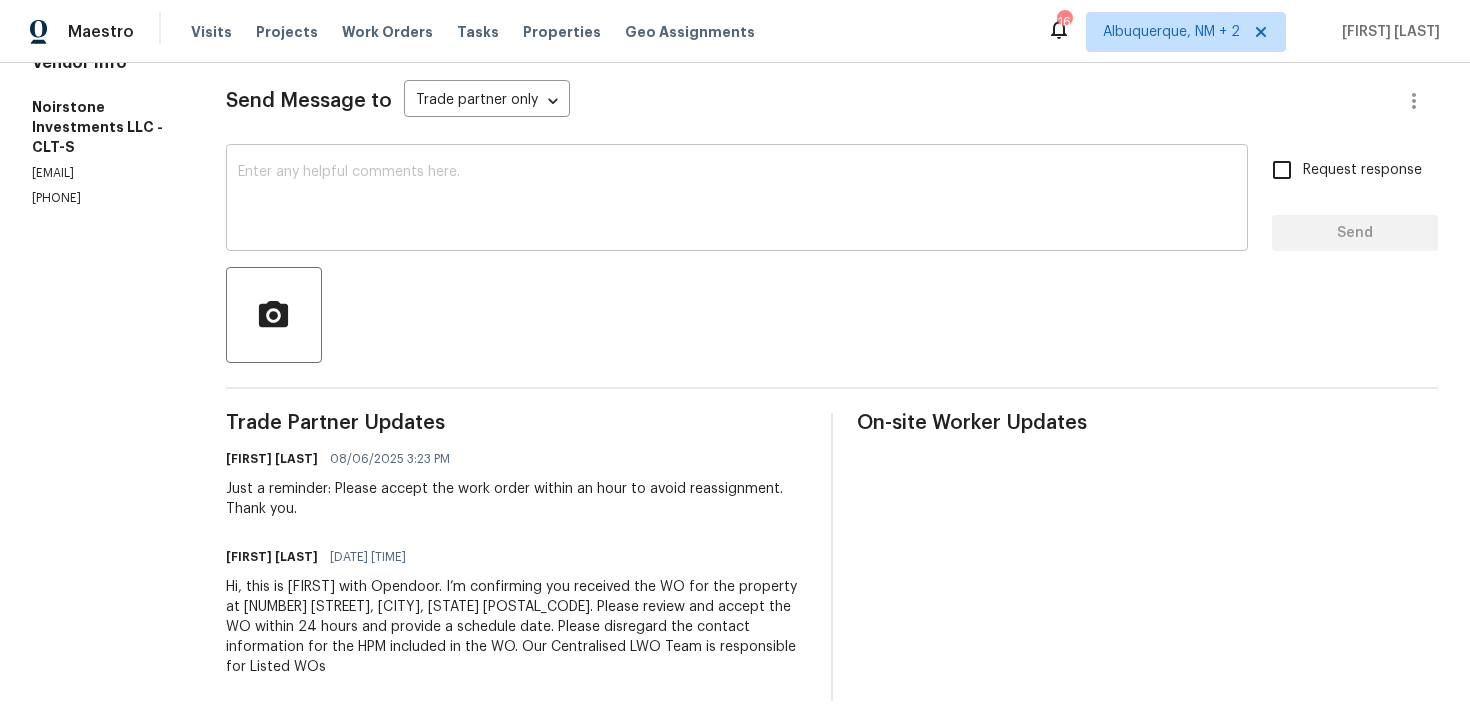 click at bounding box center (737, 200) 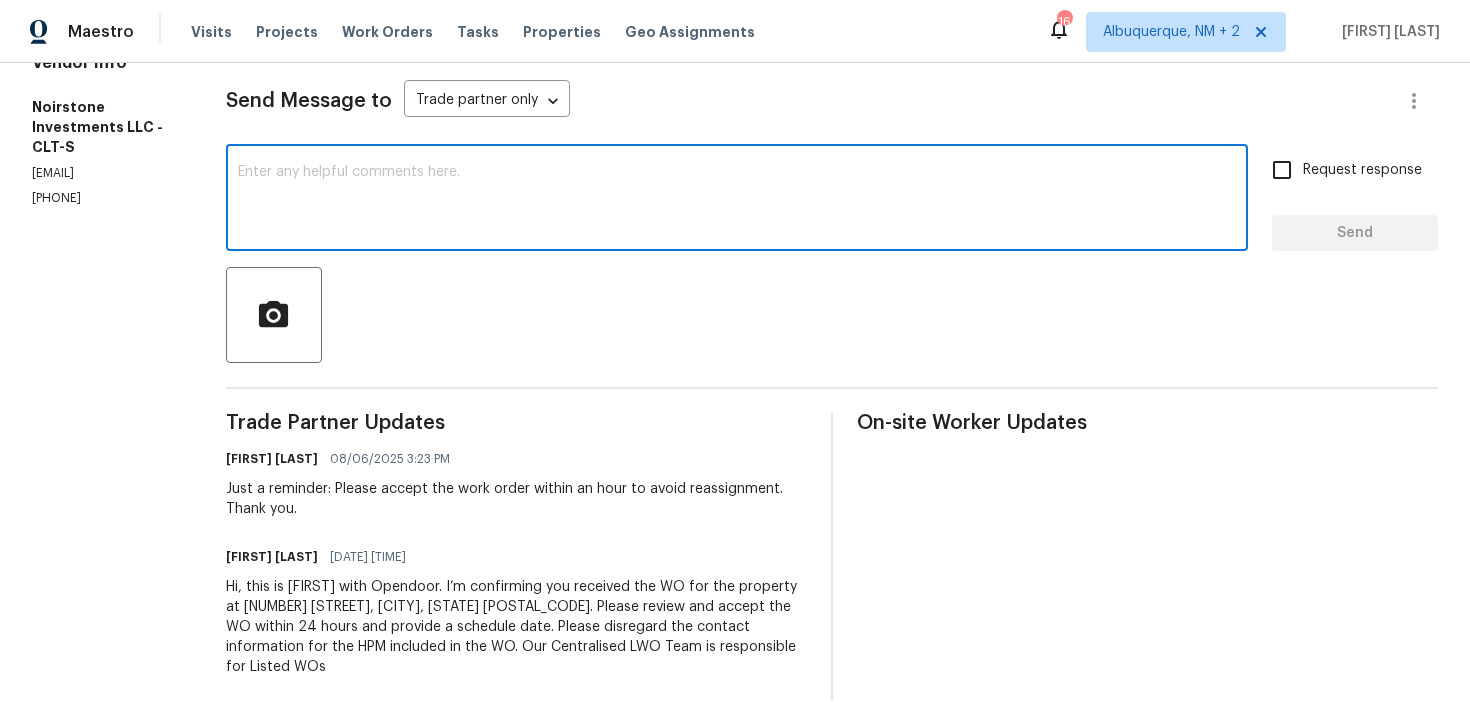 paste on "Thank you for accepting the work order. Could you please provide us with an update on the scheduled date?" 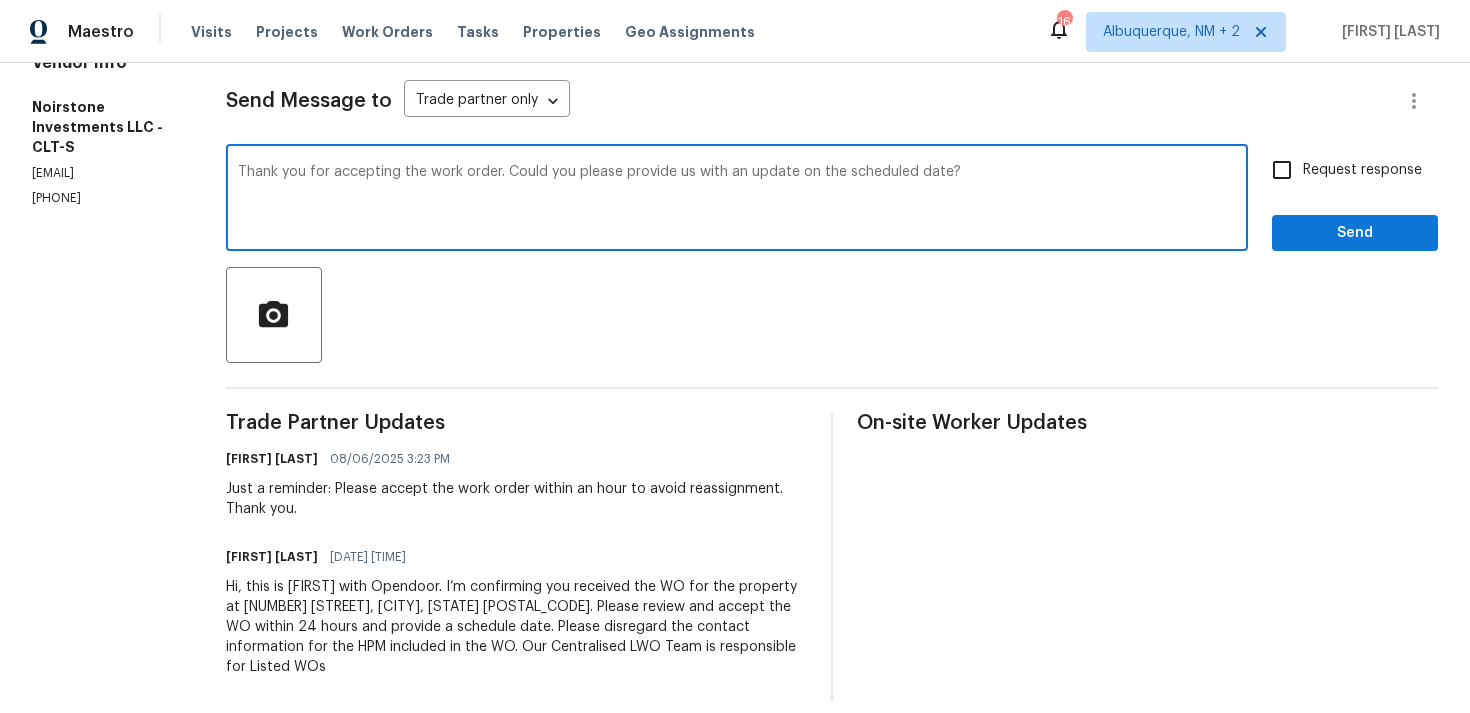 type on "Thank you for accepting the work order. Could you please provide us with an update on the scheduled date?" 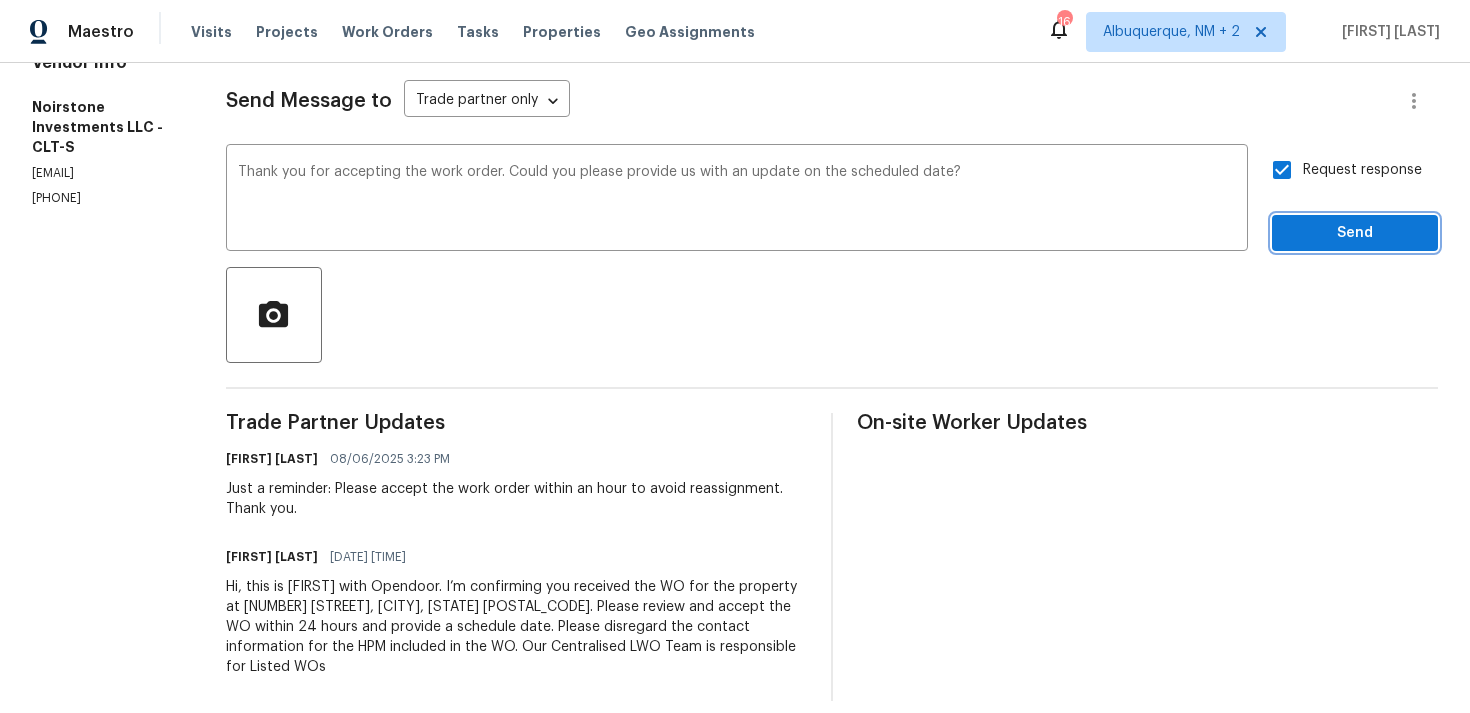 click on "Send" at bounding box center (1355, 233) 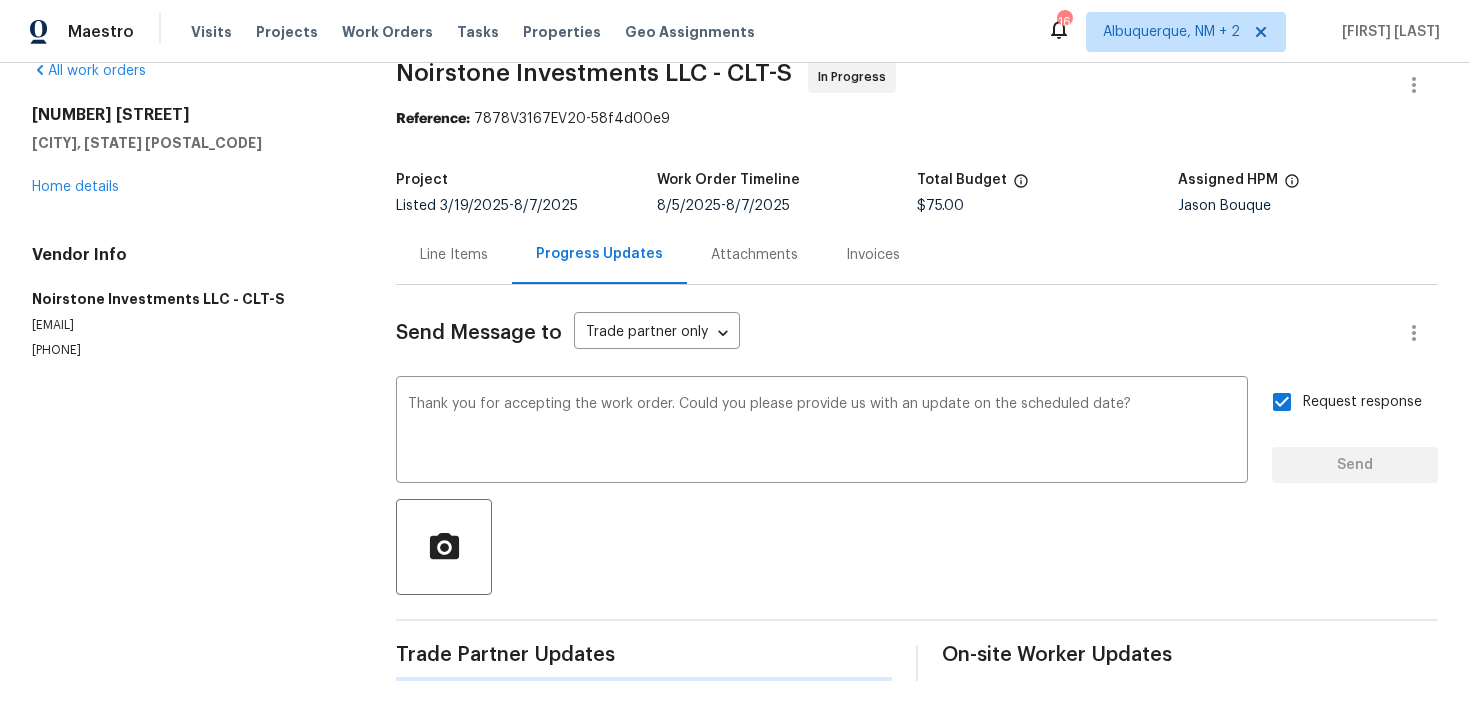 type 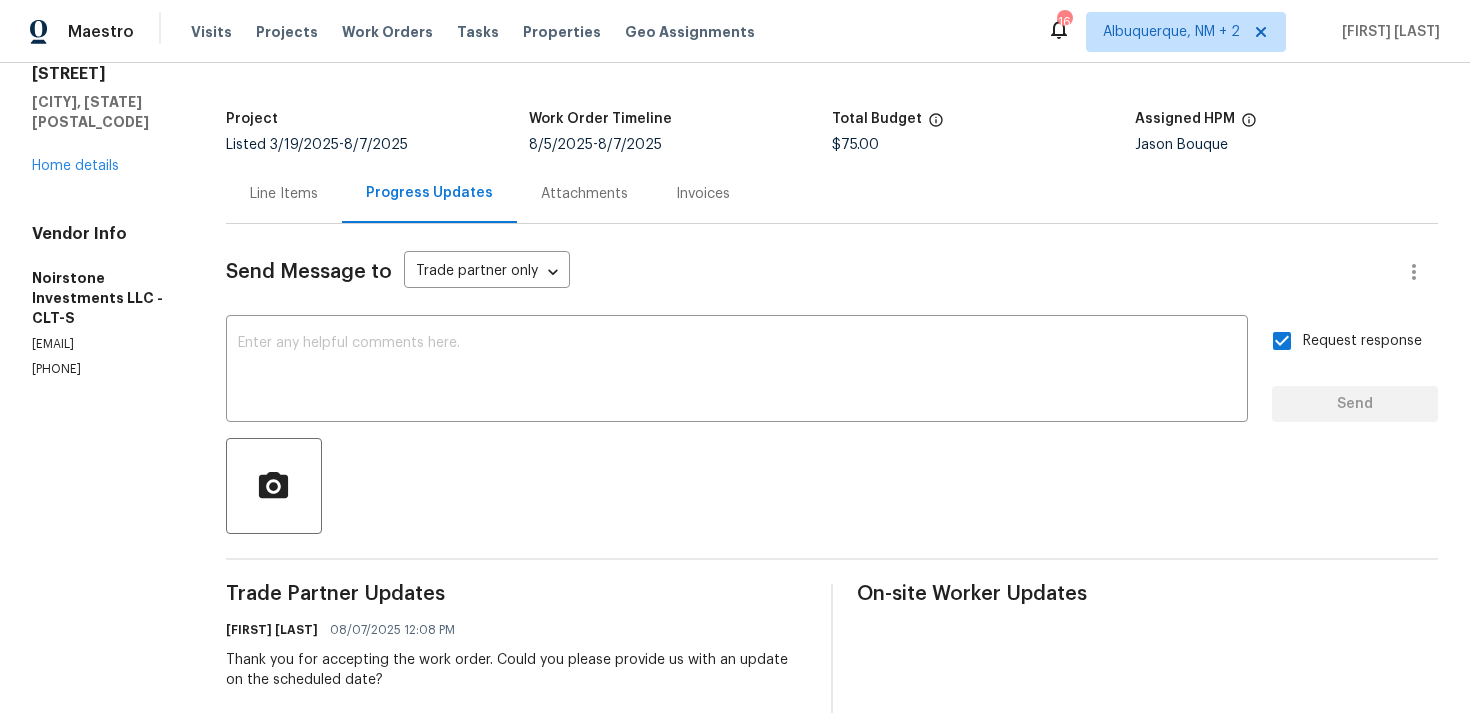 scroll, scrollTop: 79, scrollLeft: 0, axis: vertical 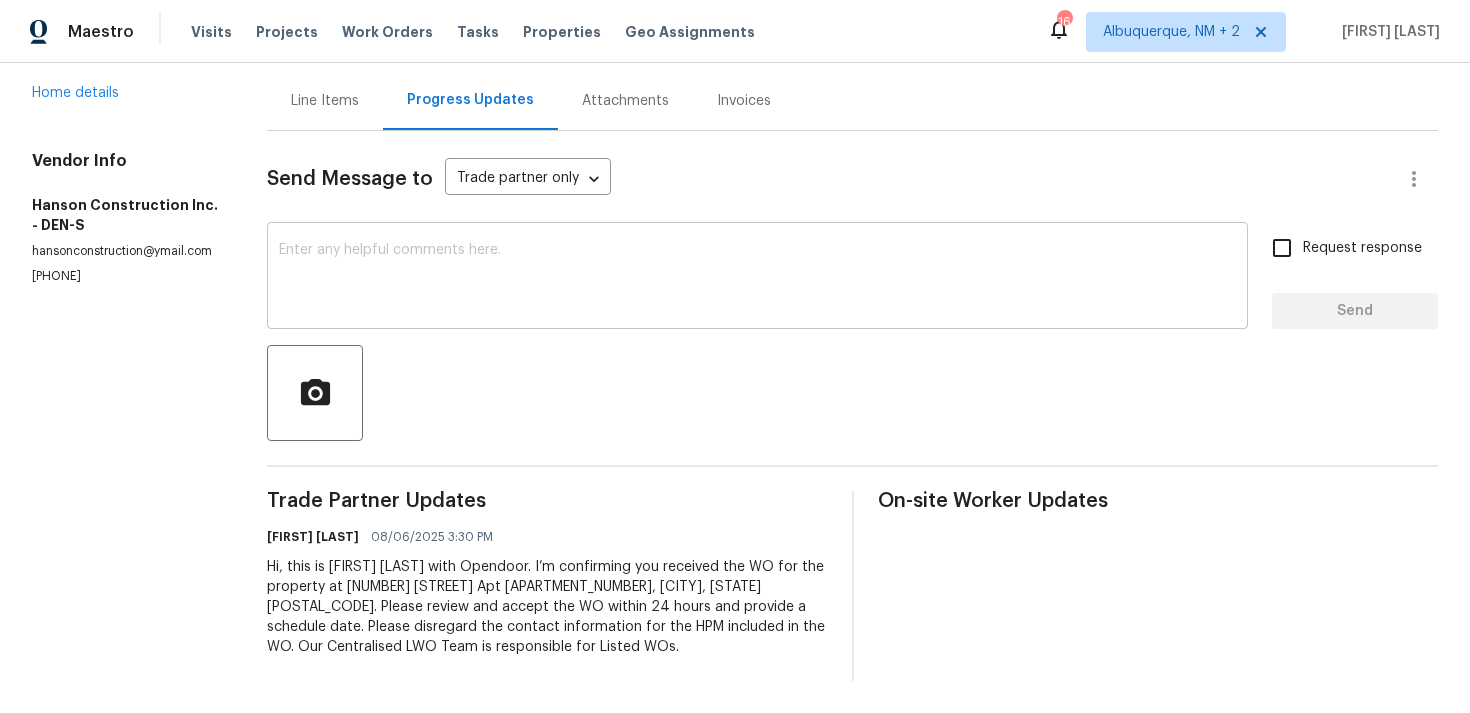 click at bounding box center (757, 278) 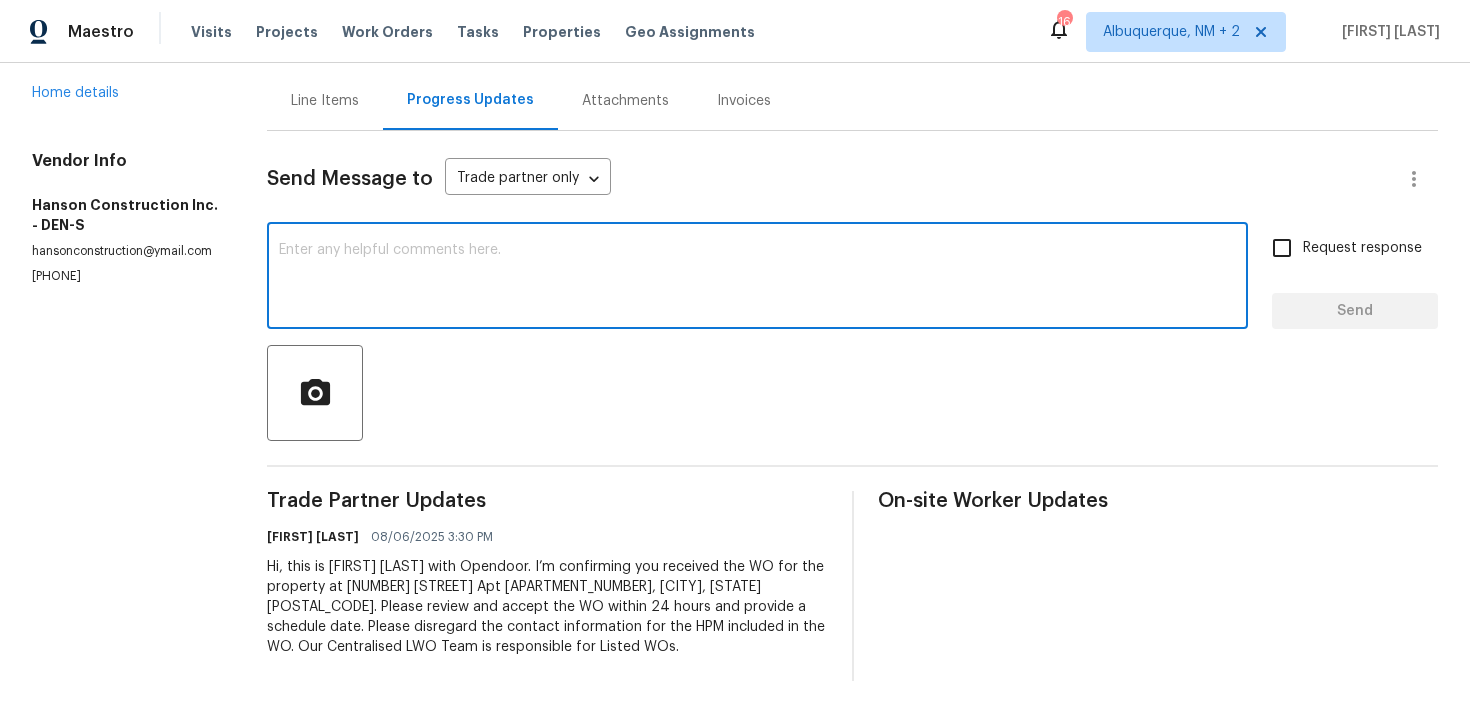 paste on "Thank you for accepting the work order.	 Kindly let us know the scheduled date once it is confirmed." 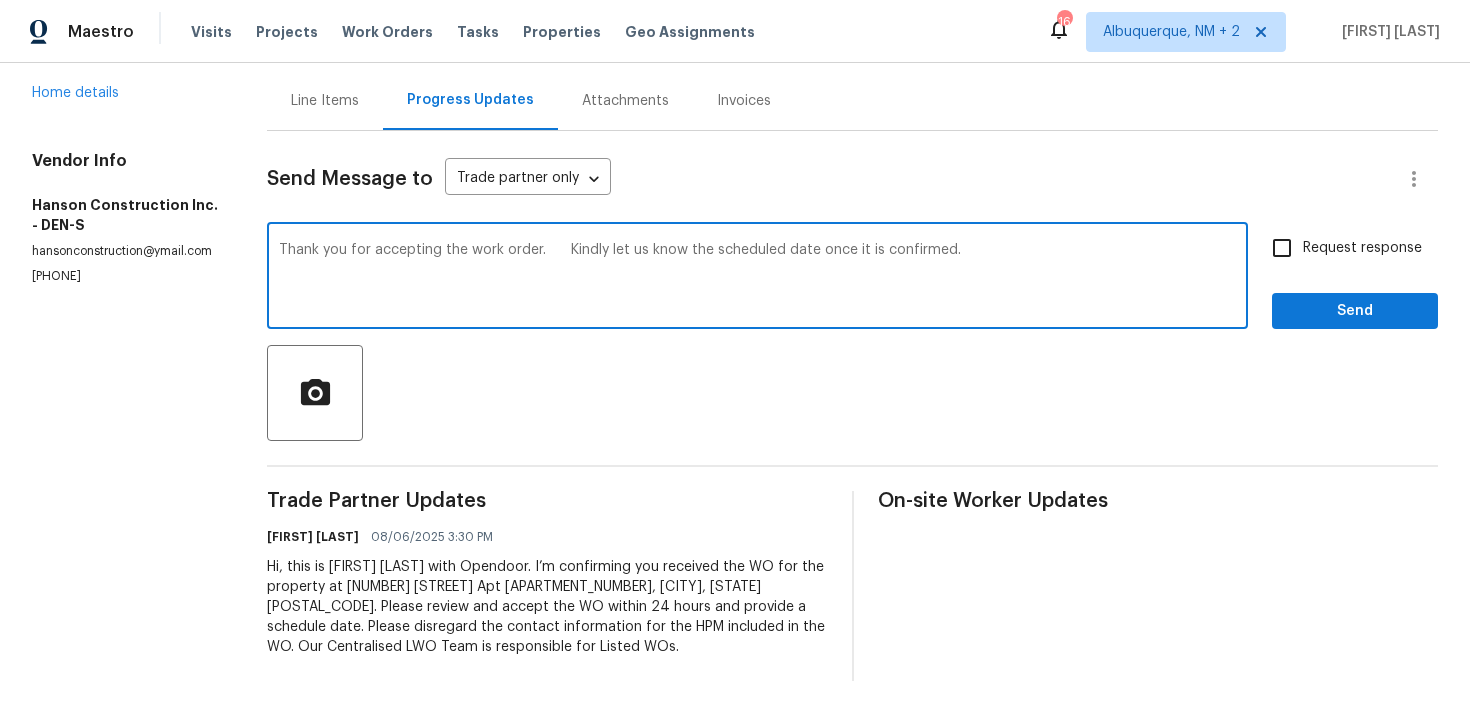 type on "Thank you for accepting the work order.	 Kindly let us know the scheduled date once it is confirmed." 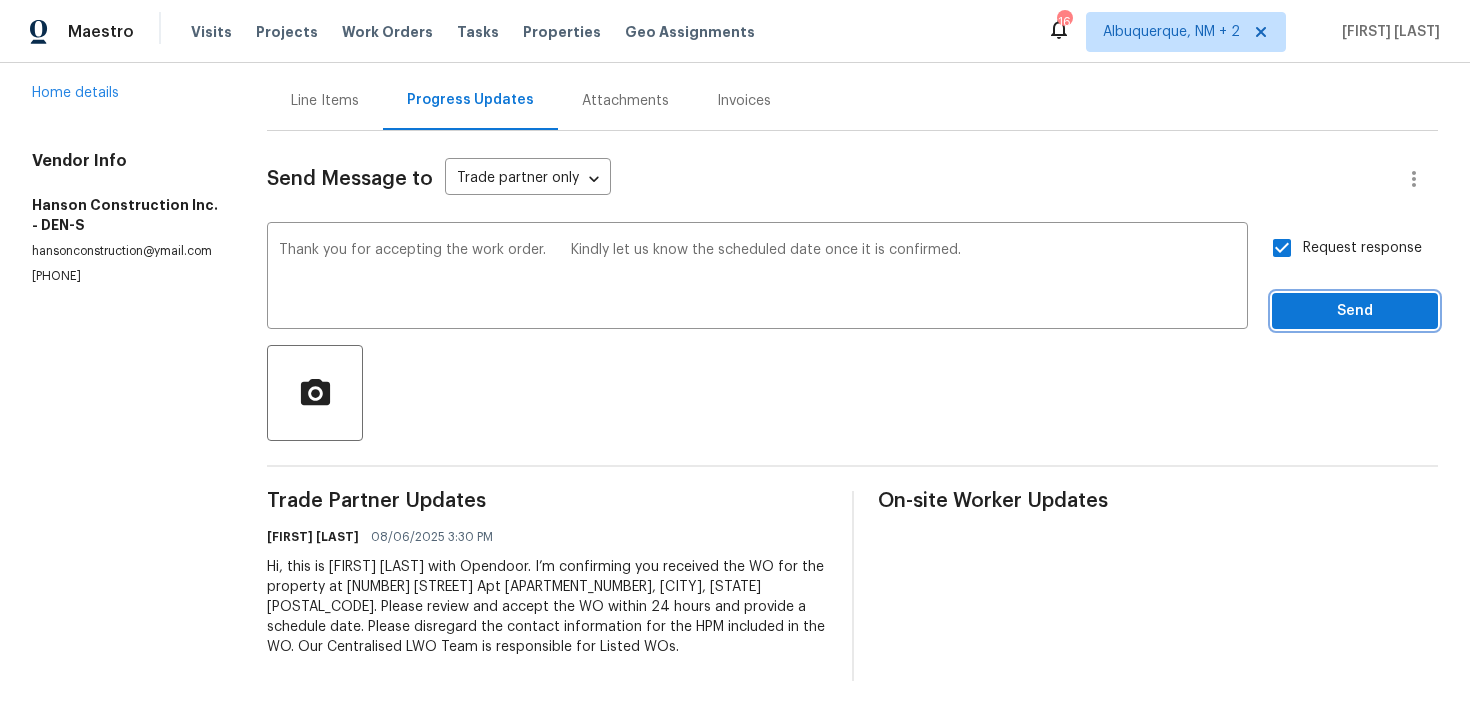 click on "Send" at bounding box center (1355, 311) 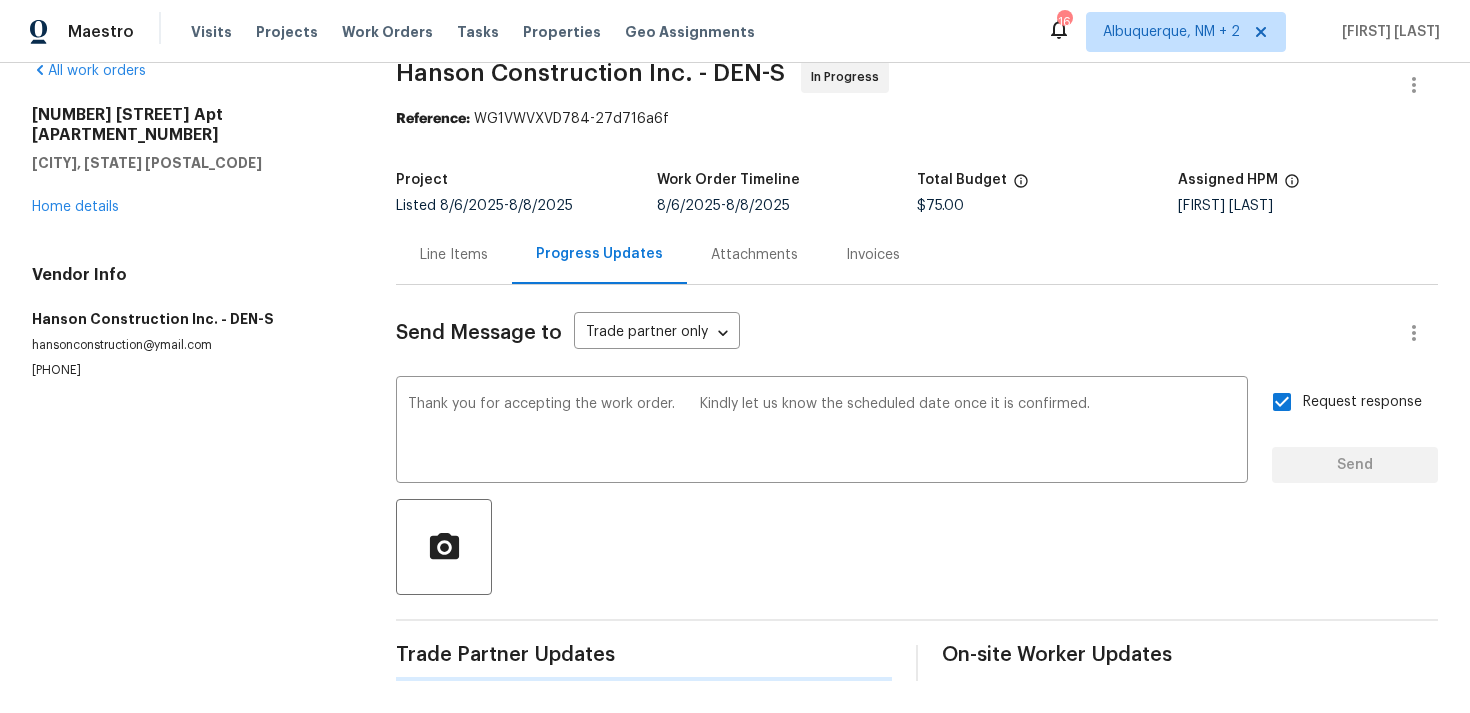 type 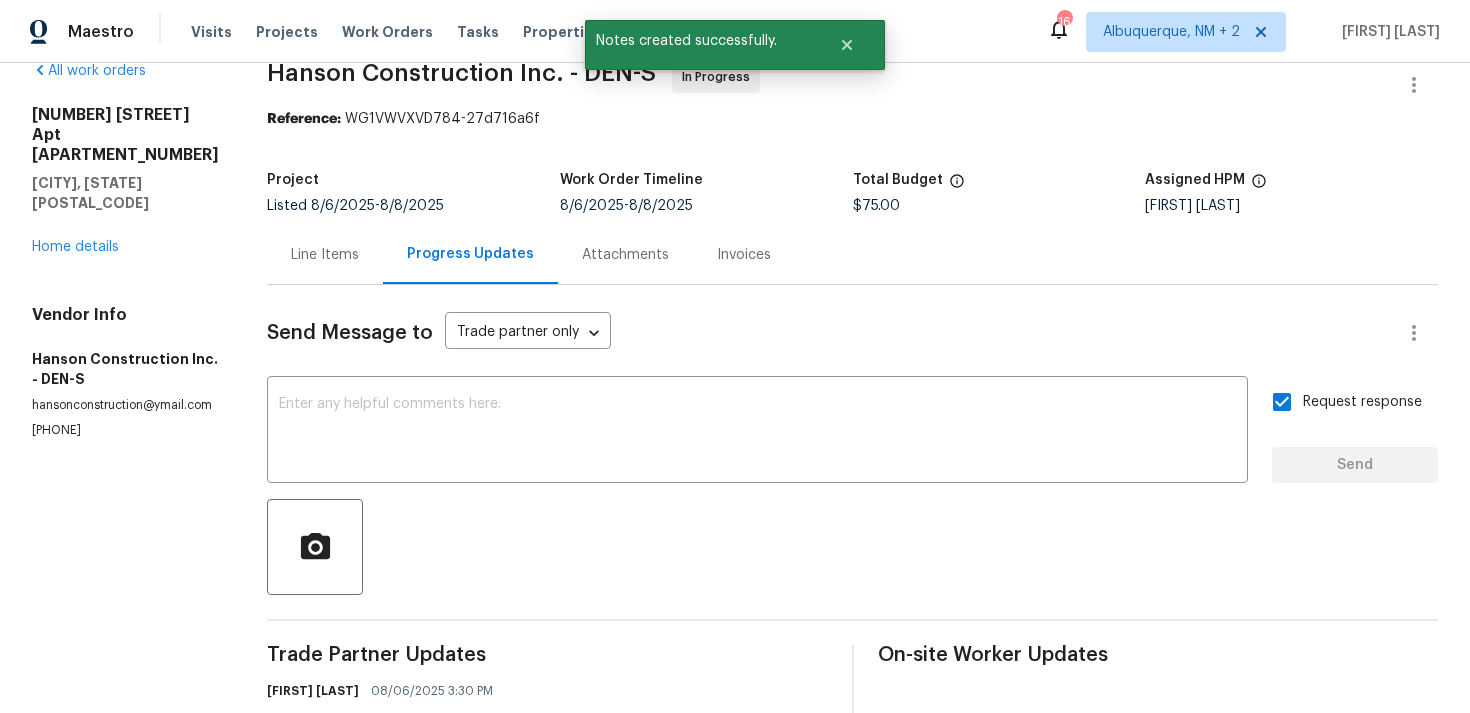 scroll, scrollTop: 188, scrollLeft: 0, axis: vertical 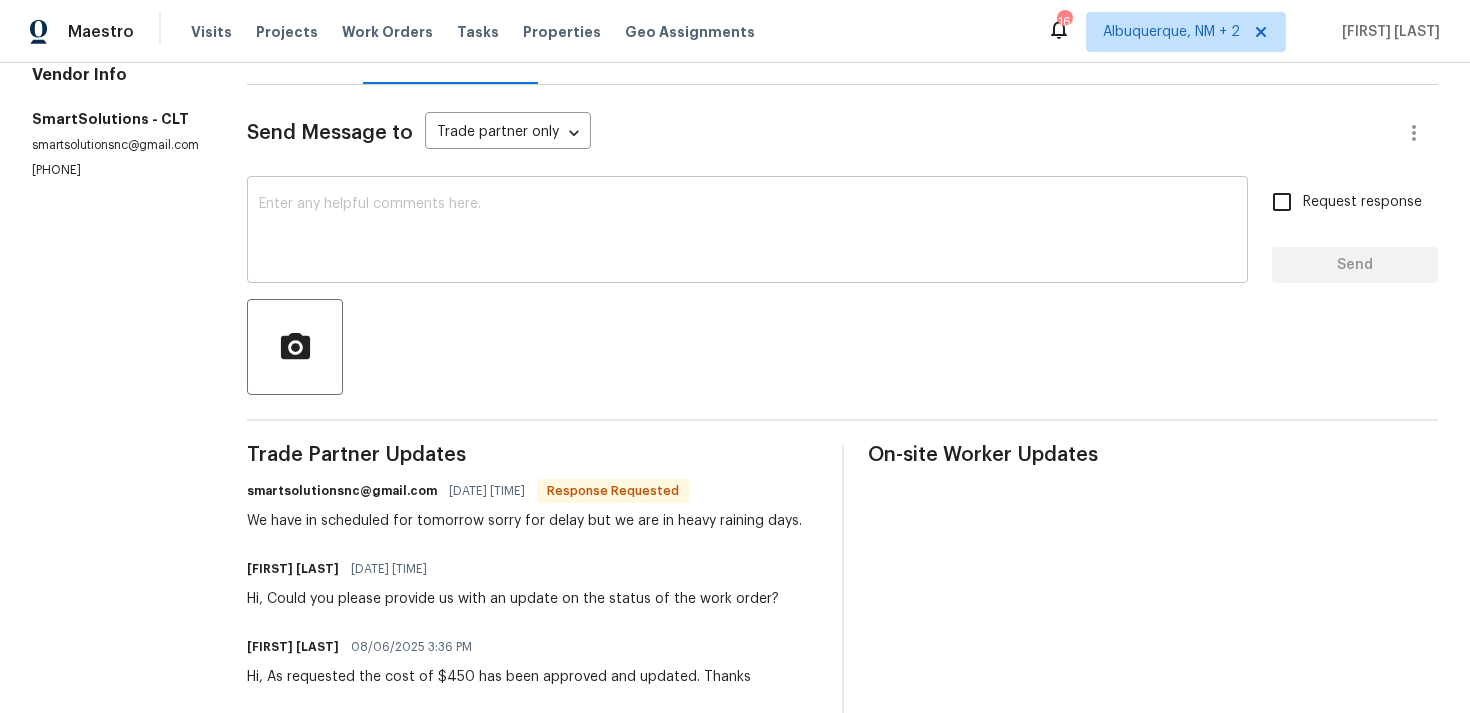 click at bounding box center (747, 232) 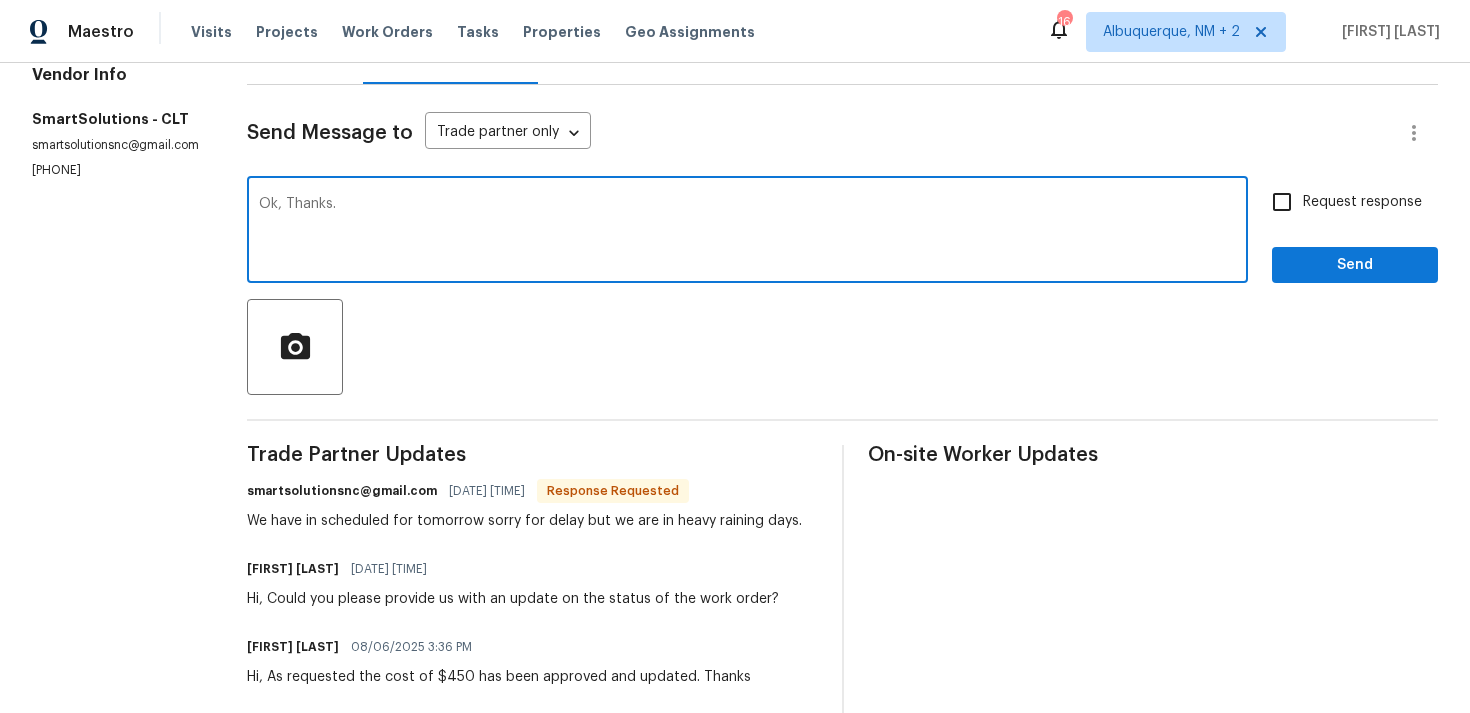 type on "Ok, Thanks." 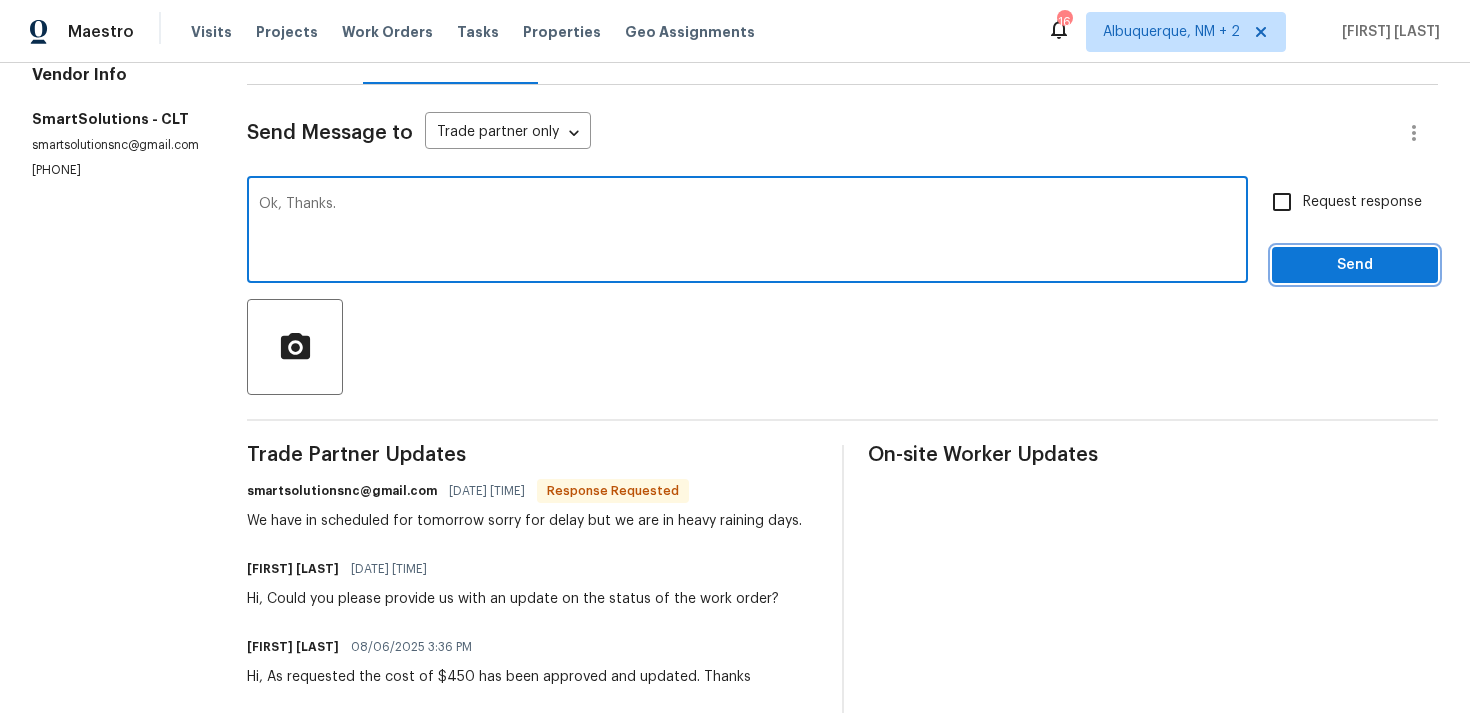 click on "Send" at bounding box center [1355, 265] 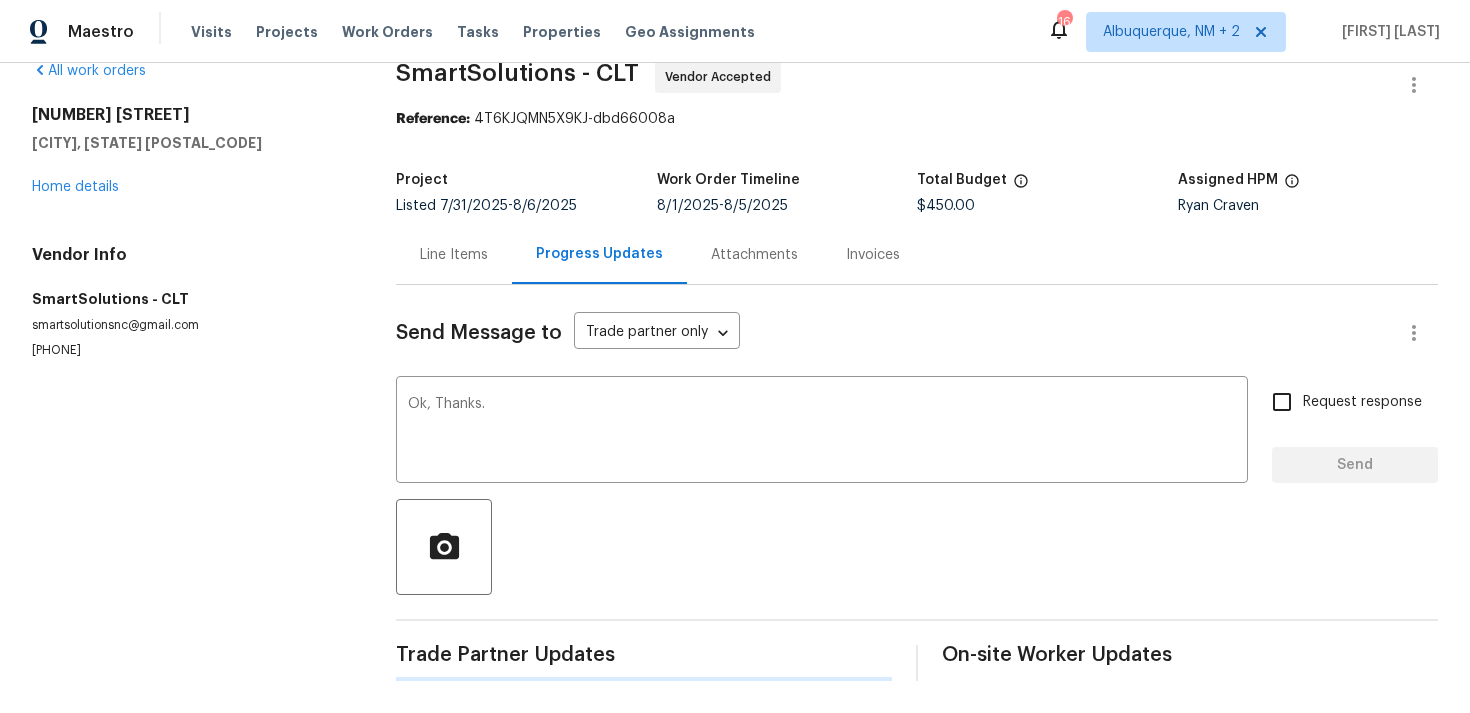 type 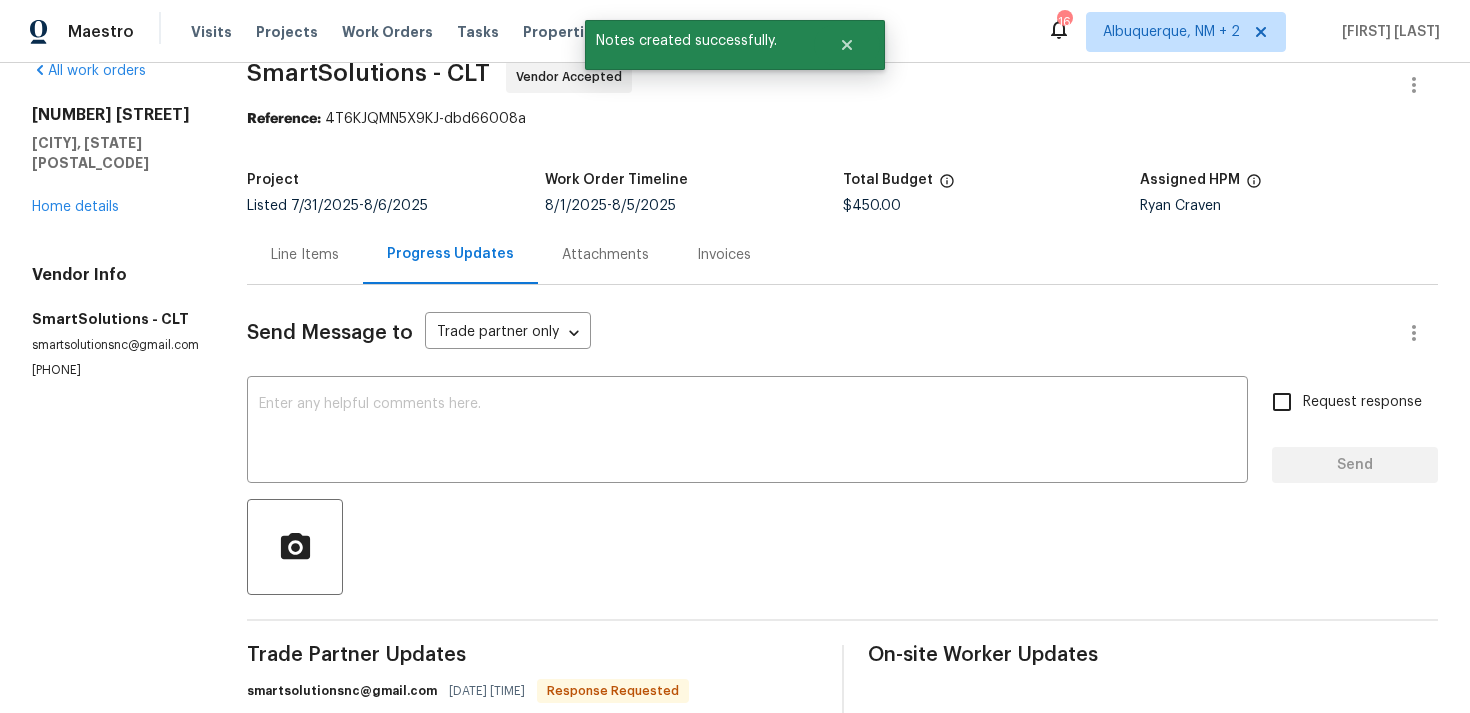 scroll, scrollTop: 234, scrollLeft: 0, axis: vertical 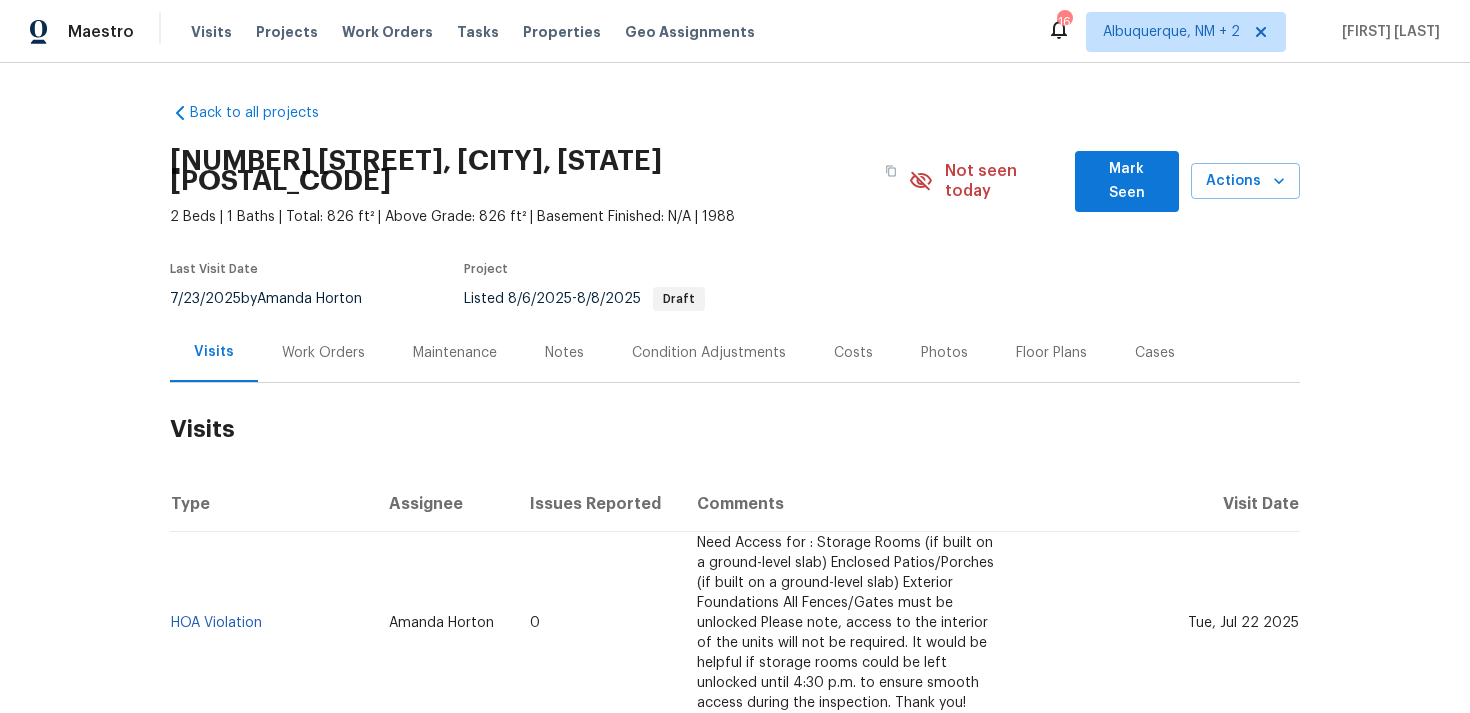 click on "Work Orders" at bounding box center [323, 353] 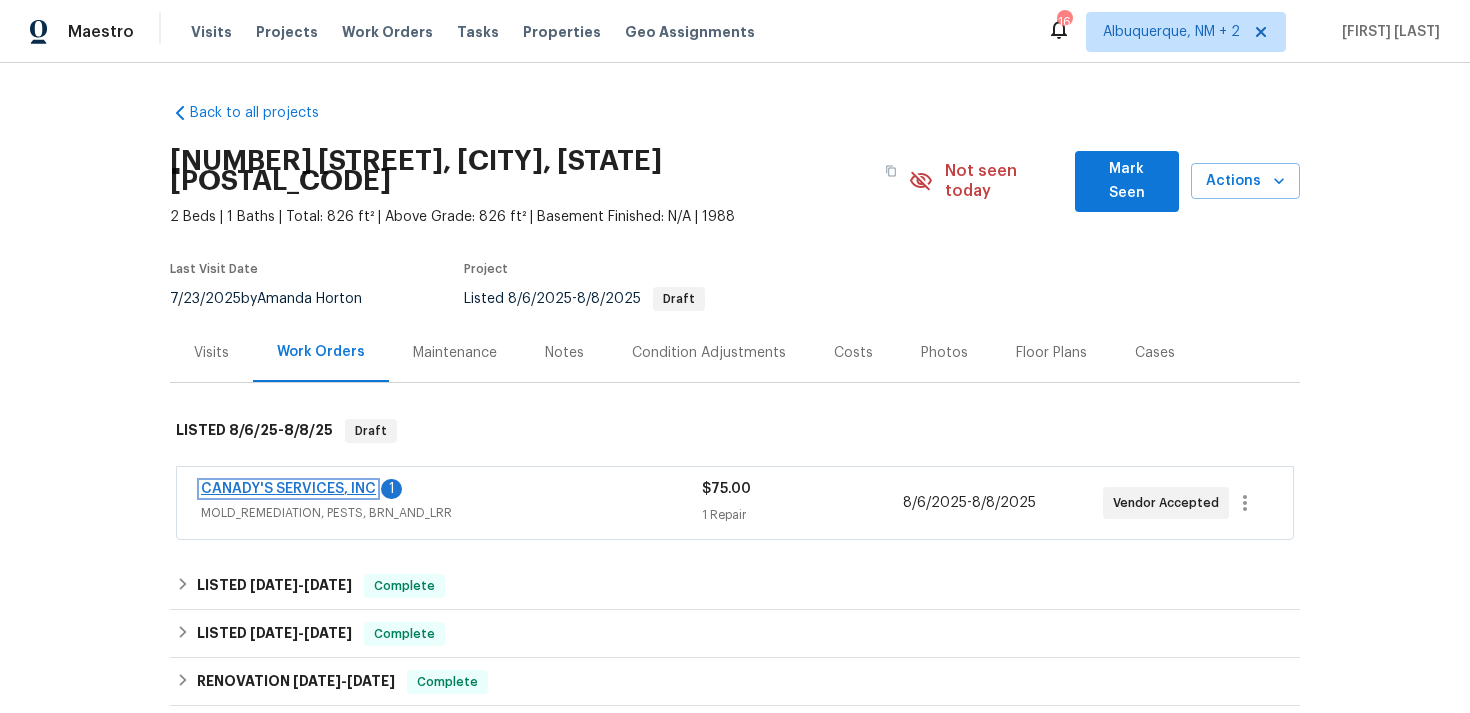 click on "CANADY'S SERVICES, INC" at bounding box center (288, 489) 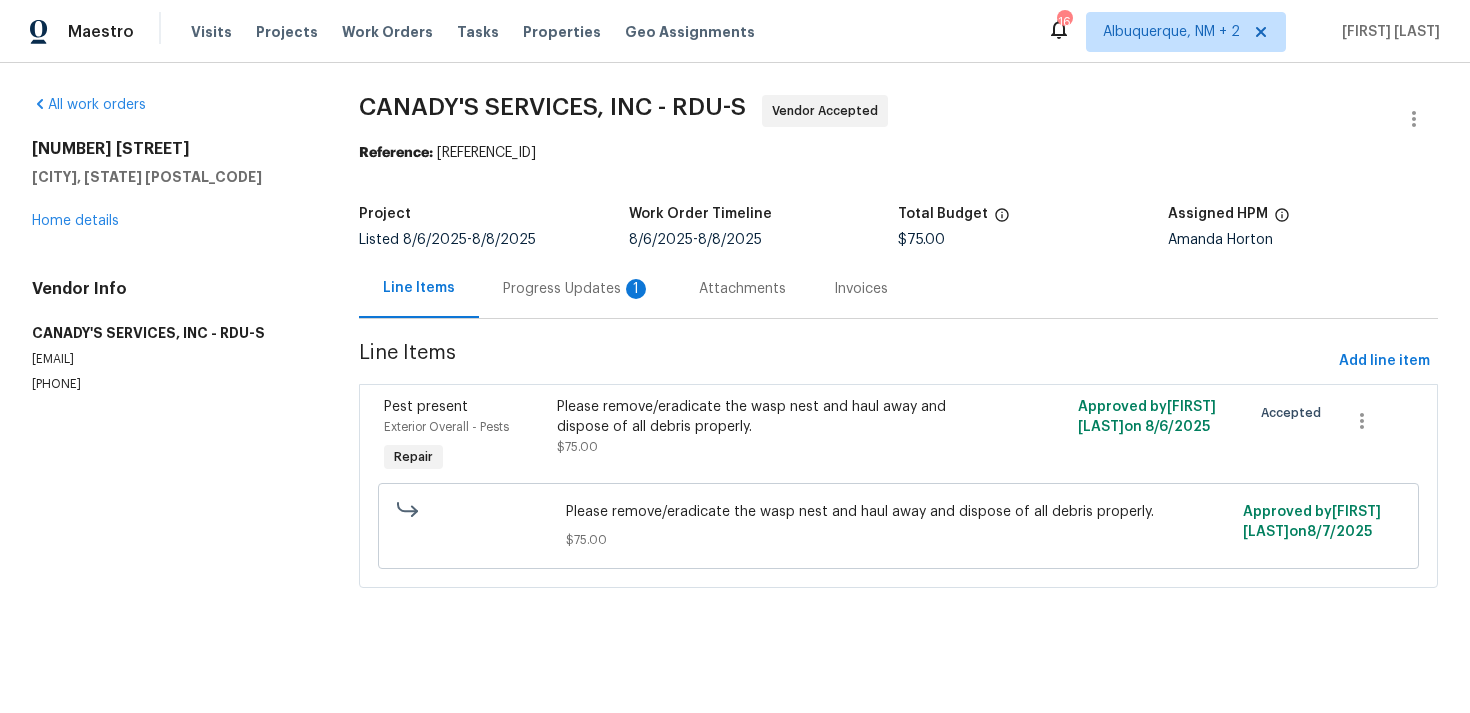 click on "Progress Updates 1" at bounding box center [577, 289] 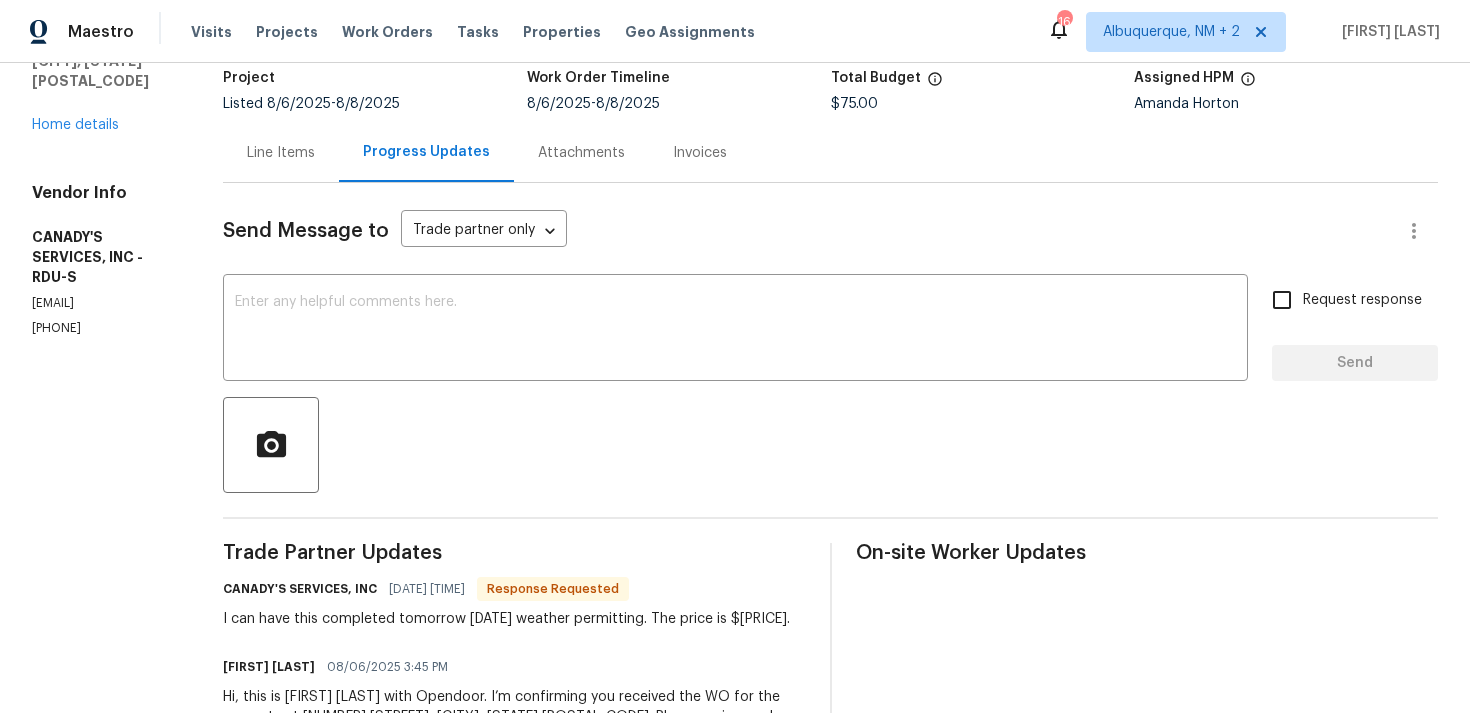 scroll, scrollTop: 0, scrollLeft: 0, axis: both 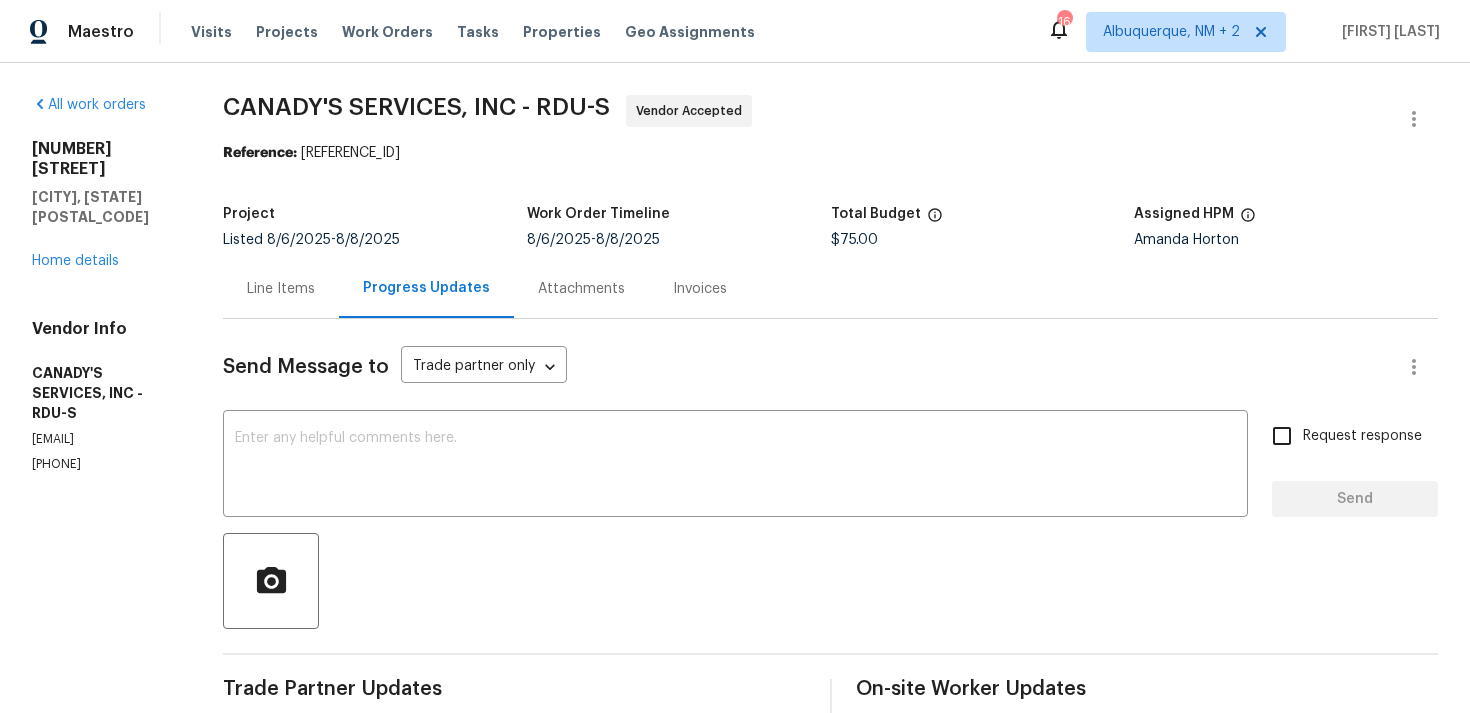 click on "Line Items" at bounding box center (281, 288) 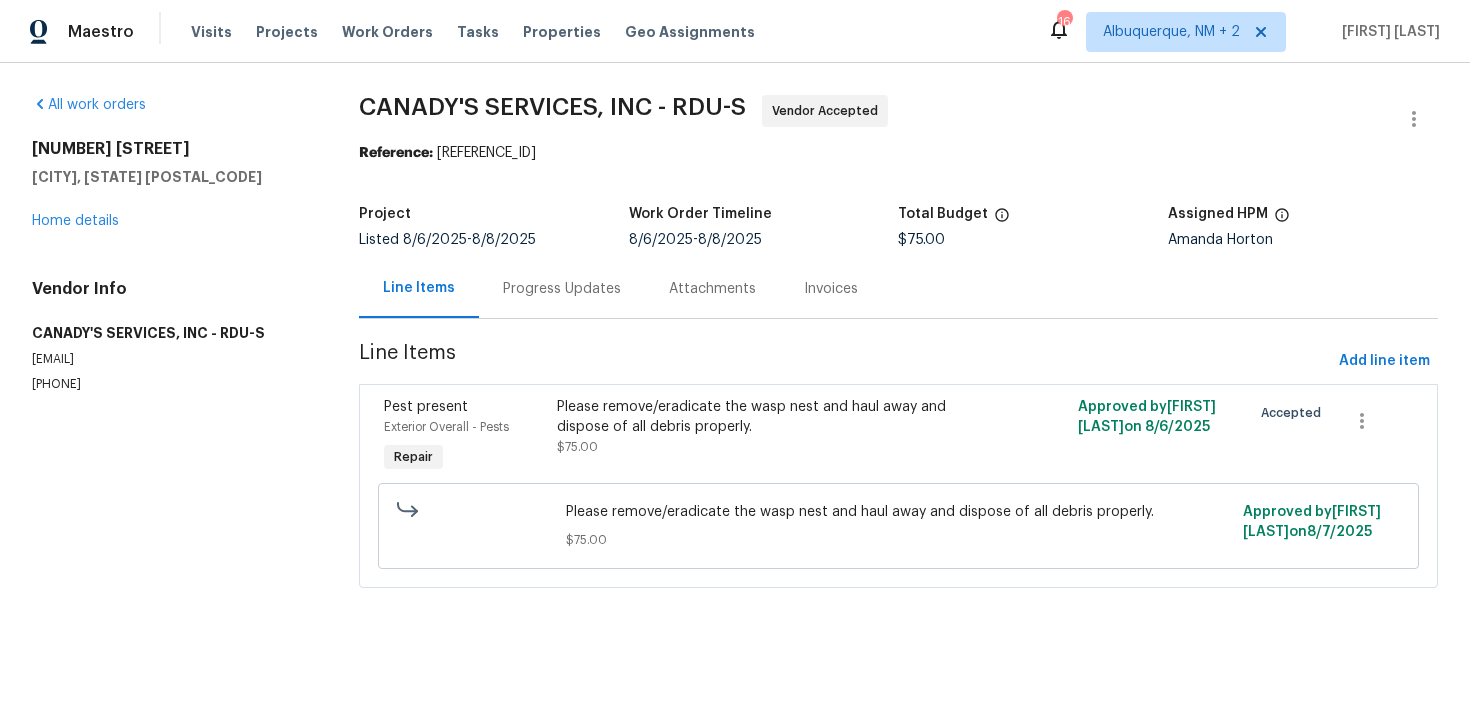 click on "Progress Updates" at bounding box center [562, 289] 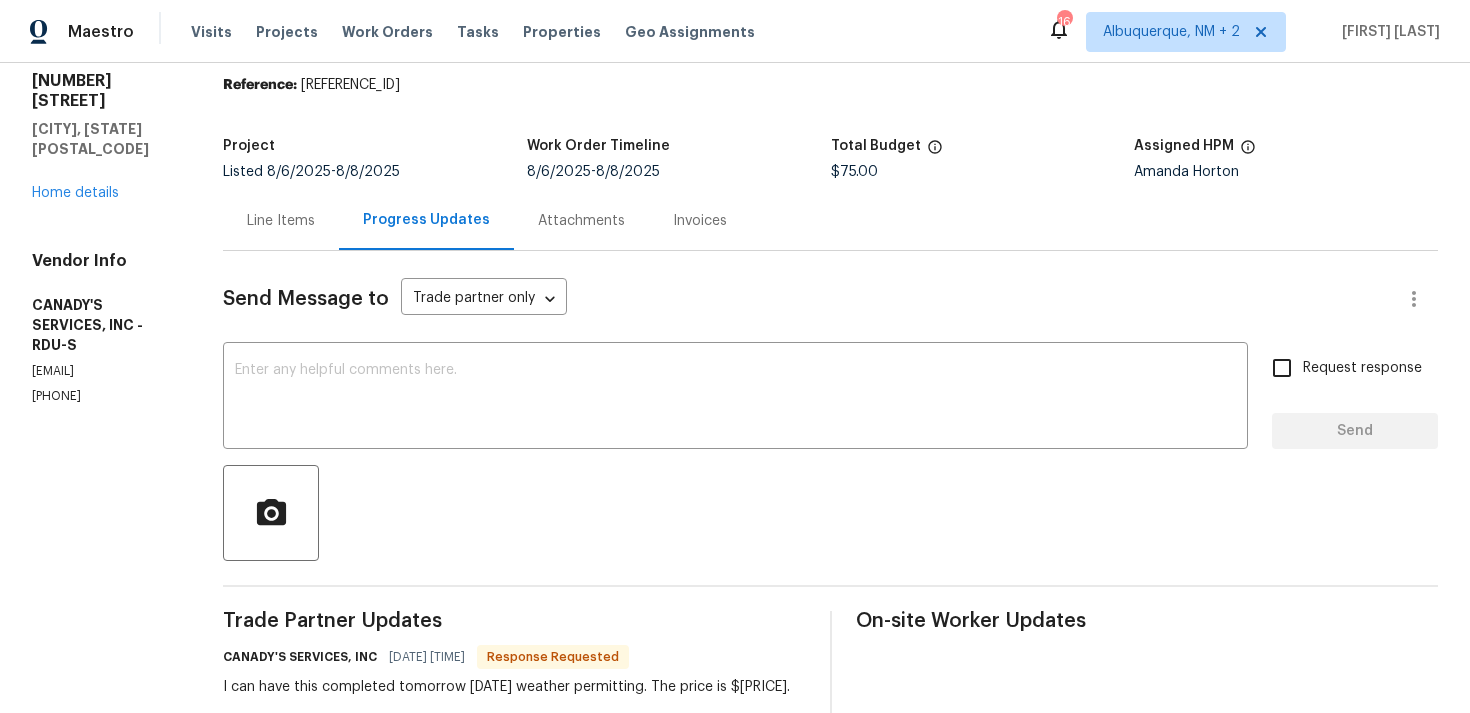 scroll, scrollTop: 0, scrollLeft: 0, axis: both 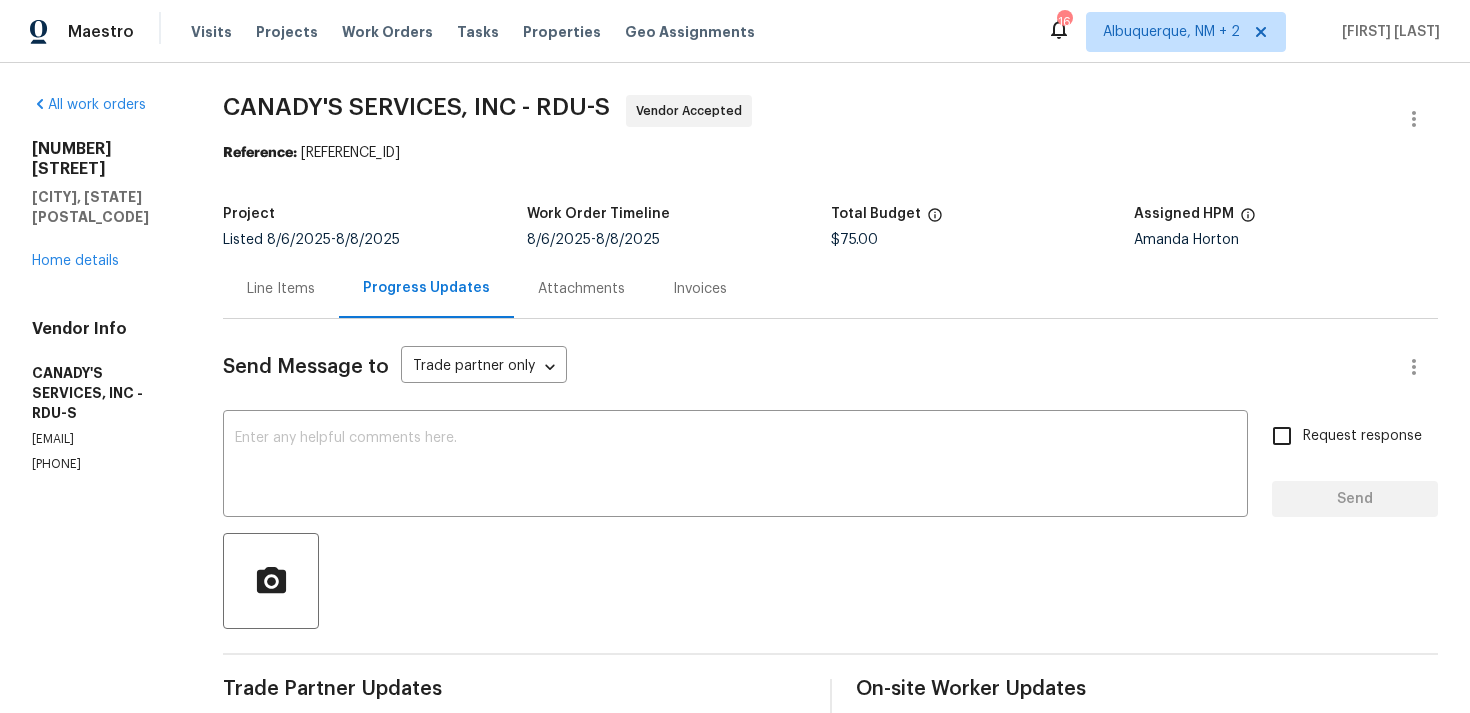 click on "Line Items" at bounding box center (281, 289) 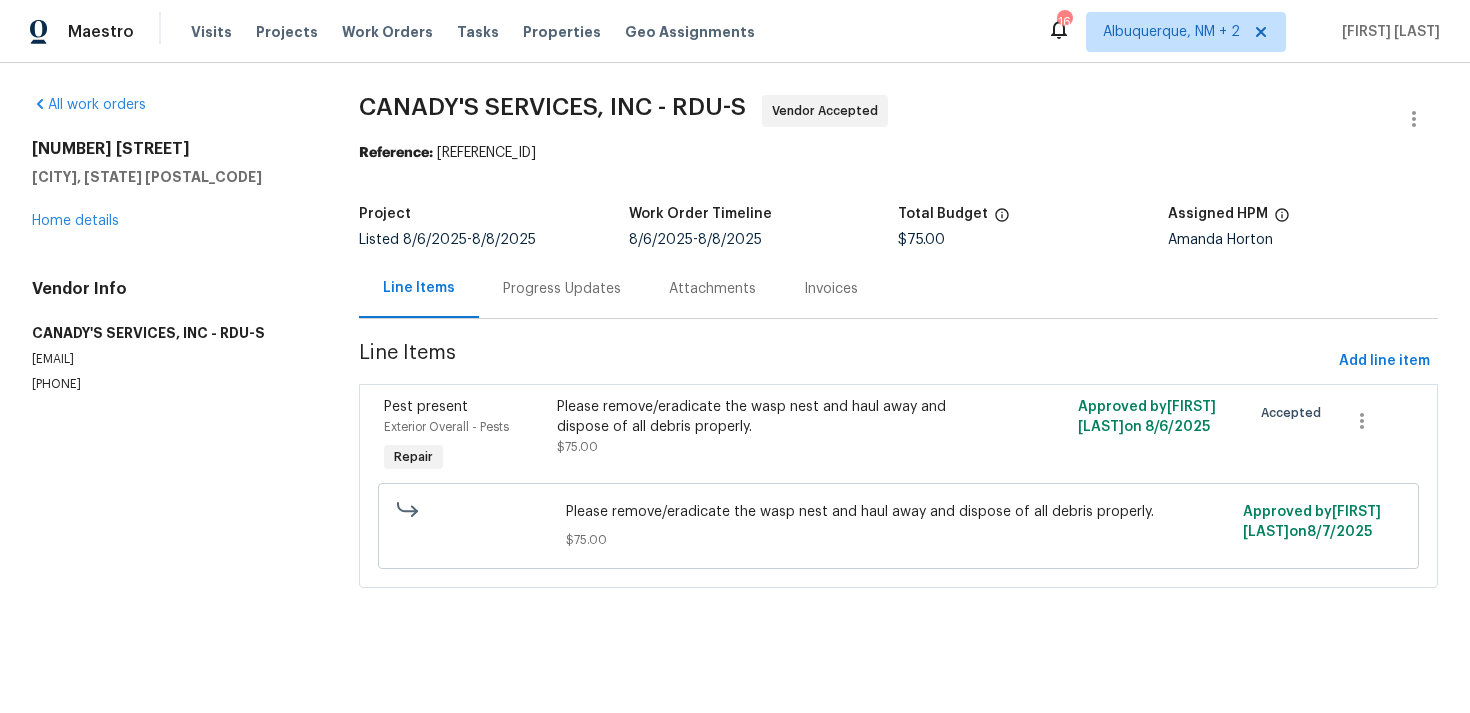 click on "Please remove/eradicate the wasp nest and haul away and dispose of all debris properly." at bounding box center (768, 417) 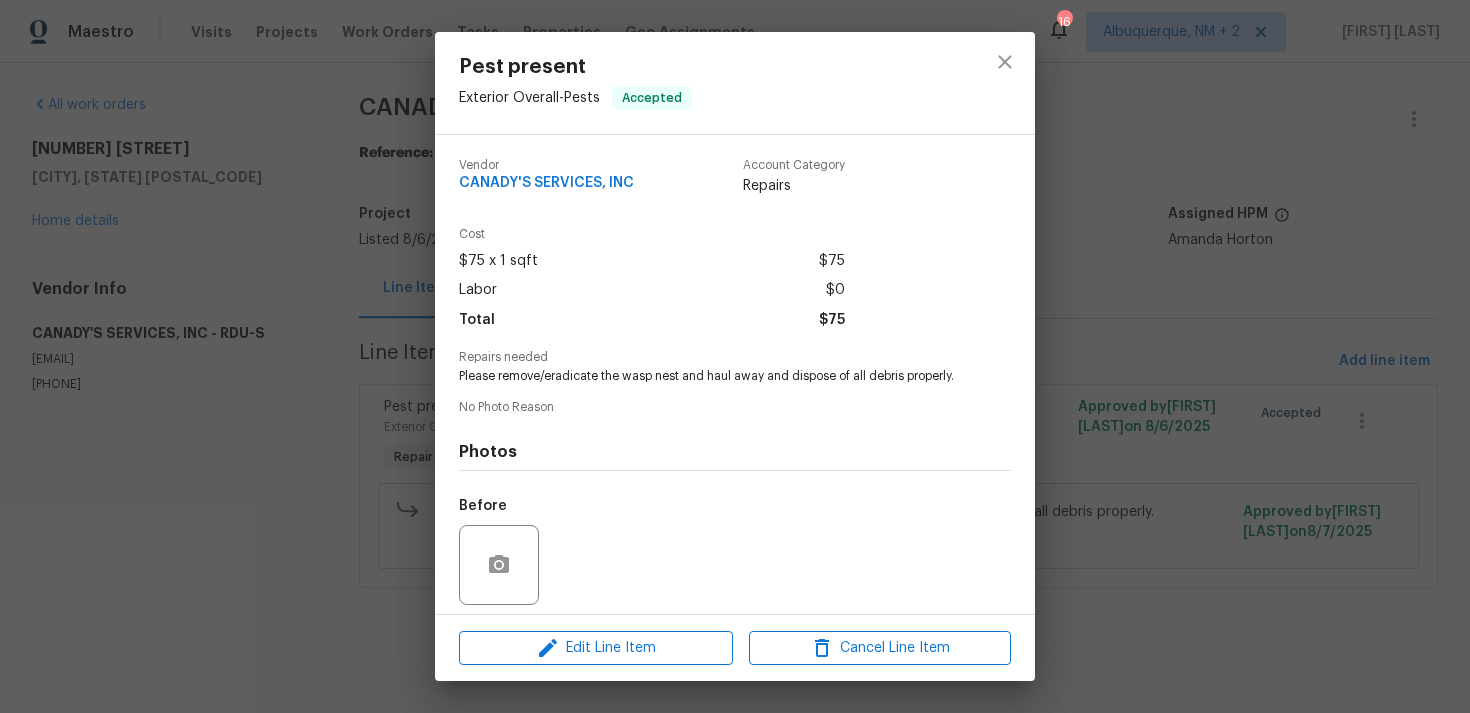 scroll, scrollTop: 141, scrollLeft: 0, axis: vertical 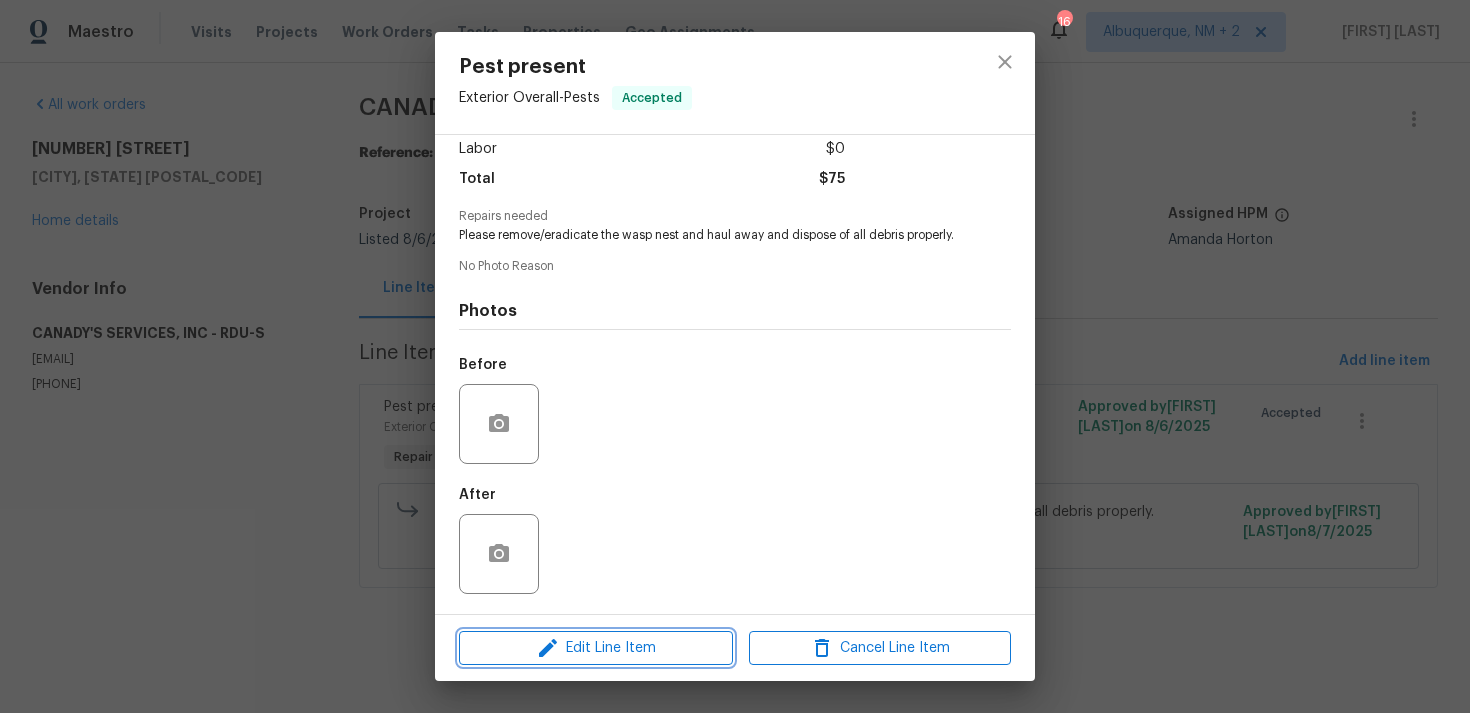 click on "Edit Line Item" at bounding box center (596, 648) 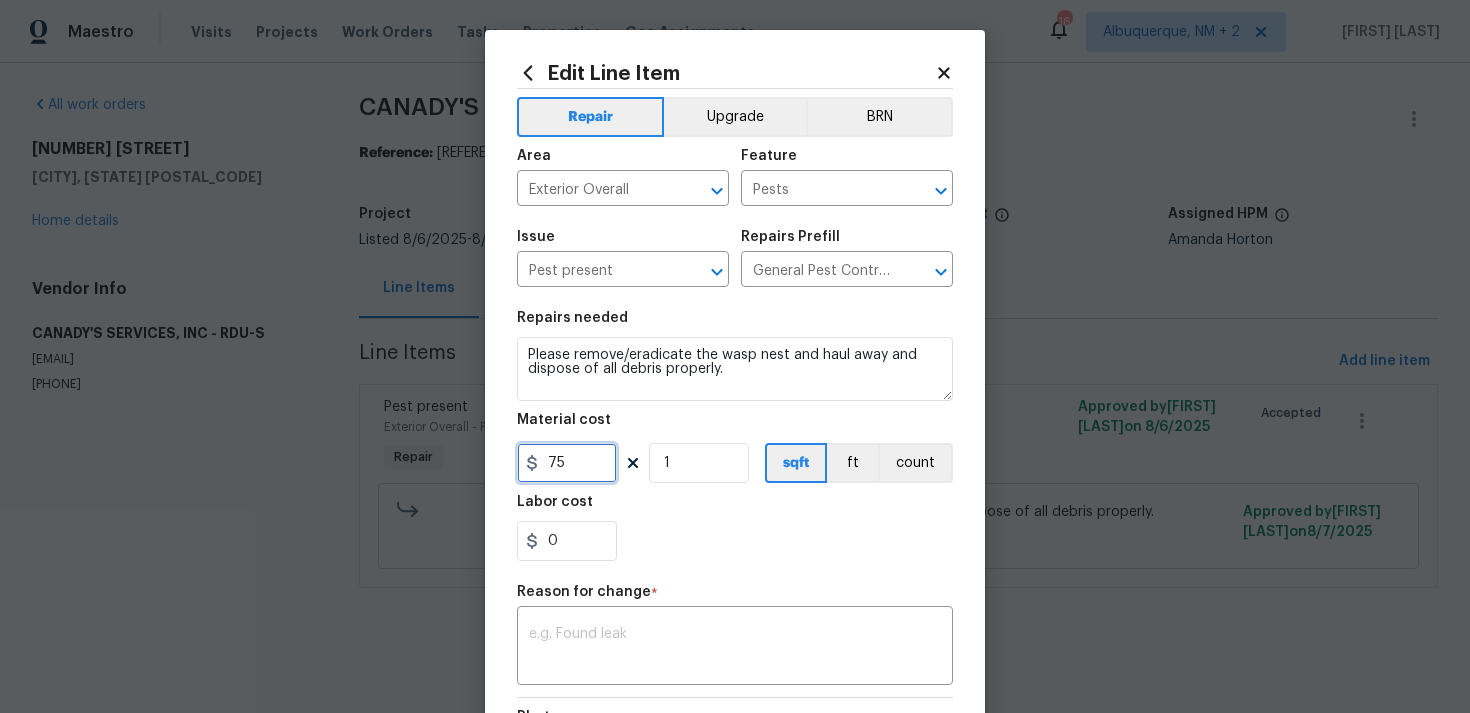 click on "75" at bounding box center (567, 463) 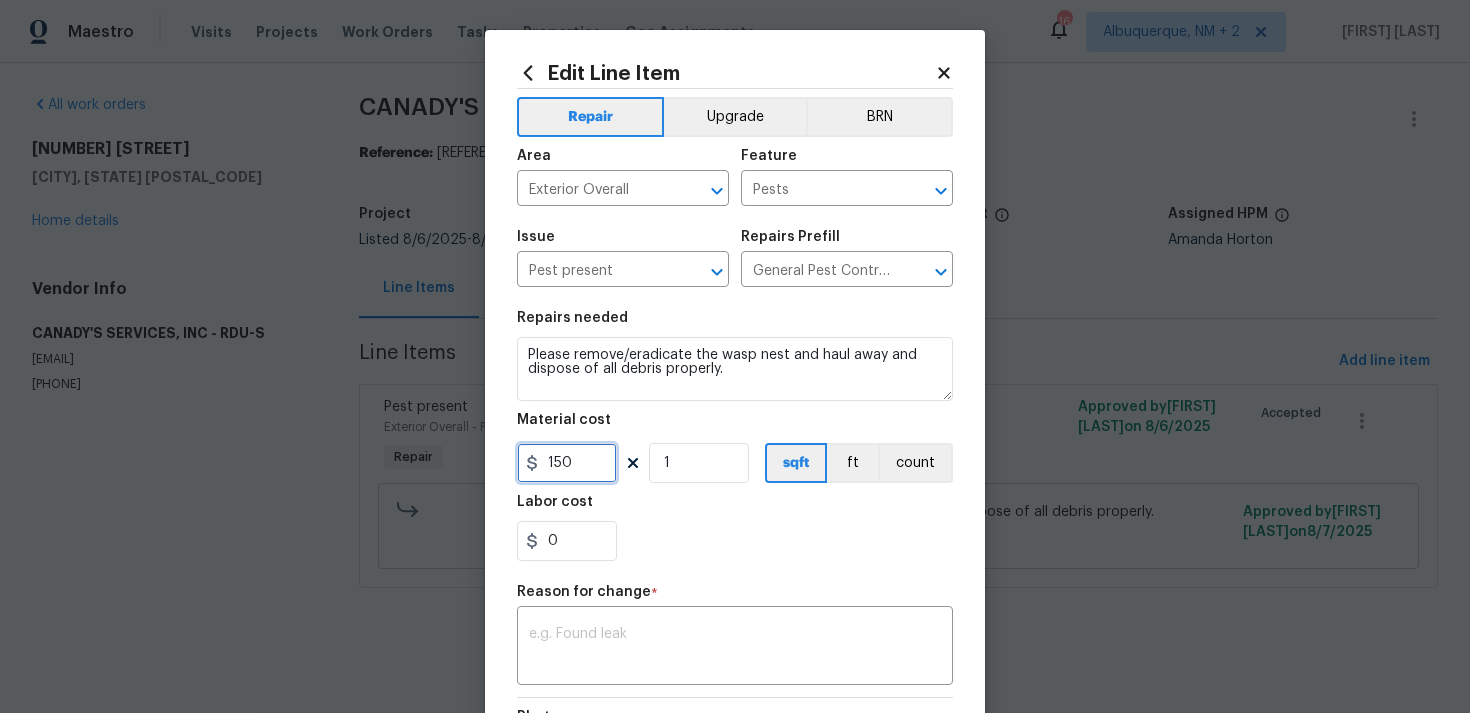 type on "150" 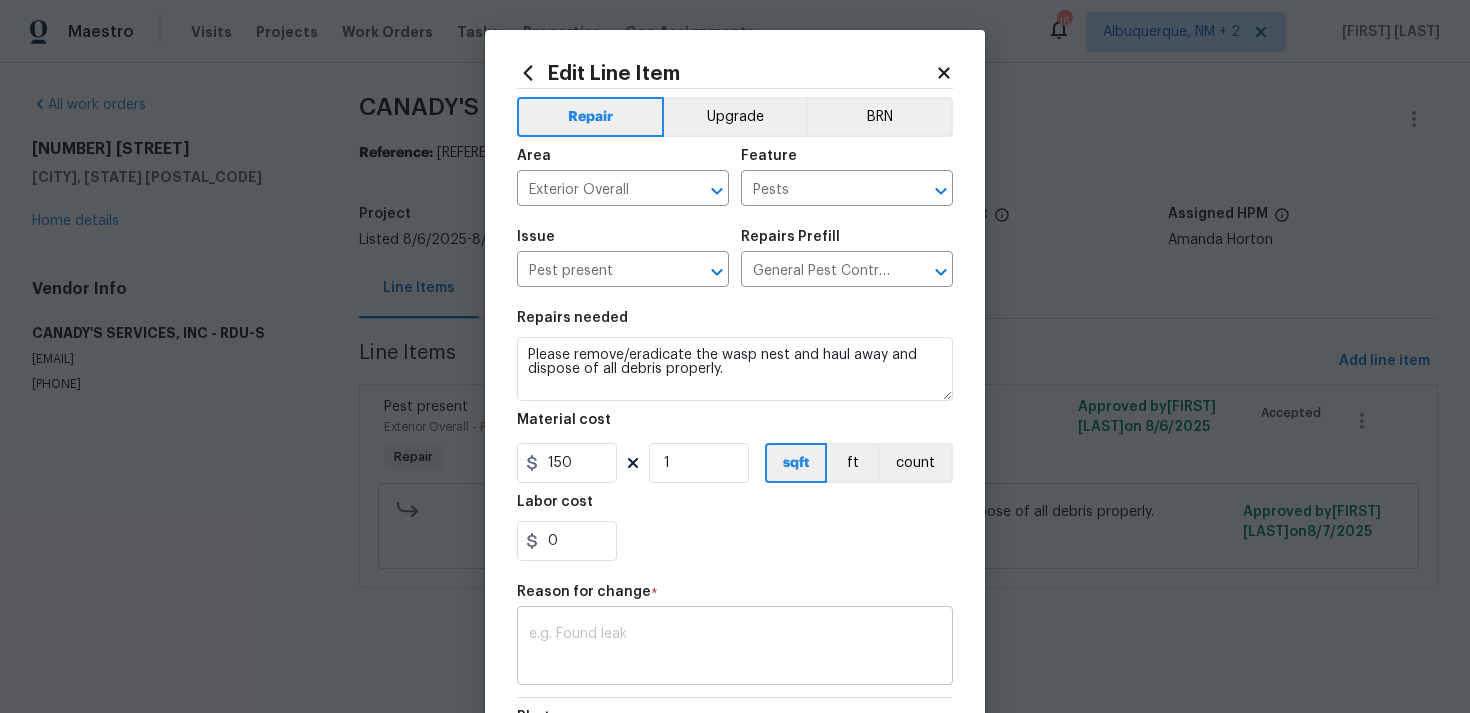 click at bounding box center (735, 648) 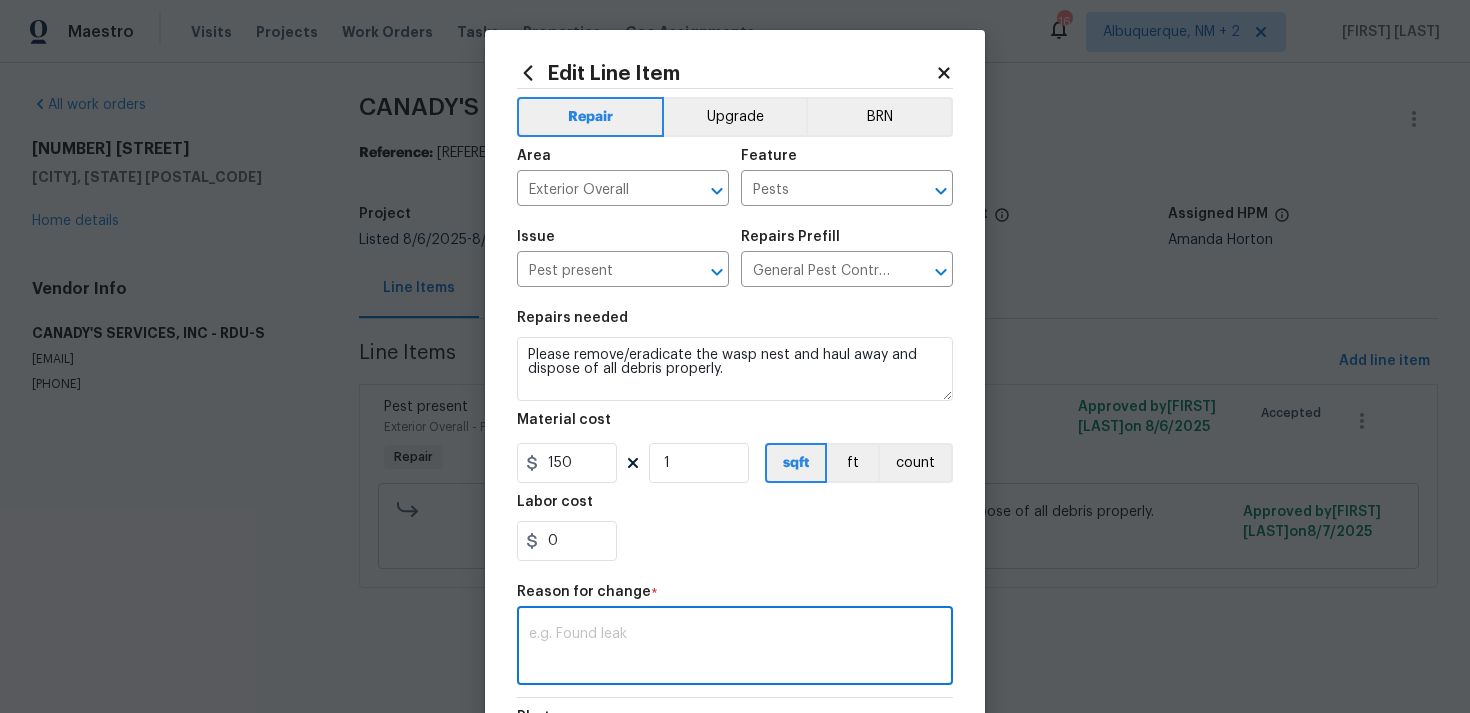 paste on "(RP) Updated per vendor’s final cost." 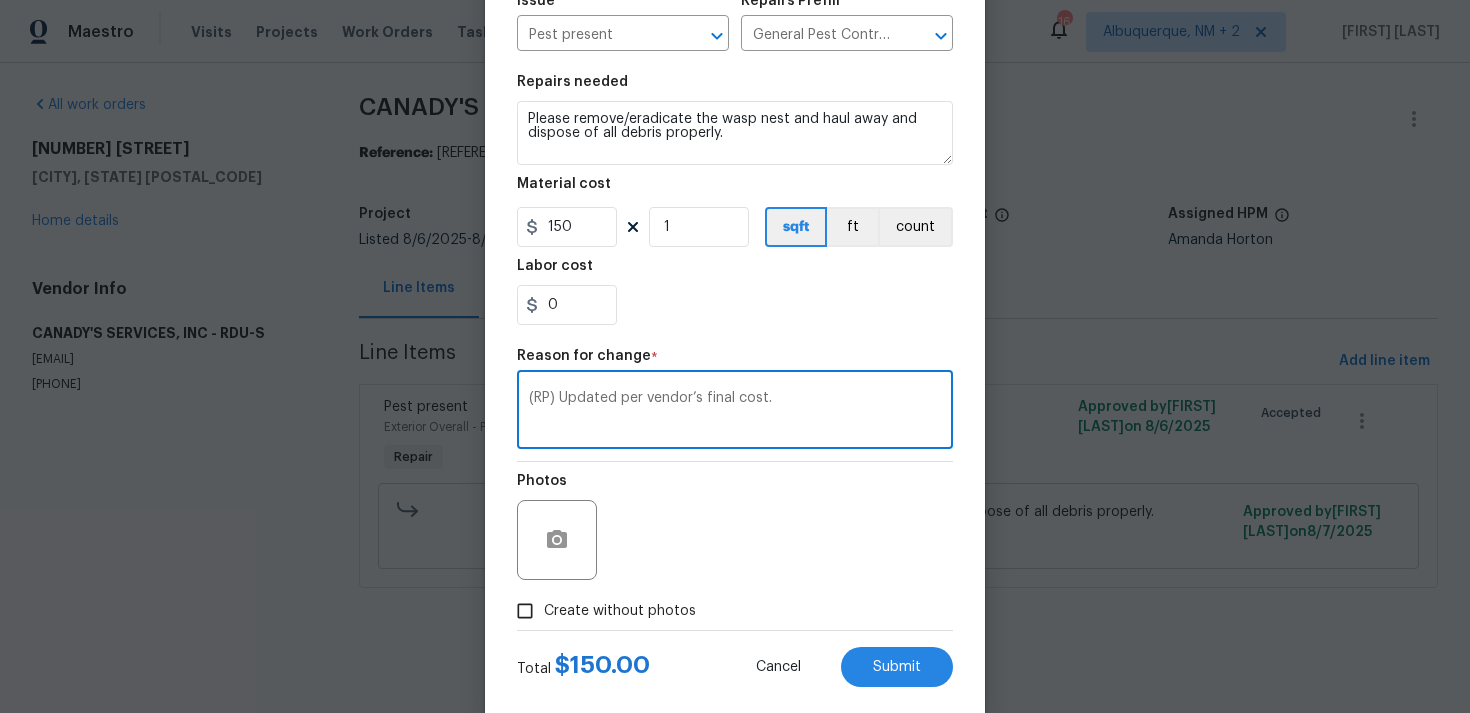 scroll, scrollTop: 273, scrollLeft: 0, axis: vertical 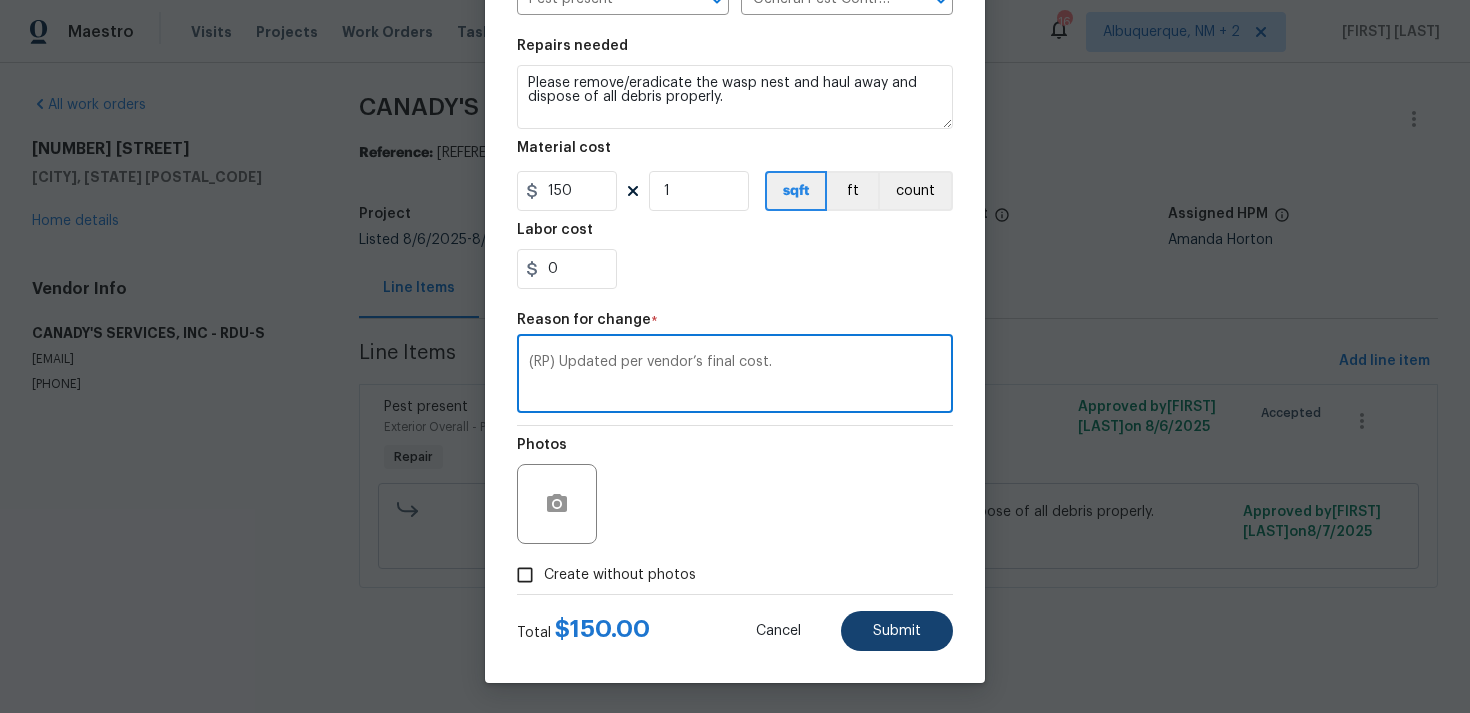 type on "(RP) Updated per vendor’s final cost." 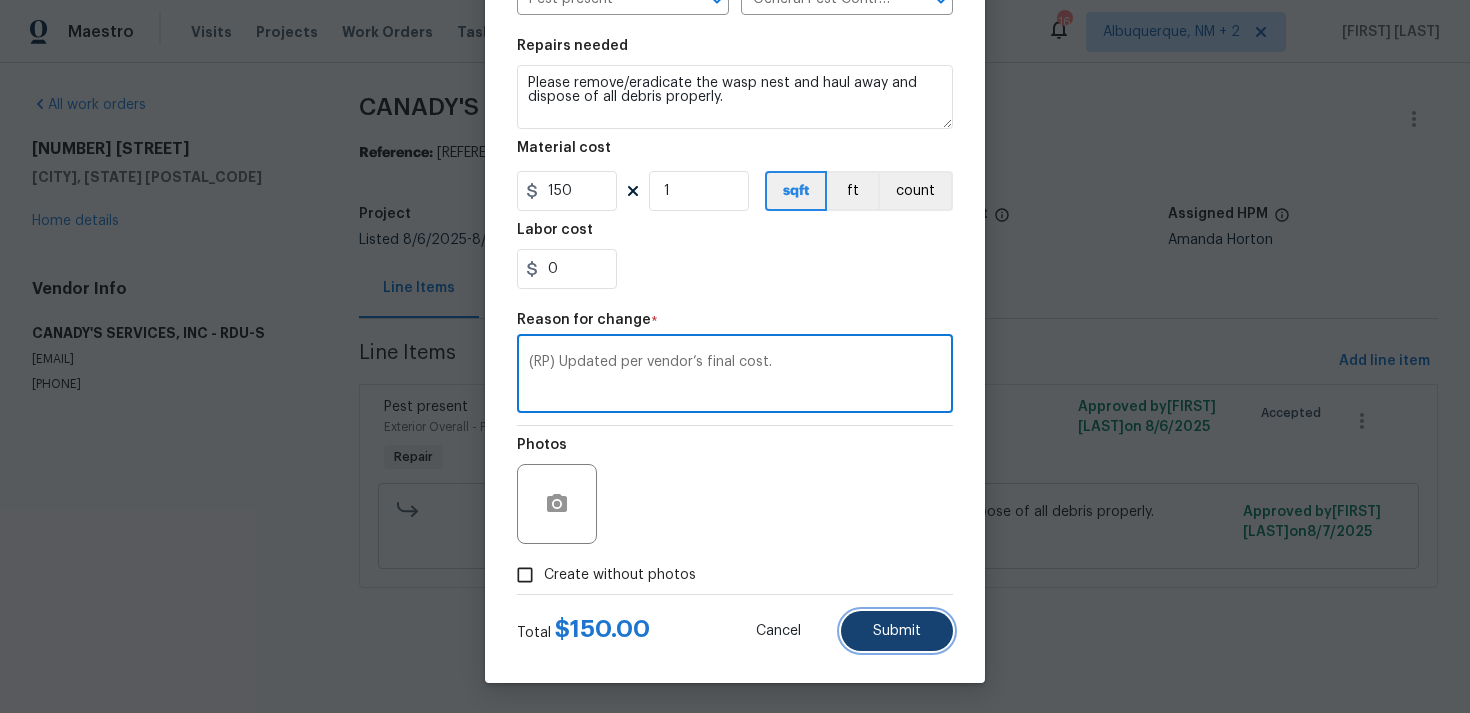 click on "Submit" at bounding box center (897, 631) 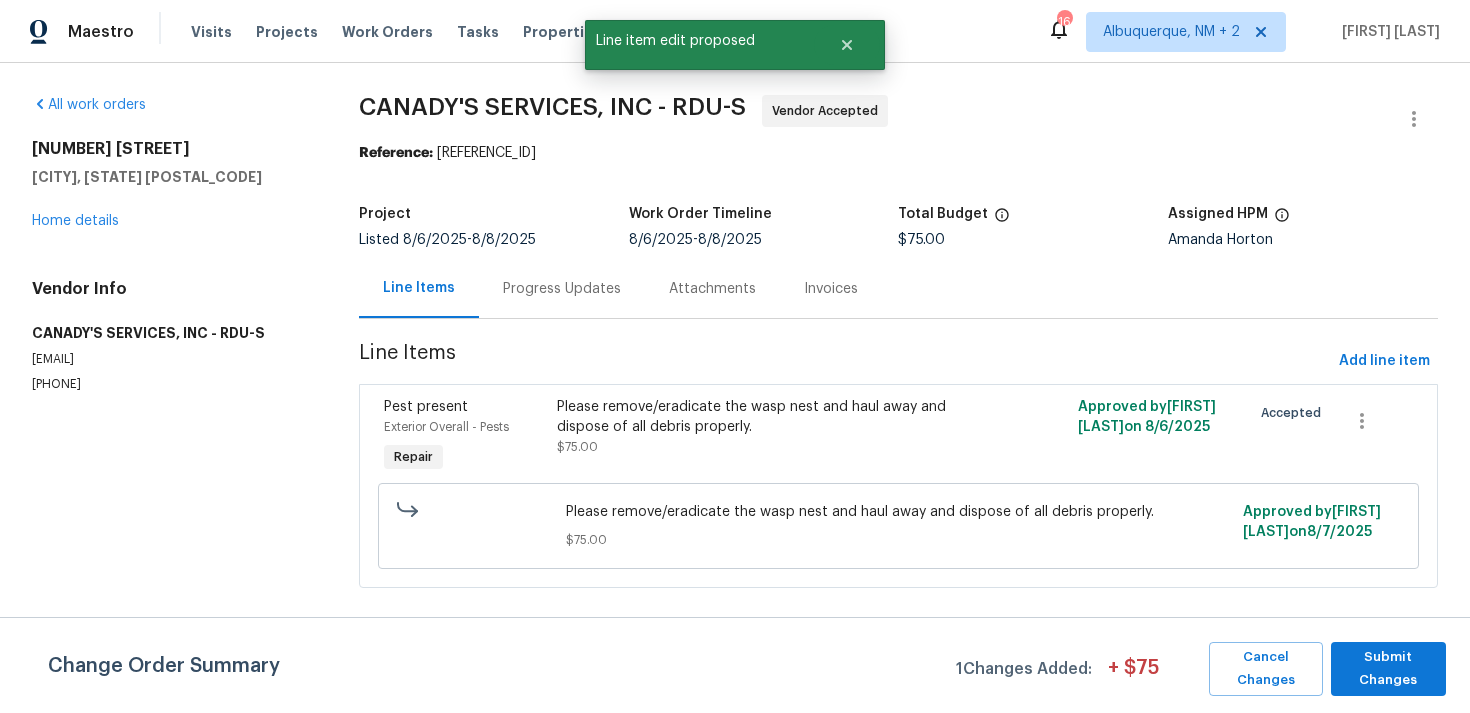 scroll, scrollTop: 0, scrollLeft: 0, axis: both 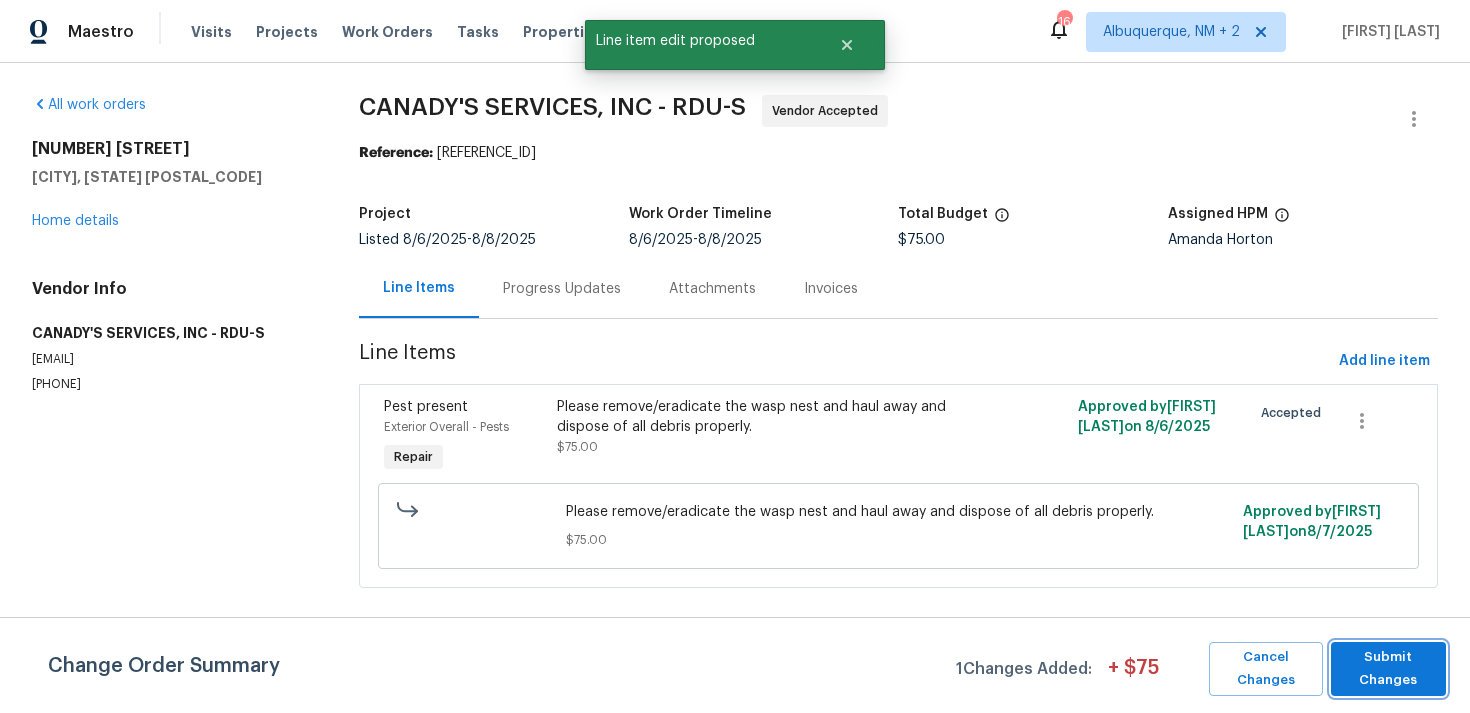 click on "Submit Changes" at bounding box center [1388, 669] 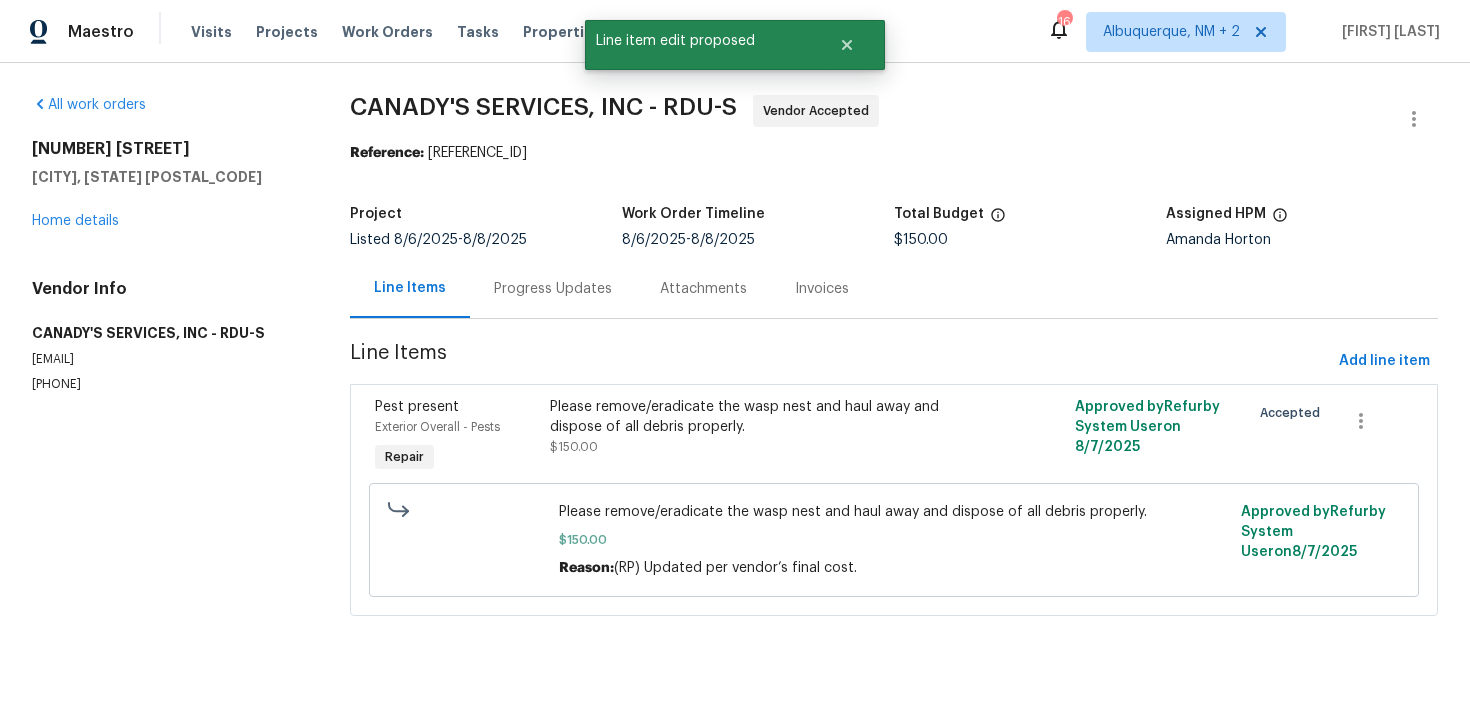click on "Progress Updates" at bounding box center [553, 289] 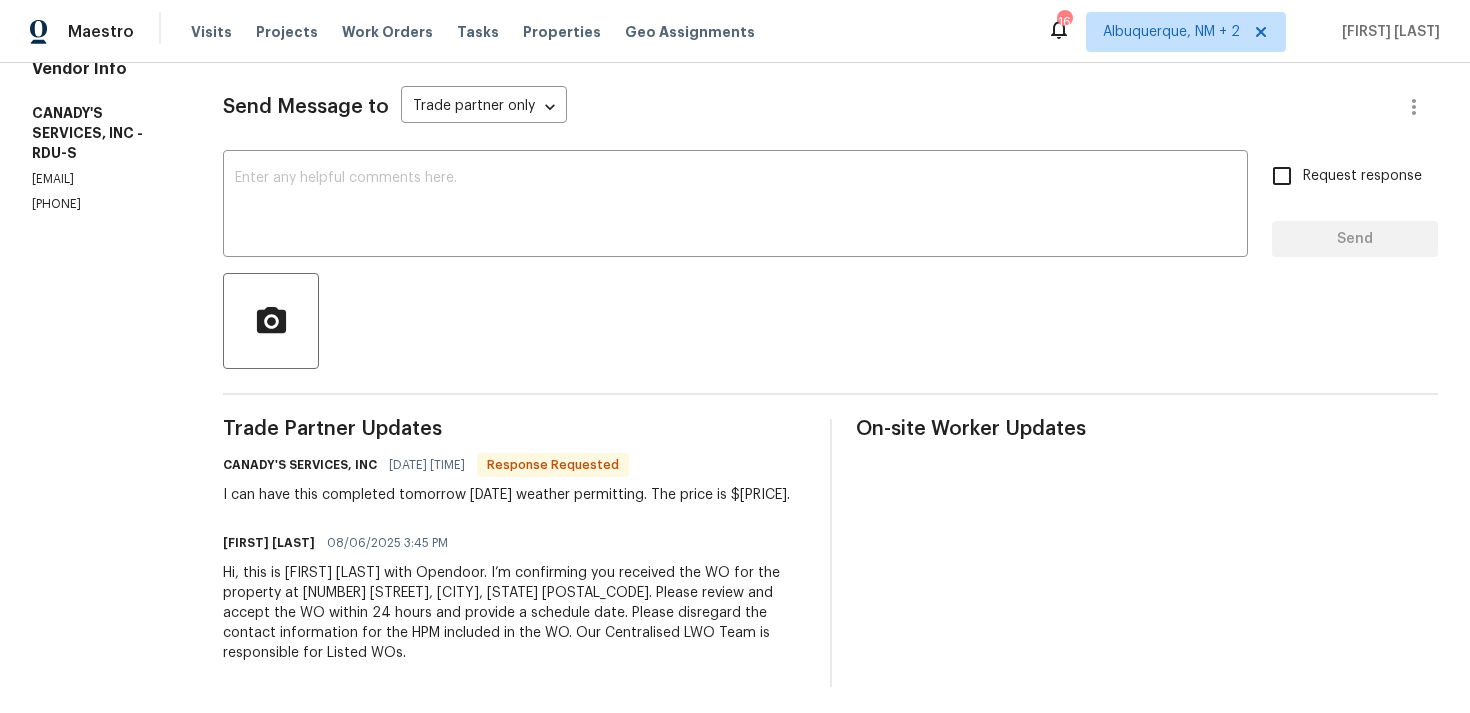 scroll, scrollTop: 266, scrollLeft: 0, axis: vertical 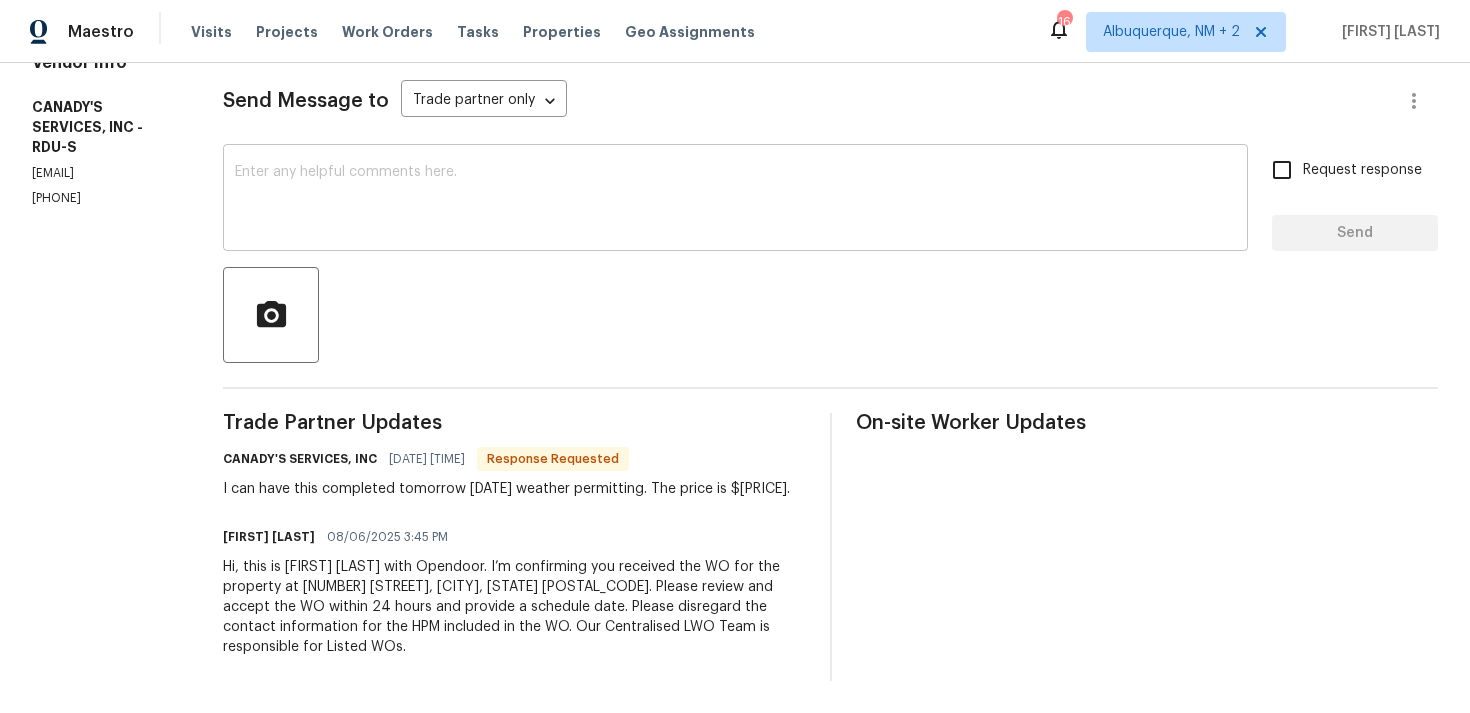 click at bounding box center (735, 200) 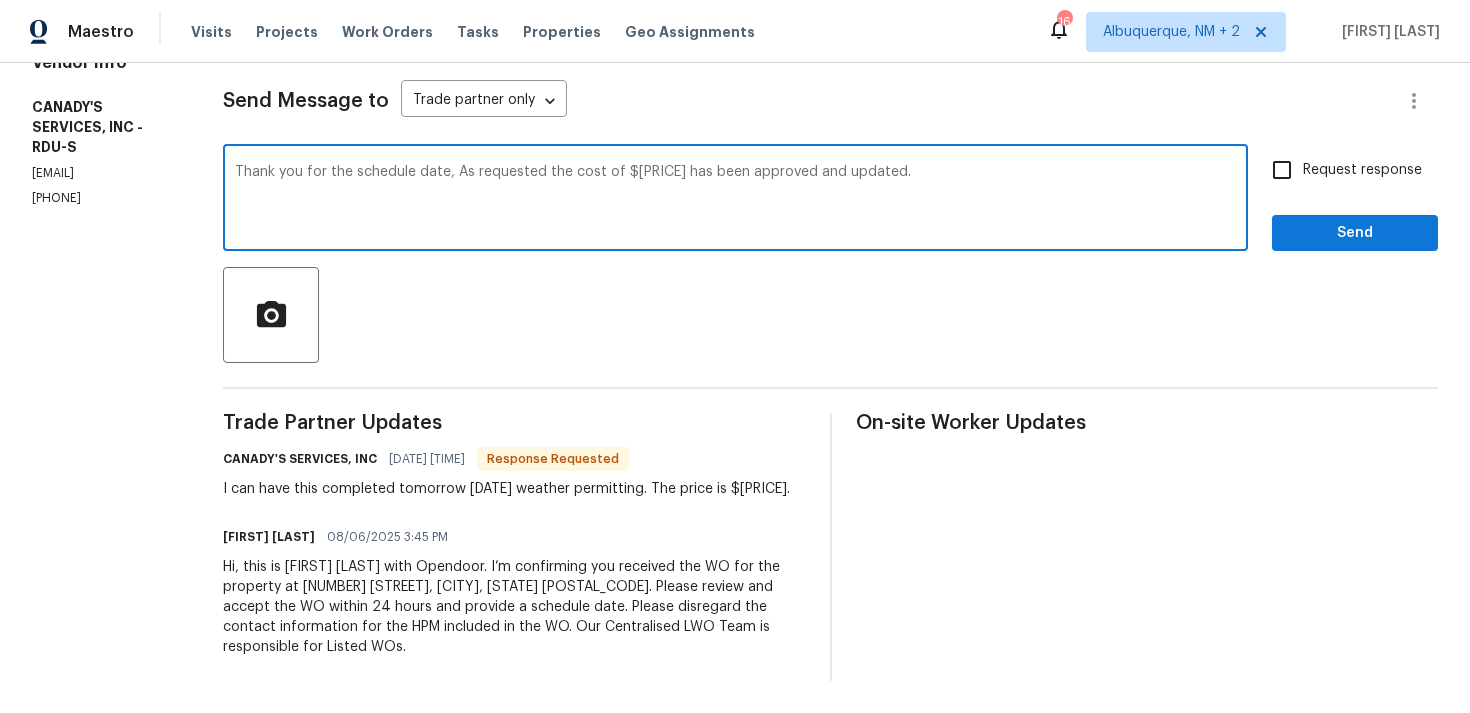 type on "Thank you for the schedule date, As requested the cost of $150 has been approved and updated." 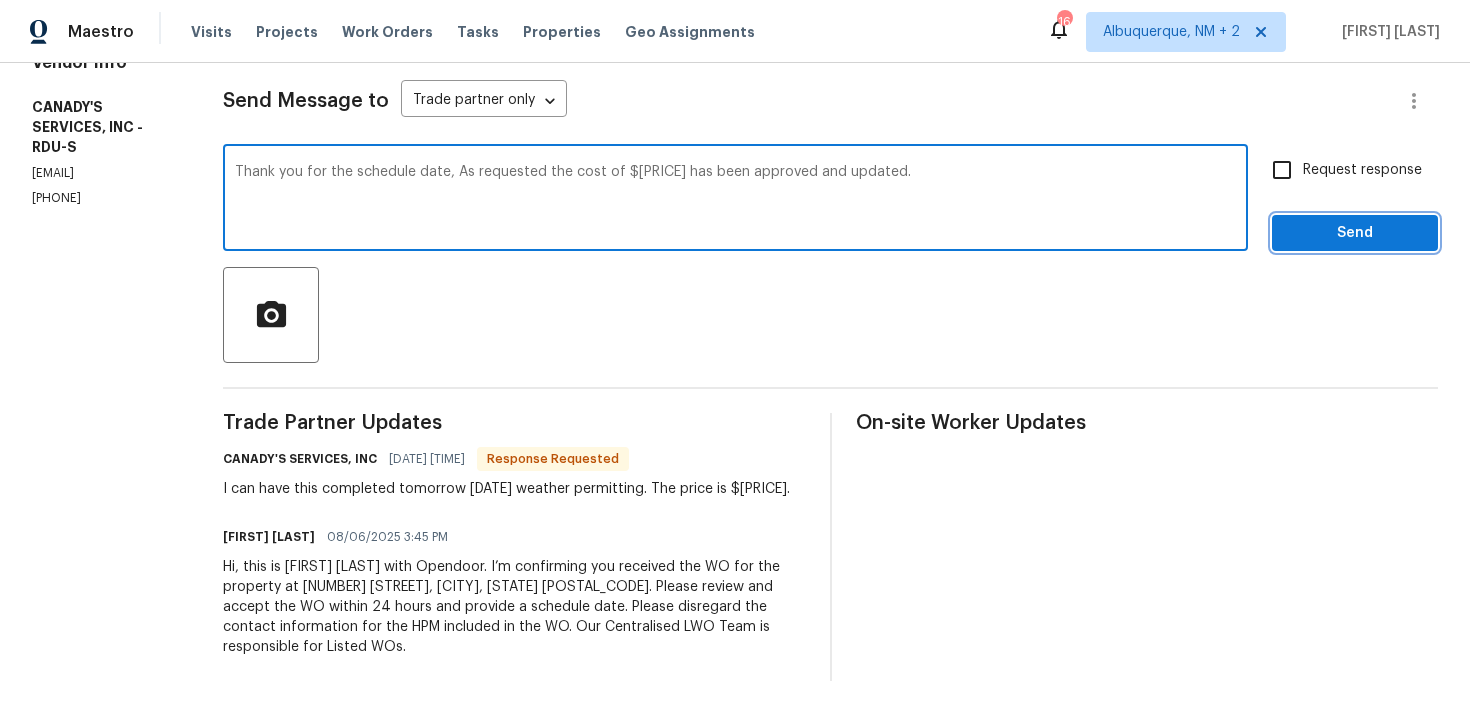 click on "Send" at bounding box center (1355, 233) 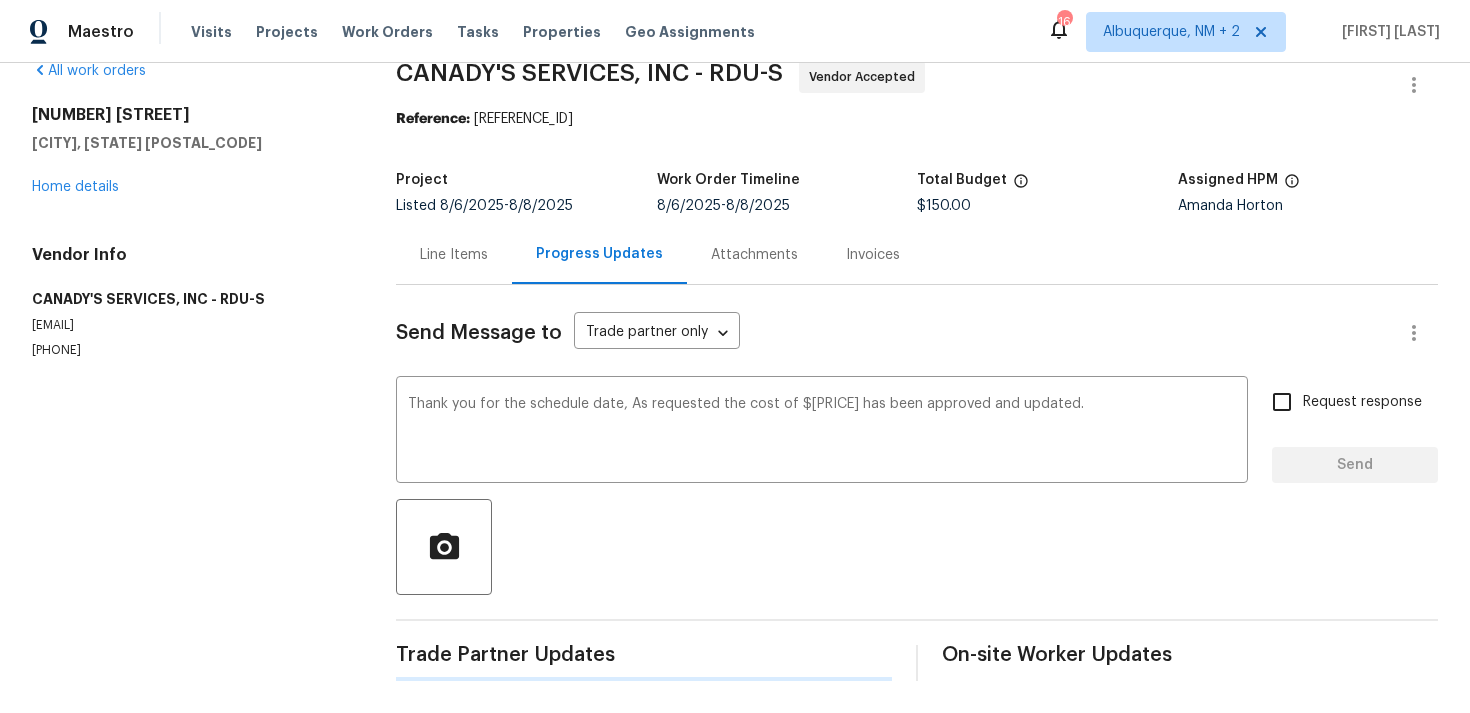 type 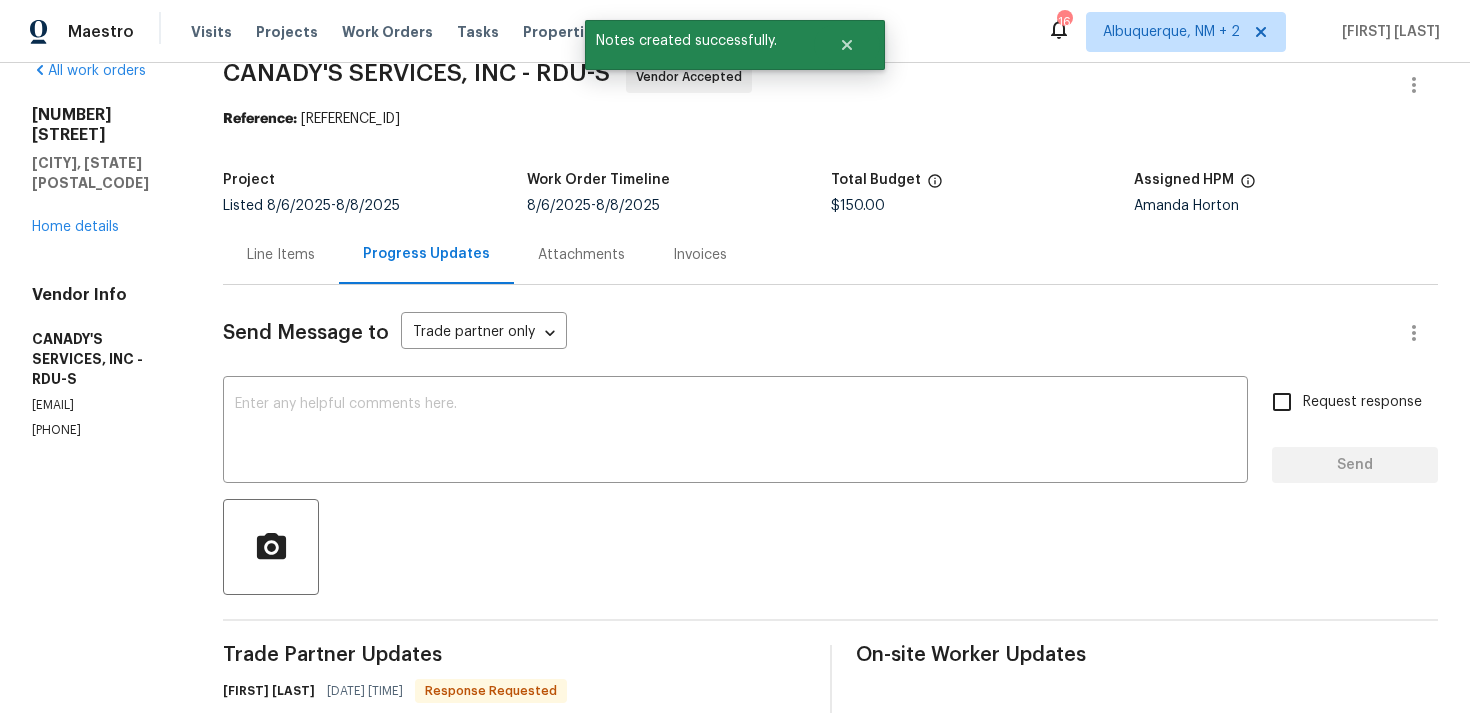 scroll, scrollTop: 266, scrollLeft: 0, axis: vertical 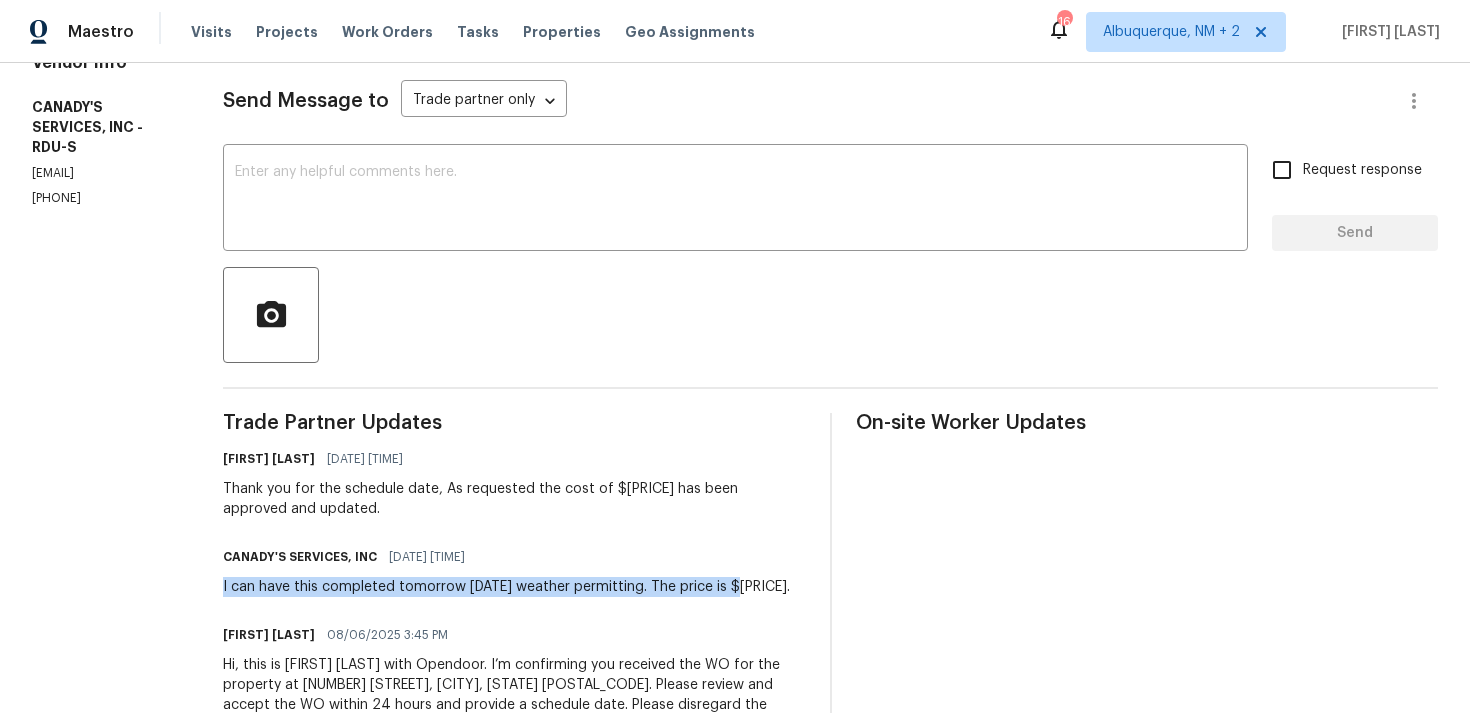 drag, startPoint x: 260, startPoint y: 585, endPoint x: 773, endPoint y: 585, distance: 513 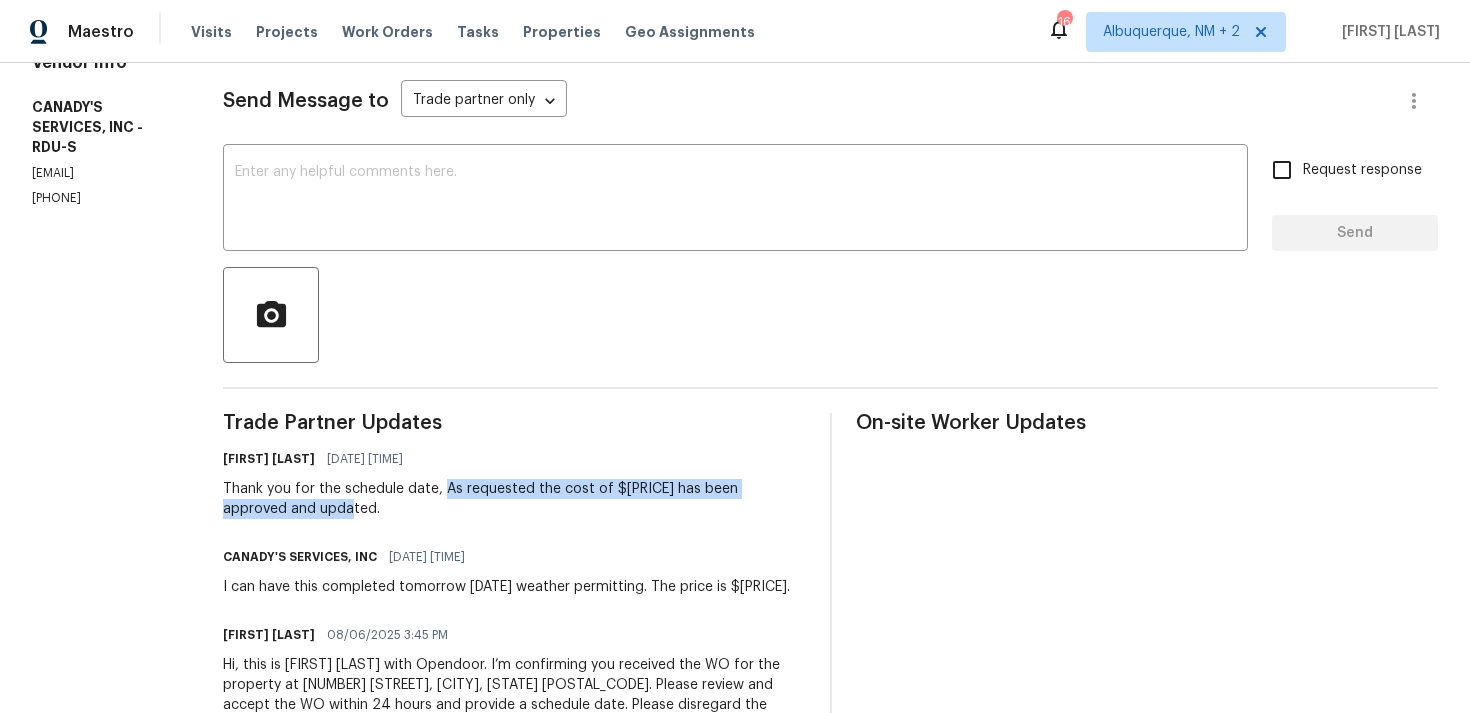 drag, startPoint x: 481, startPoint y: 486, endPoint x: 490, endPoint y: 515, distance: 30.364452 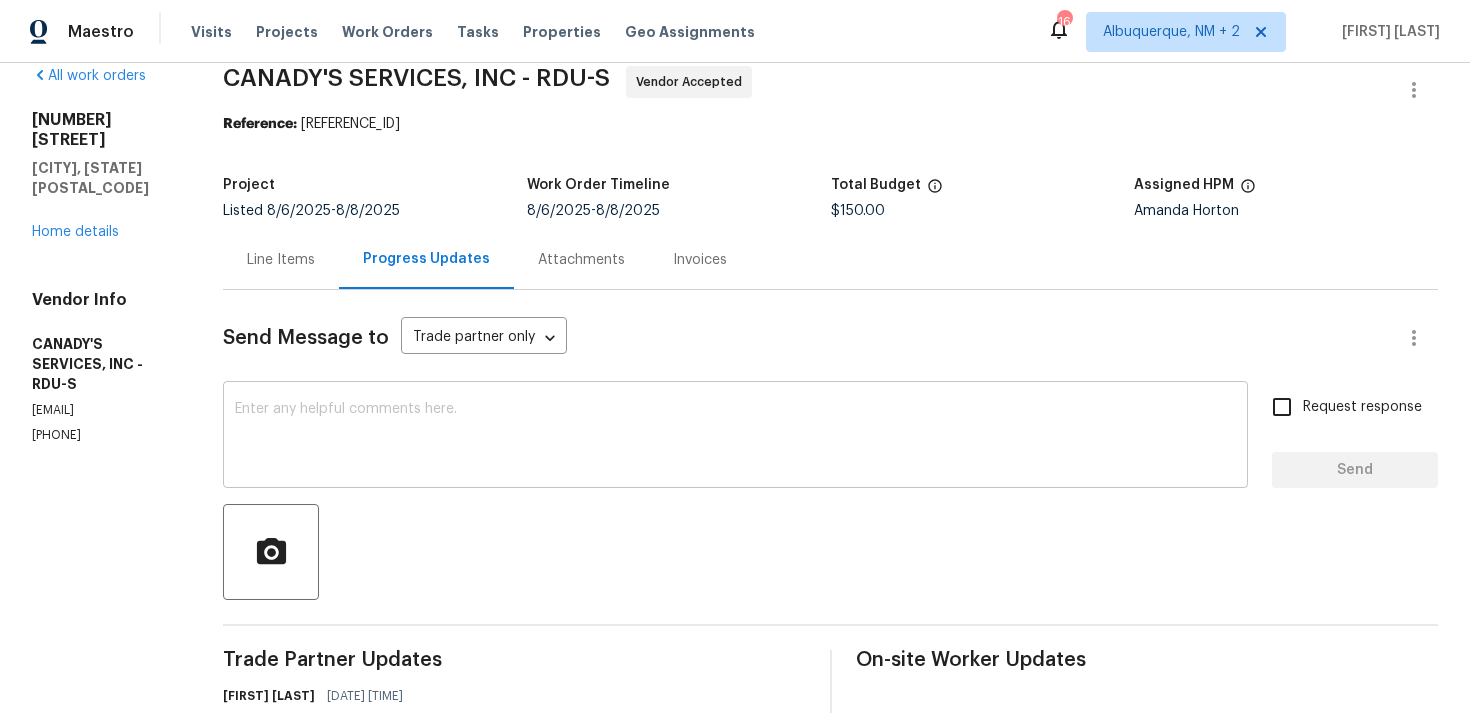 scroll, scrollTop: 0, scrollLeft: 0, axis: both 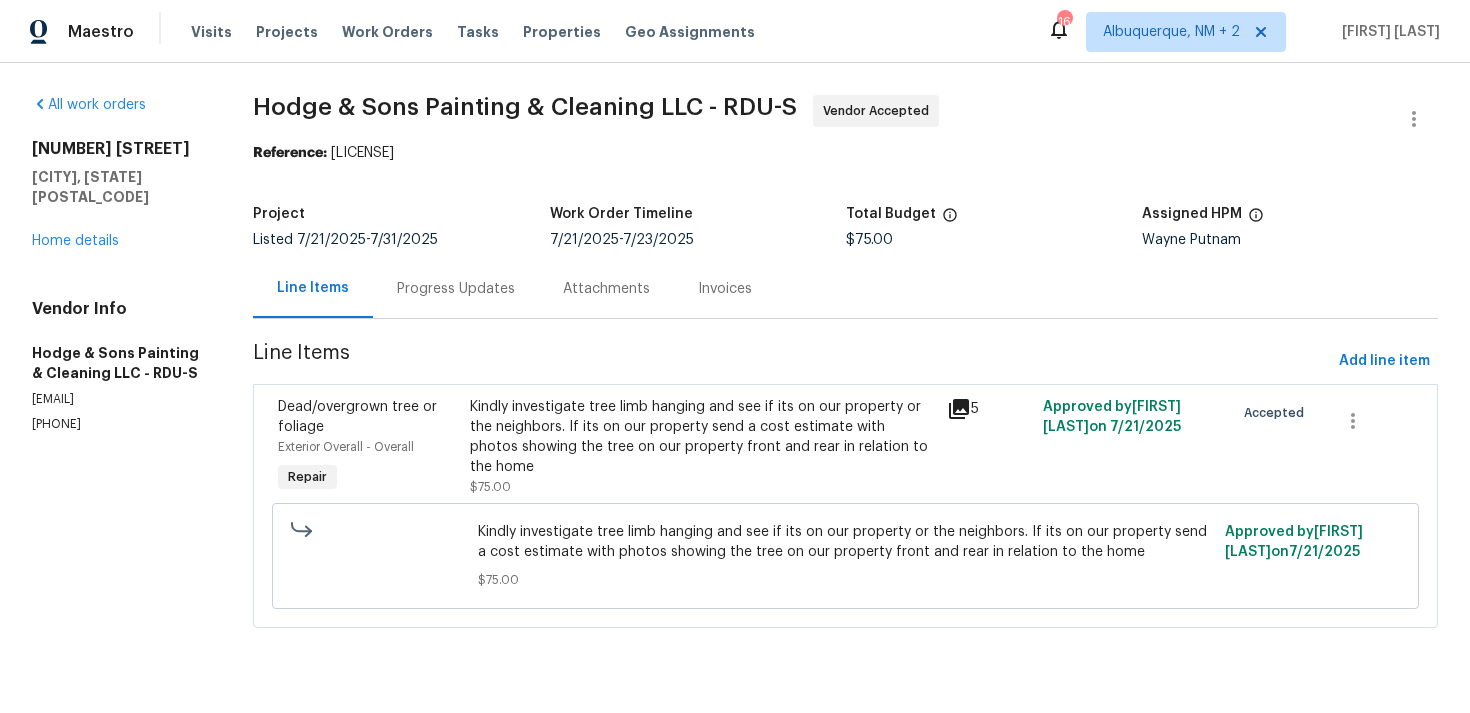 click on "Progress Updates" at bounding box center [456, 289] 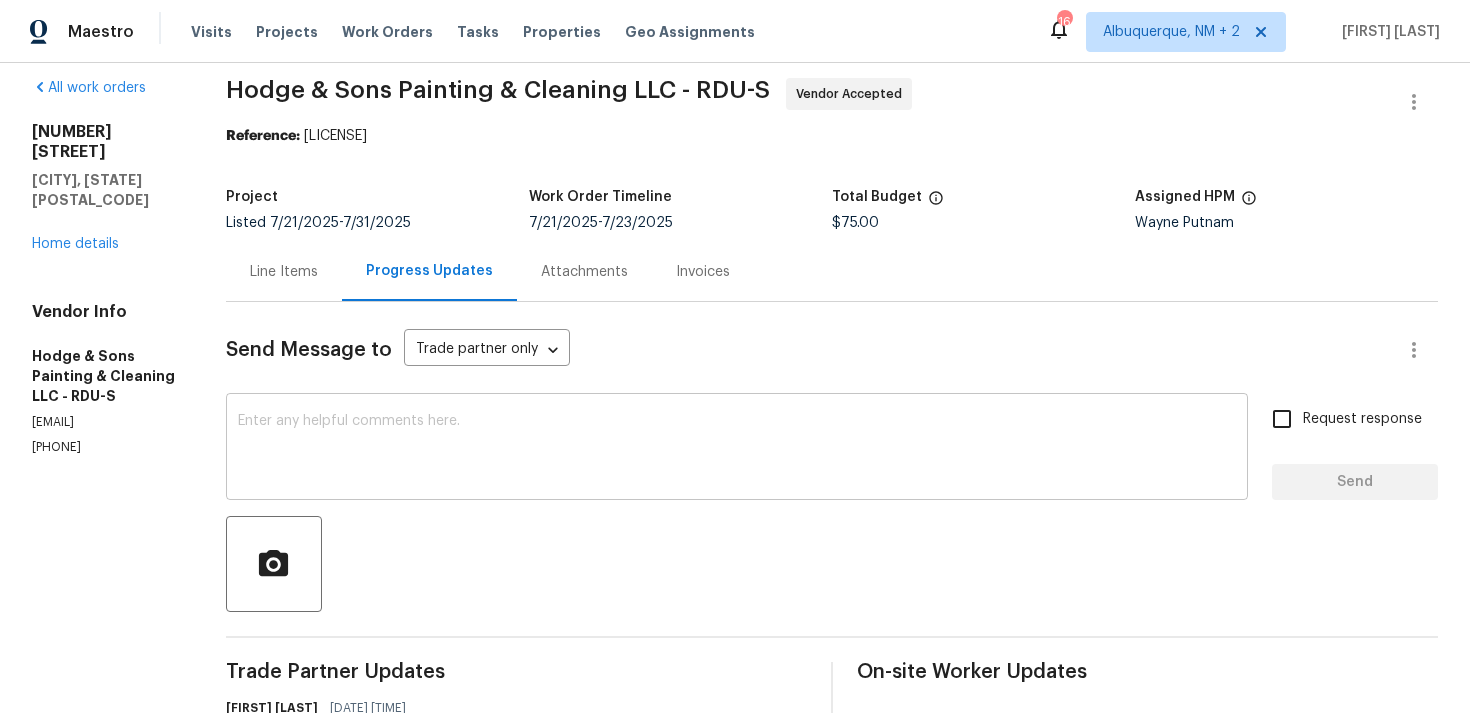 scroll, scrollTop: 0, scrollLeft: 0, axis: both 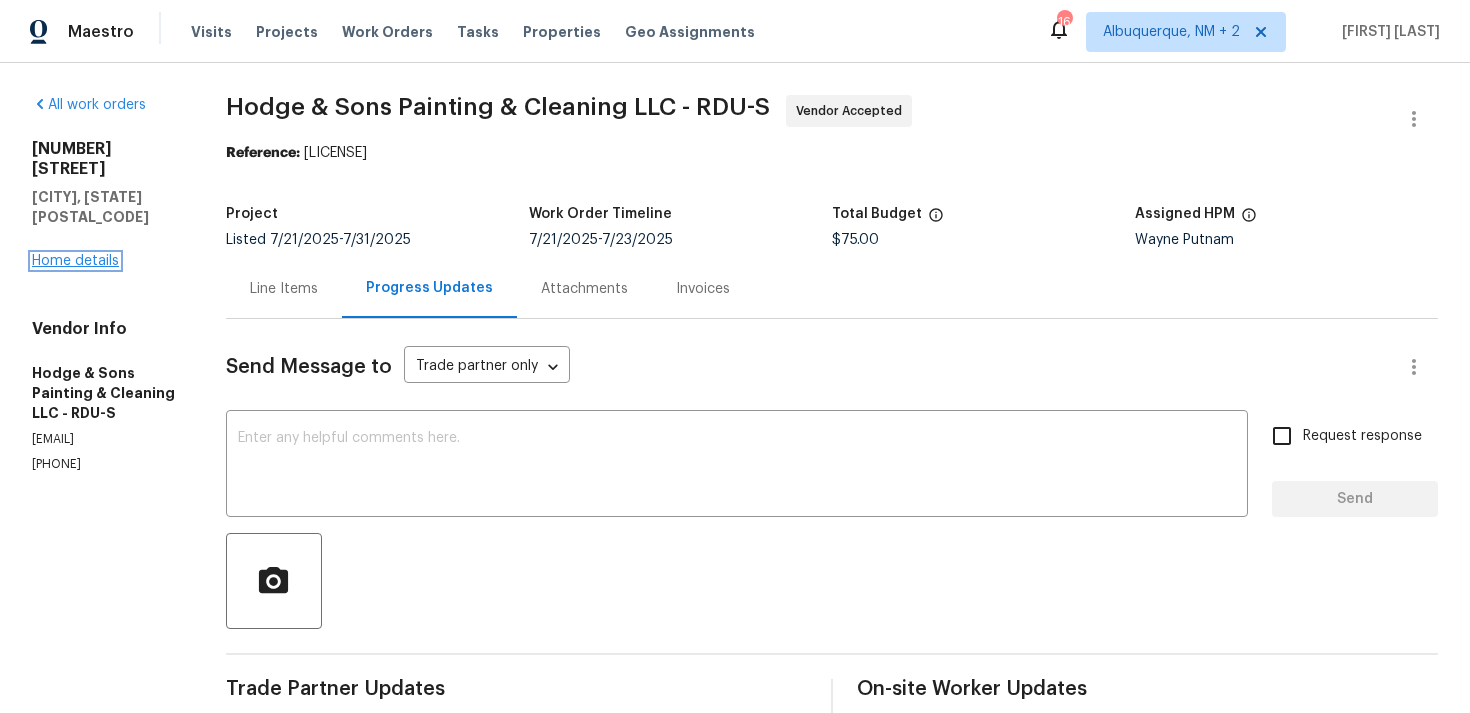 click on "Home details" at bounding box center [75, 261] 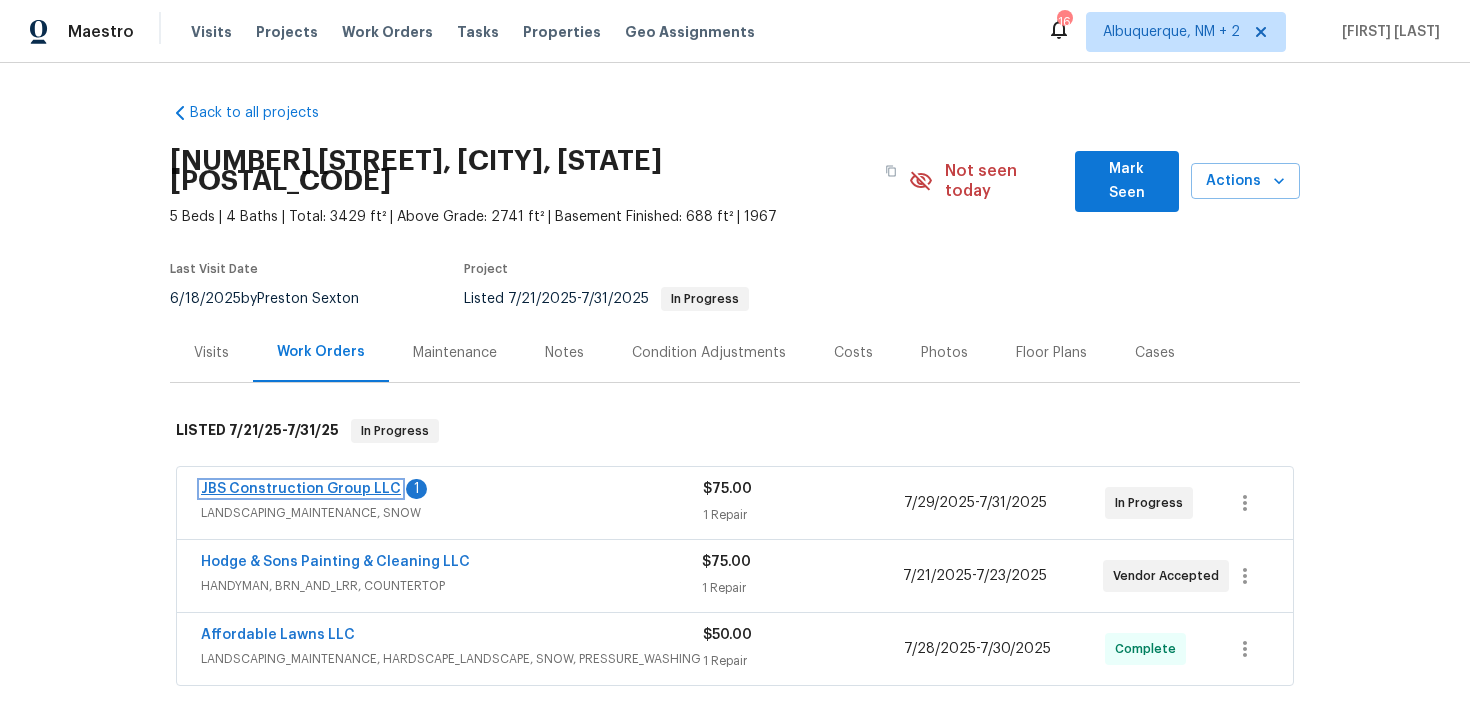 click on "JBS Construction Group LLC" at bounding box center [301, 489] 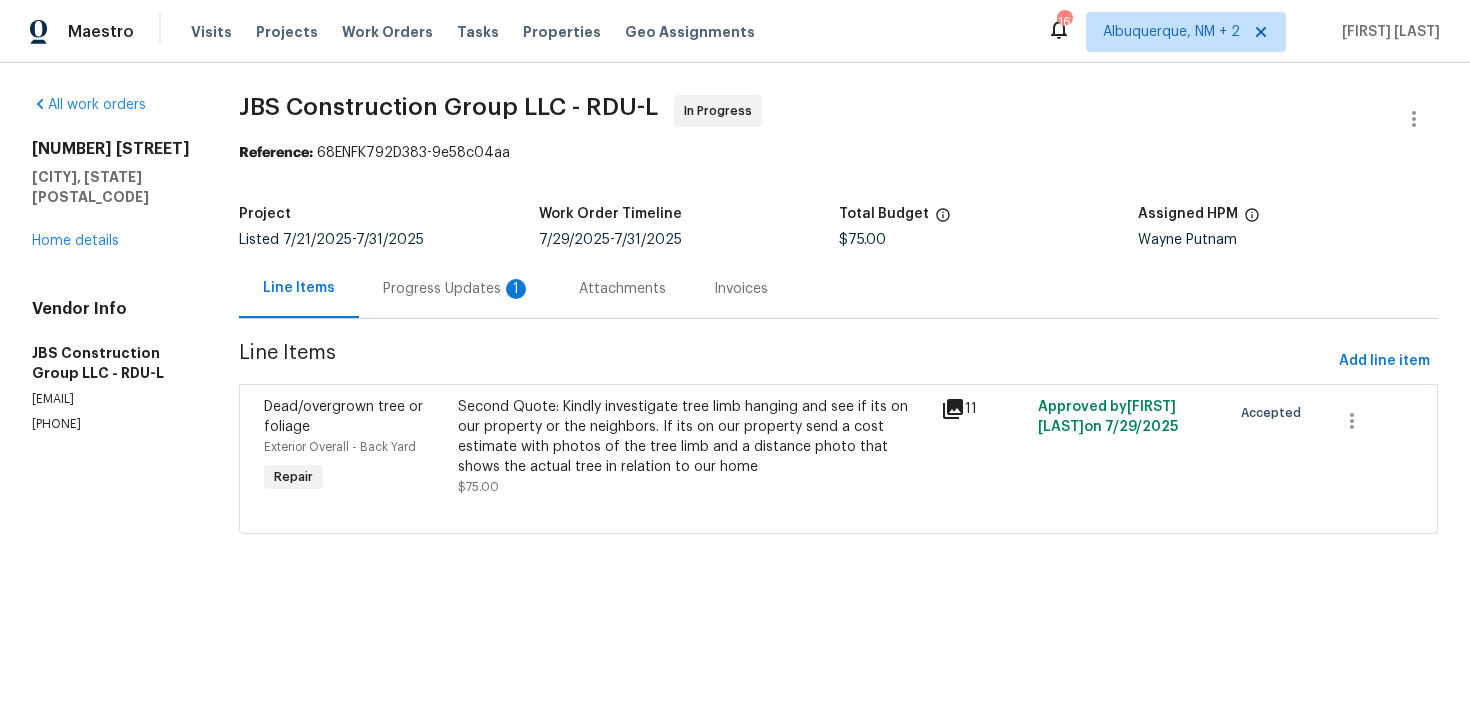 click on "Progress Updates 1" at bounding box center (457, 289) 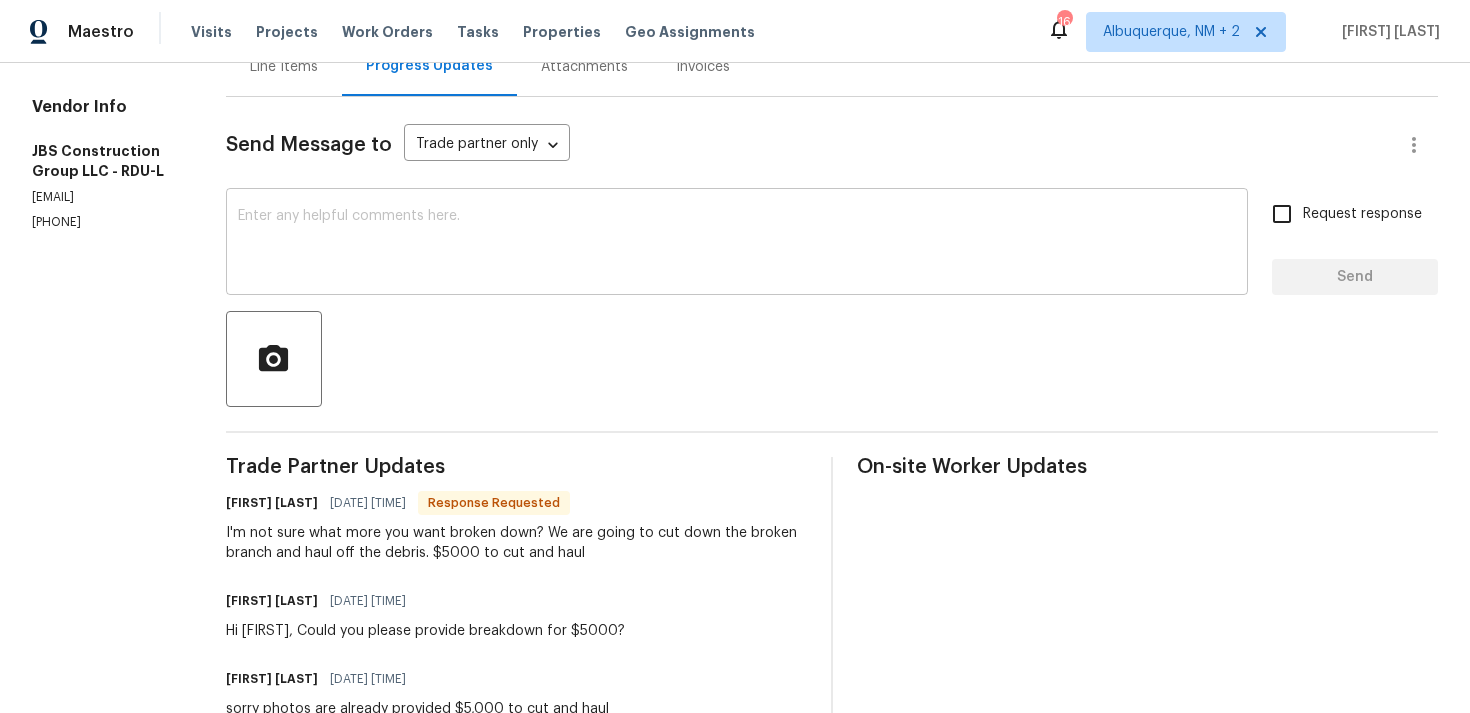 scroll, scrollTop: 294, scrollLeft: 0, axis: vertical 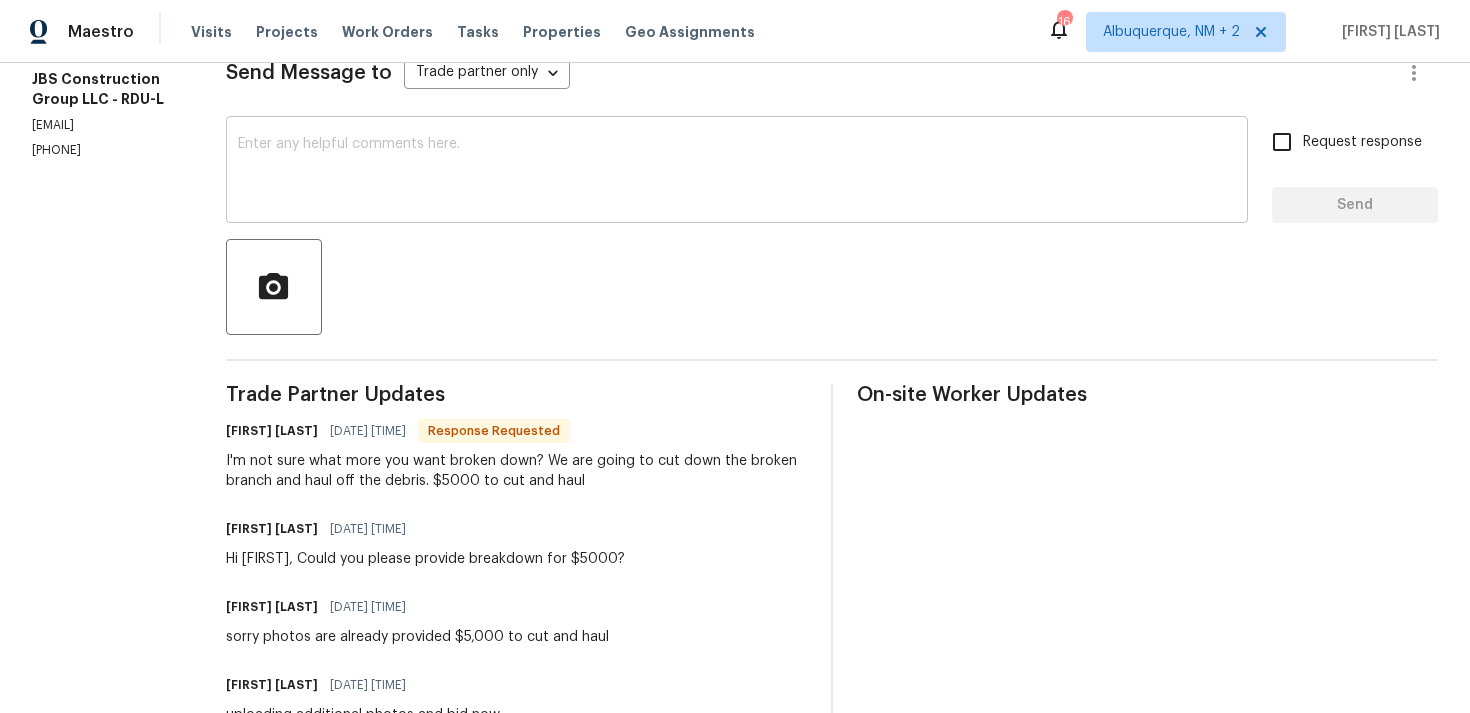 click at bounding box center (737, 172) 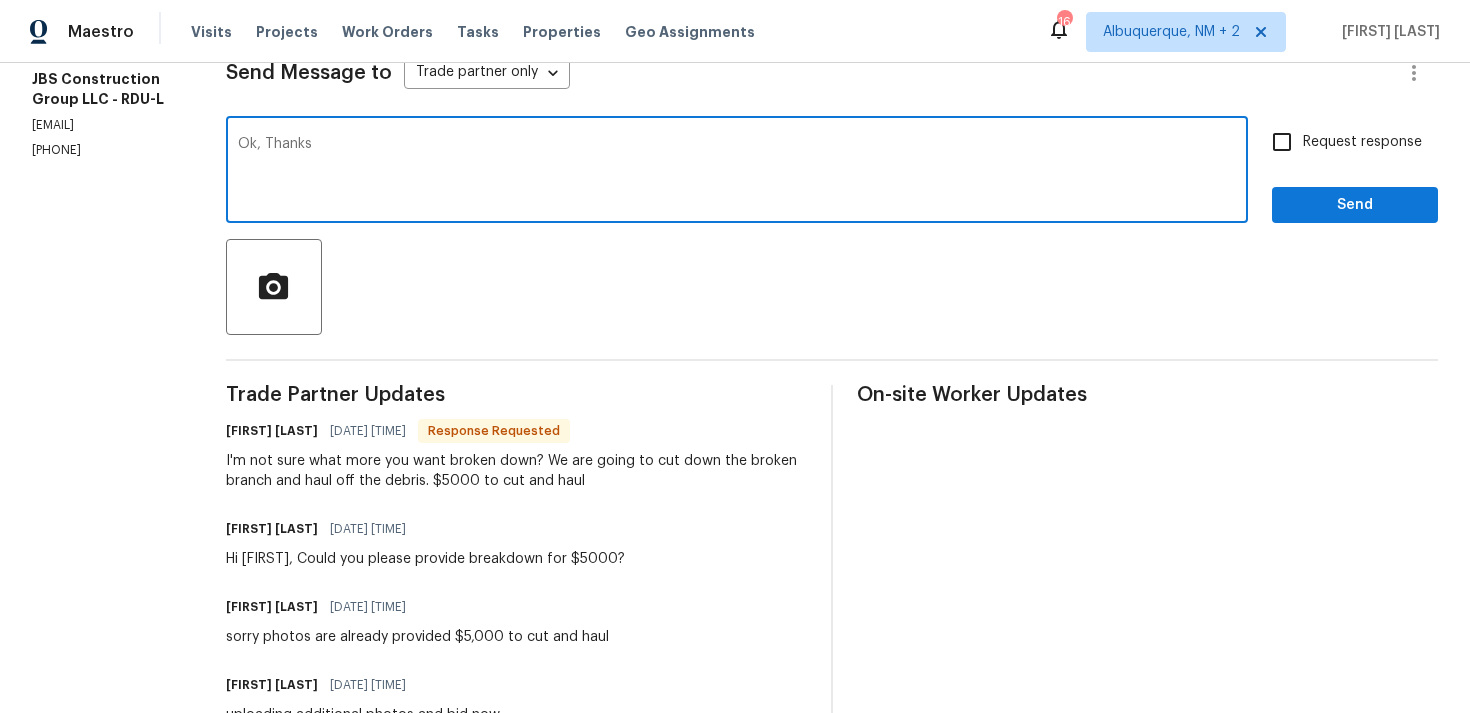 type on "Ok, Thanks" 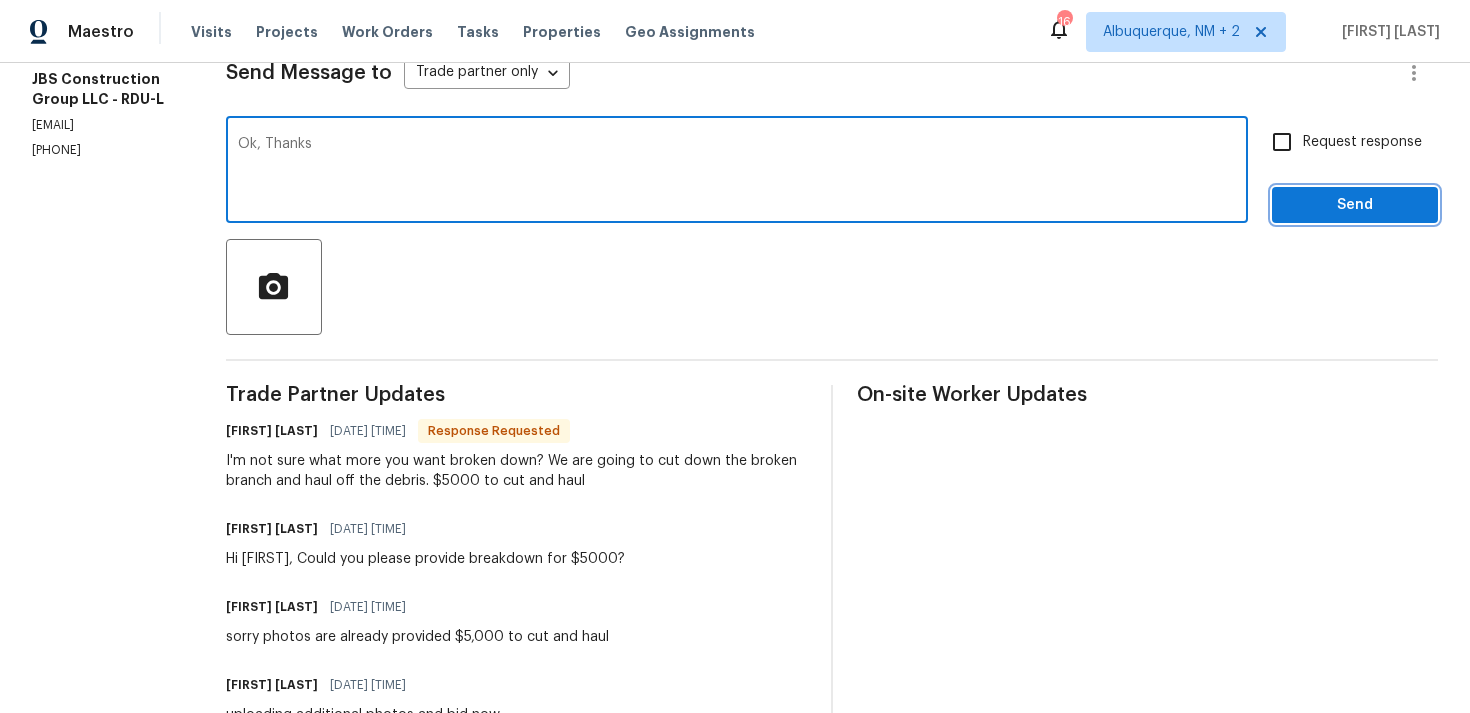 click on "Send" at bounding box center [1355, 205] 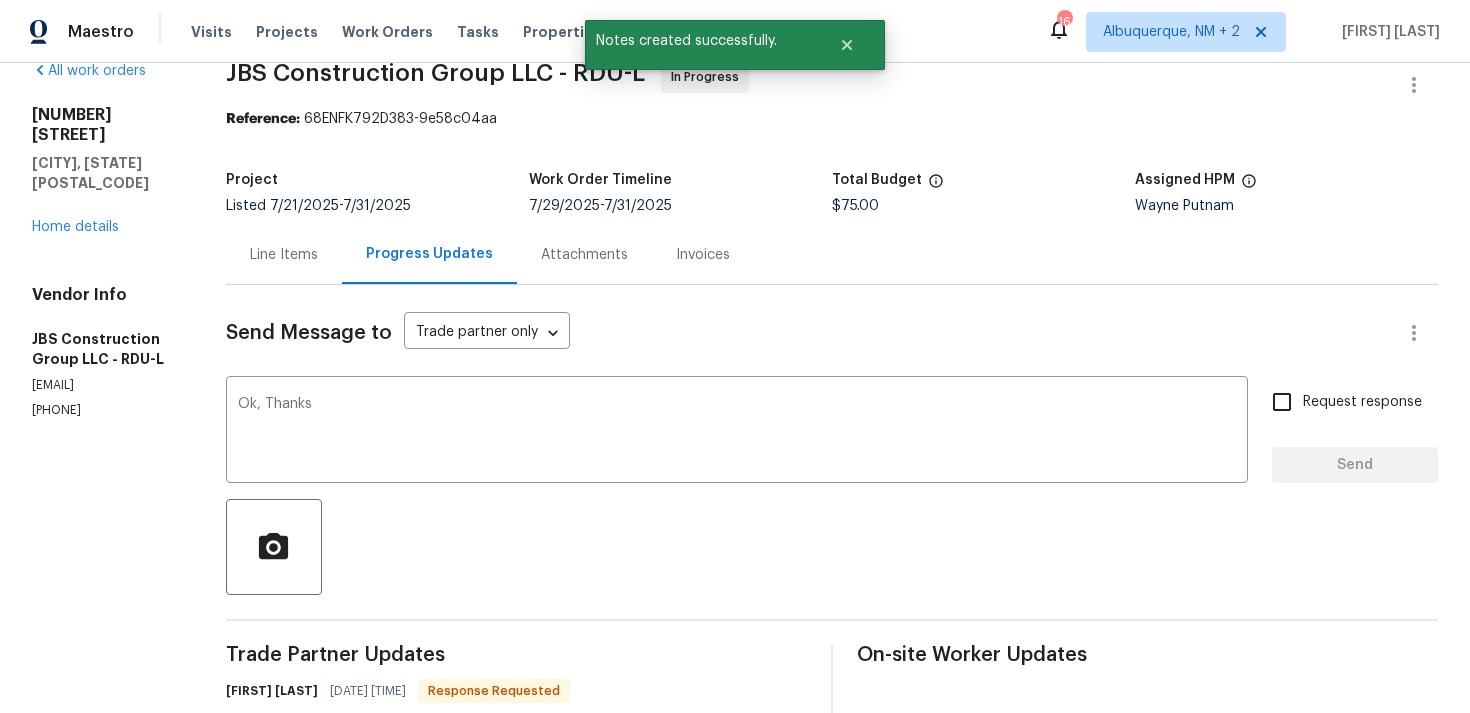 type 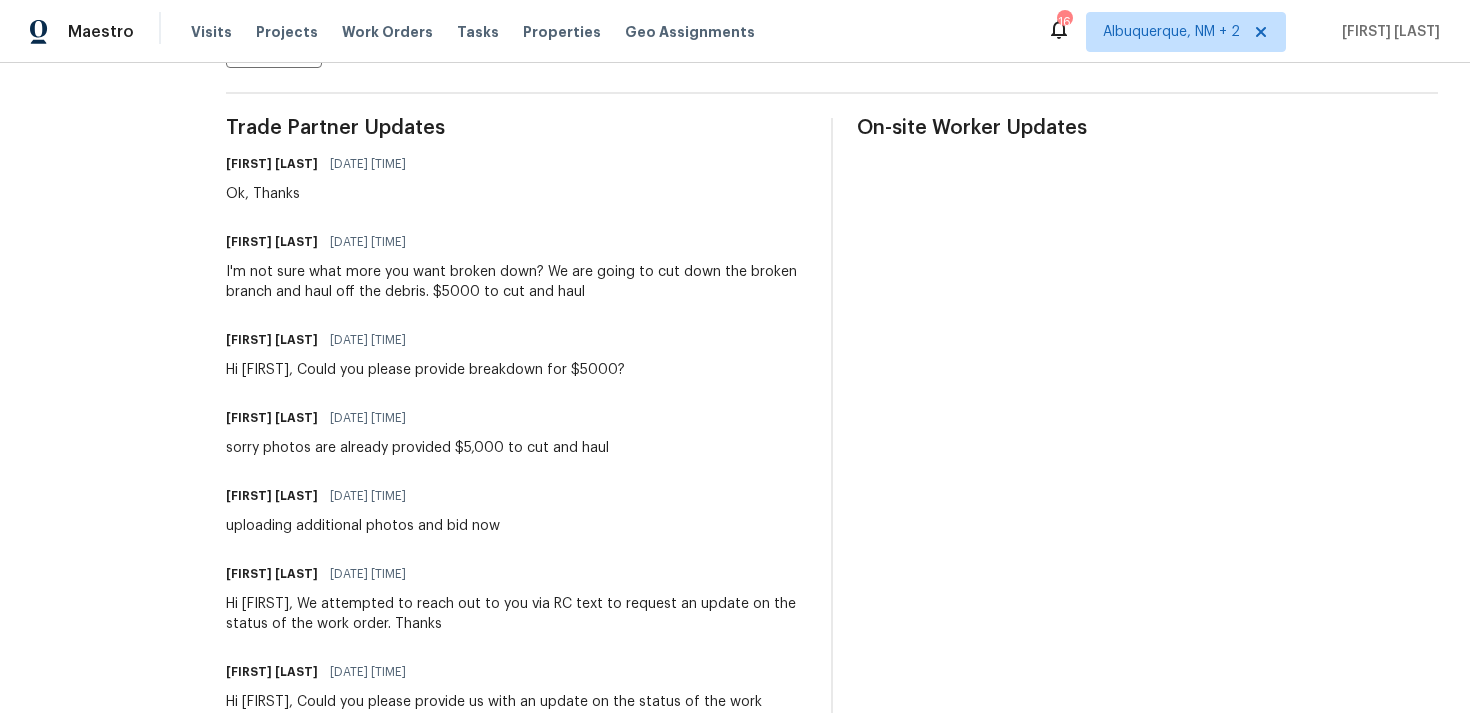 scroll, scrollTop: 552, scrollLeft: 0, axis: vertical 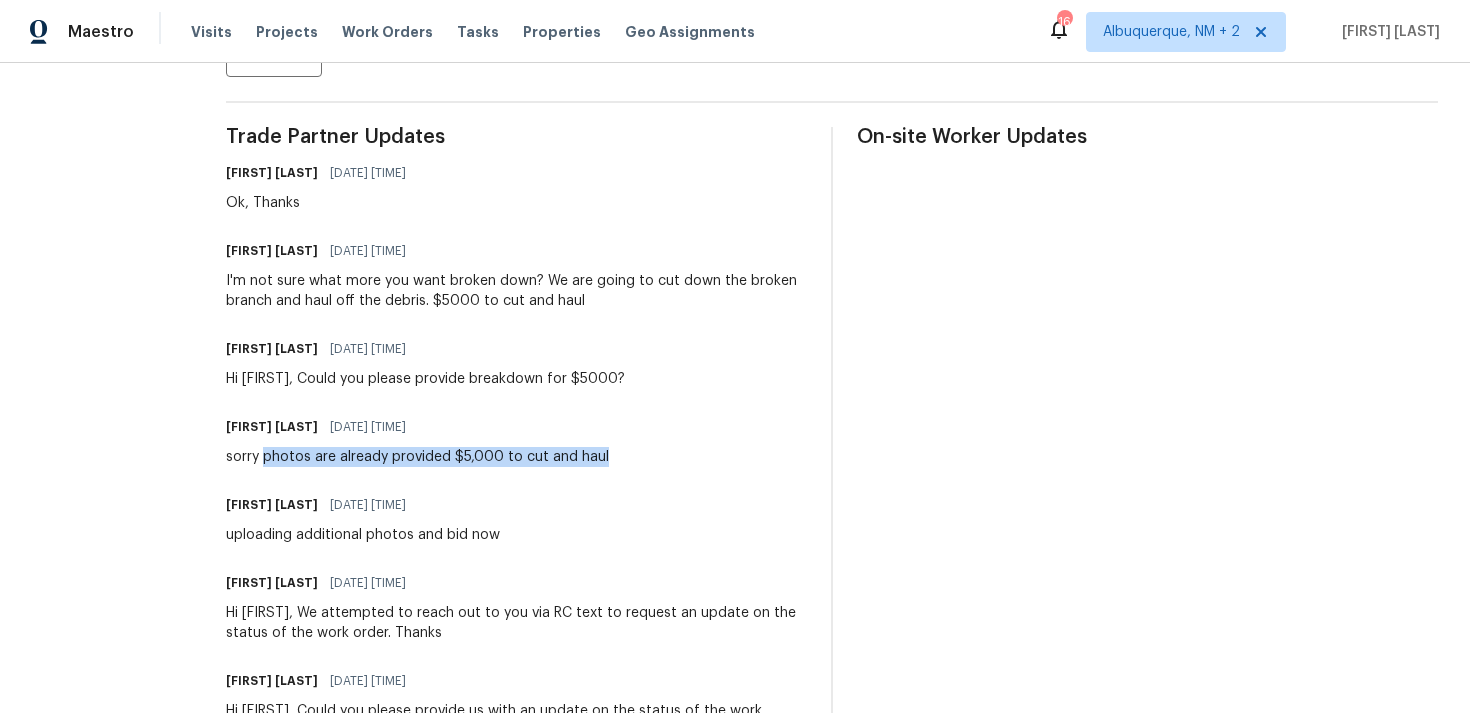 drag, startPoint x: 335, startPoint y: 458, endPoint x: 705, endPoint y: 460, distance: 370.0054 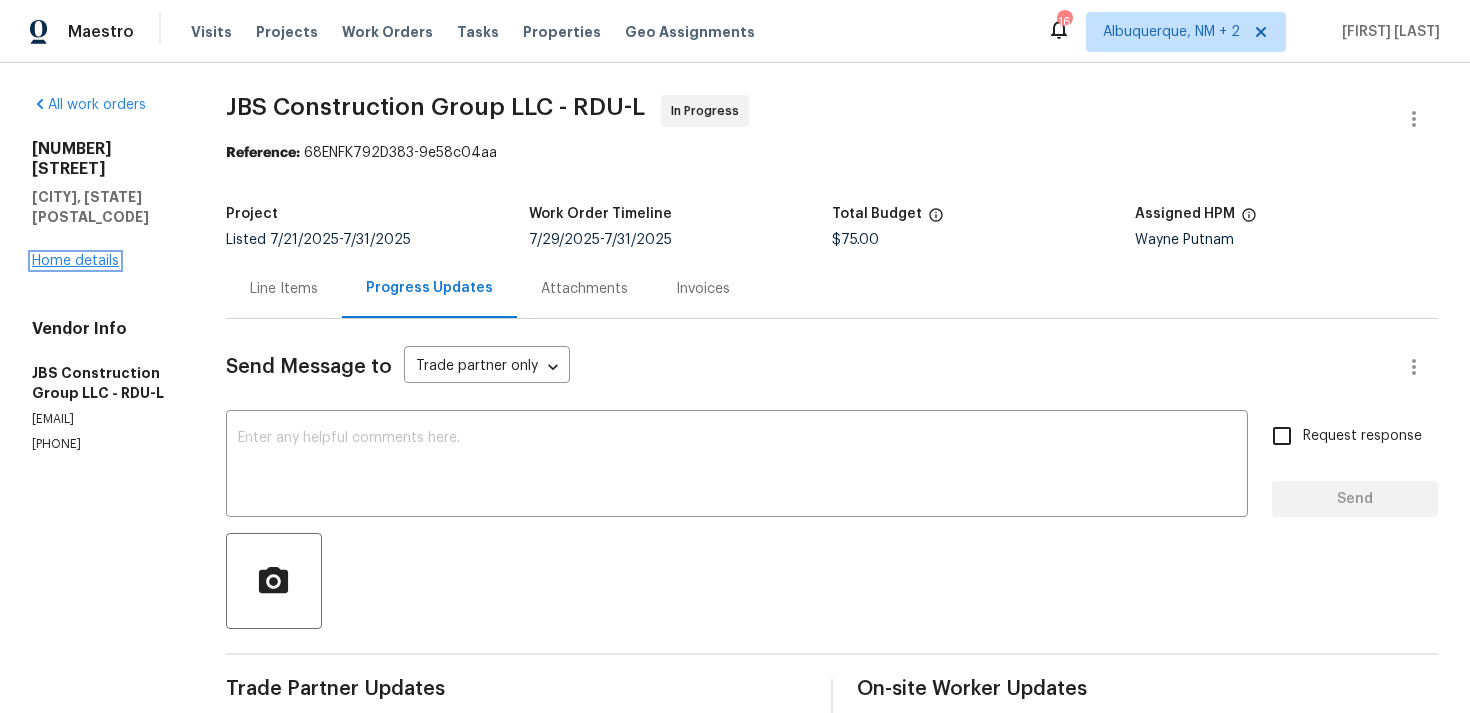 click on "Home details" at bounding box center (75, 261) 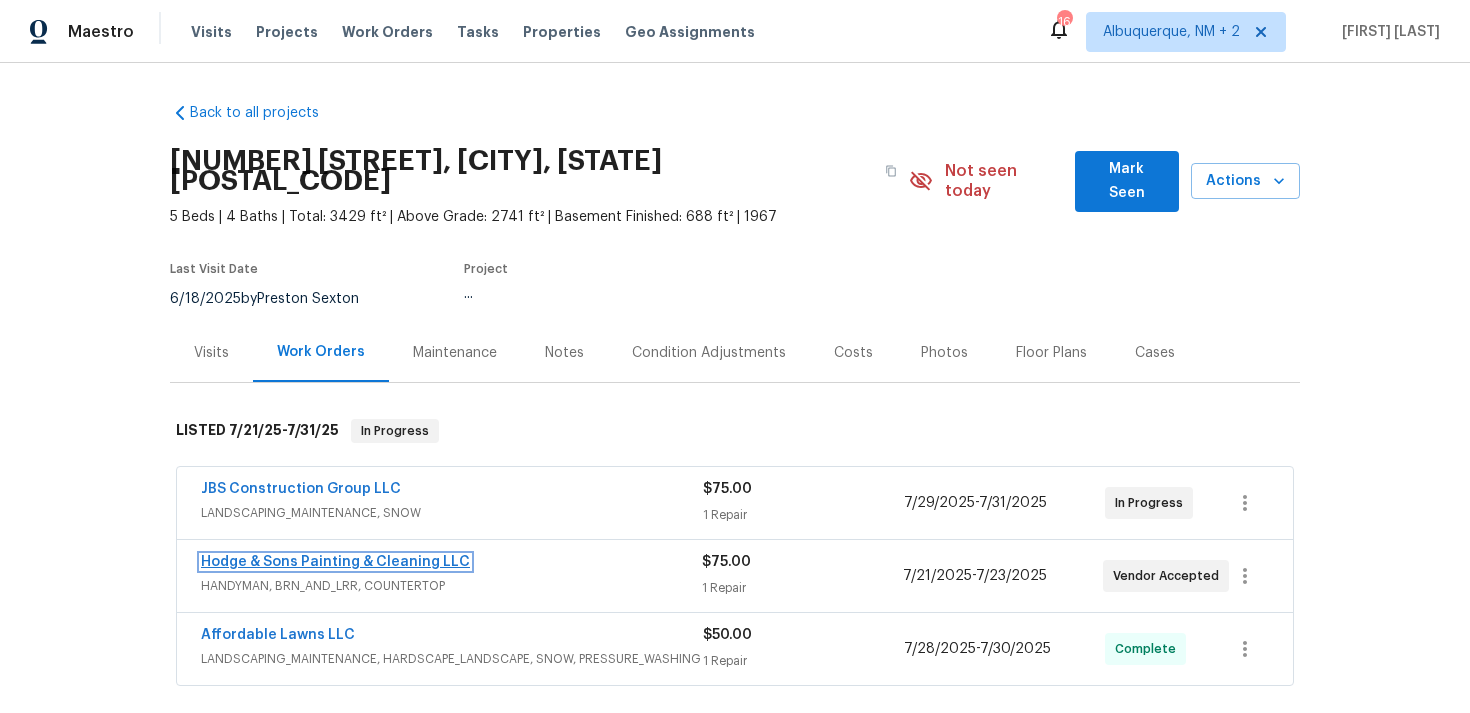 click on "Hodge & Sons Painting & Cleaning LLC" at bounding box center (335, 562) 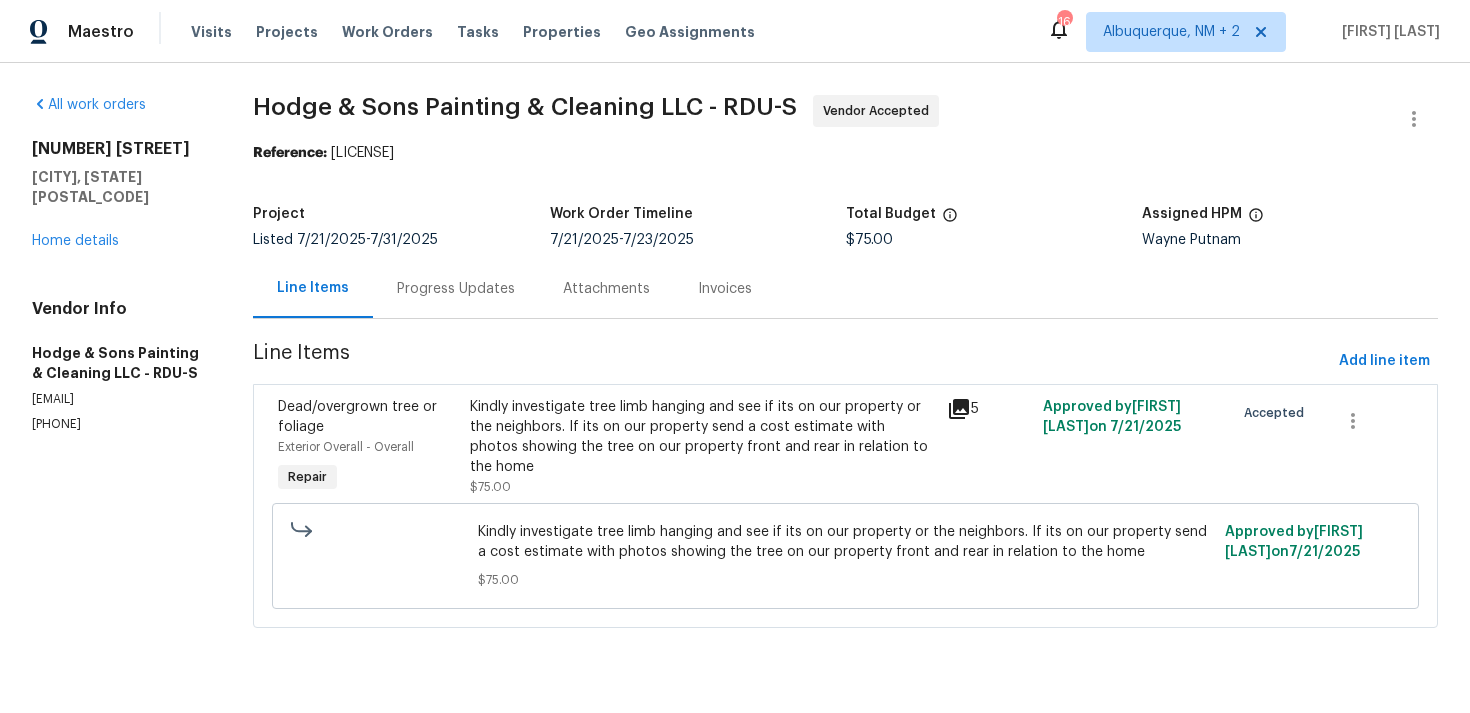 click on "Progress Updates" at bounding box center [456, 289] 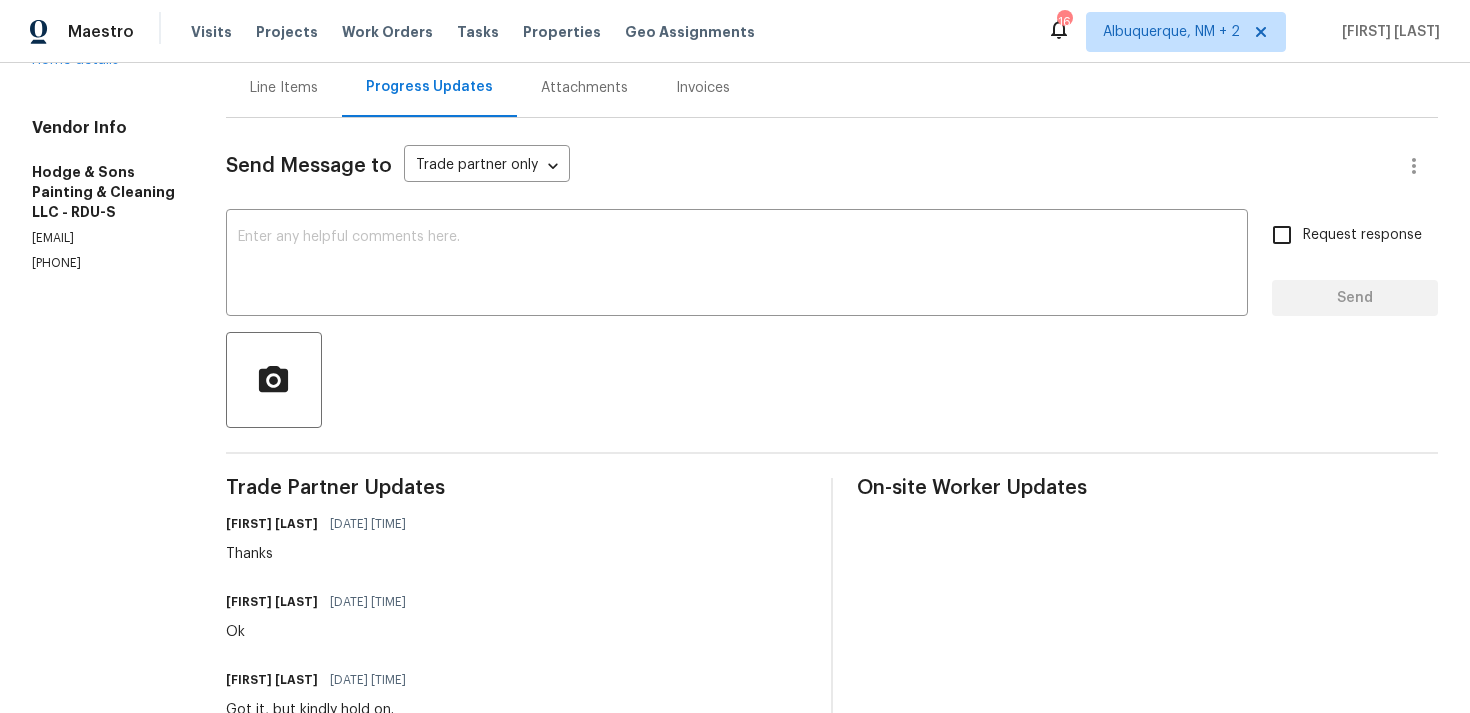 scroll, scrollTop: 0, scrollLeft: 0, axis: both 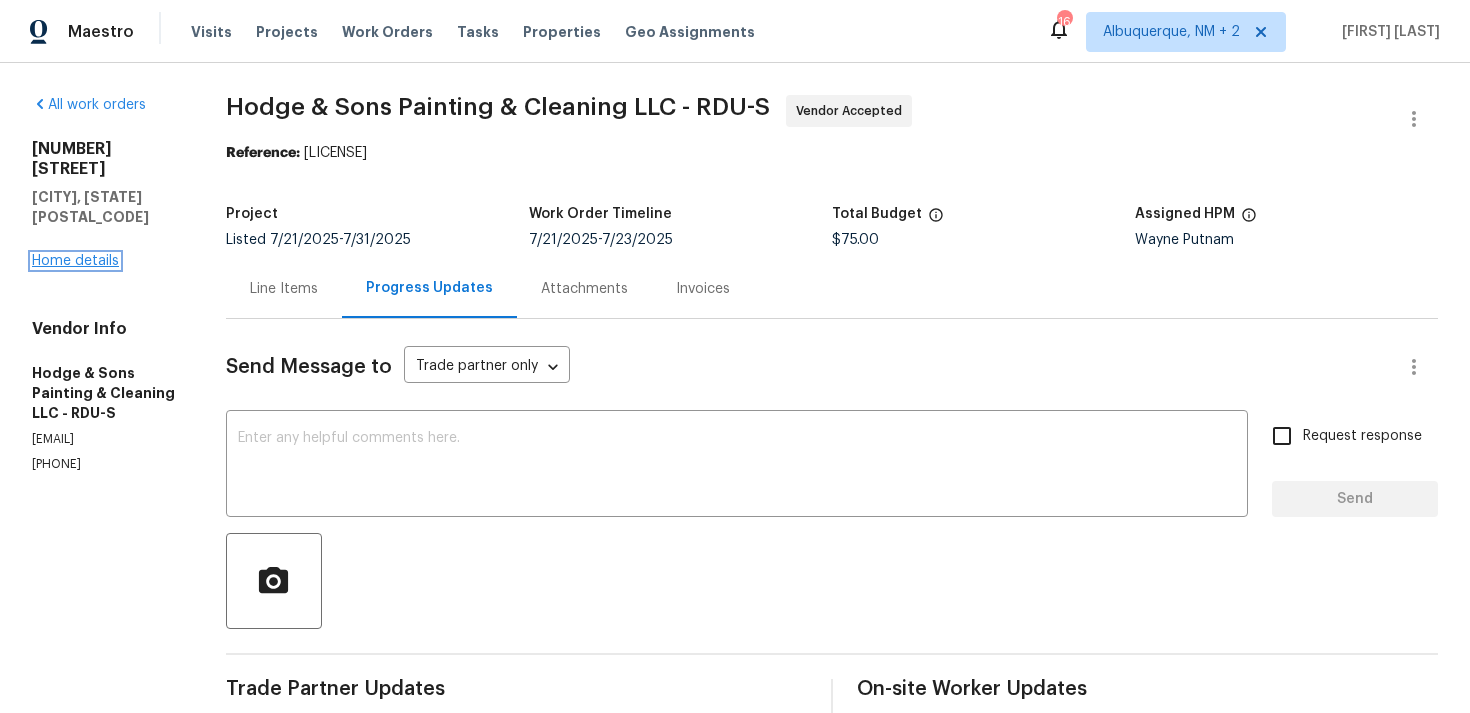 click on "Home details" at bounding box center [75, 261] 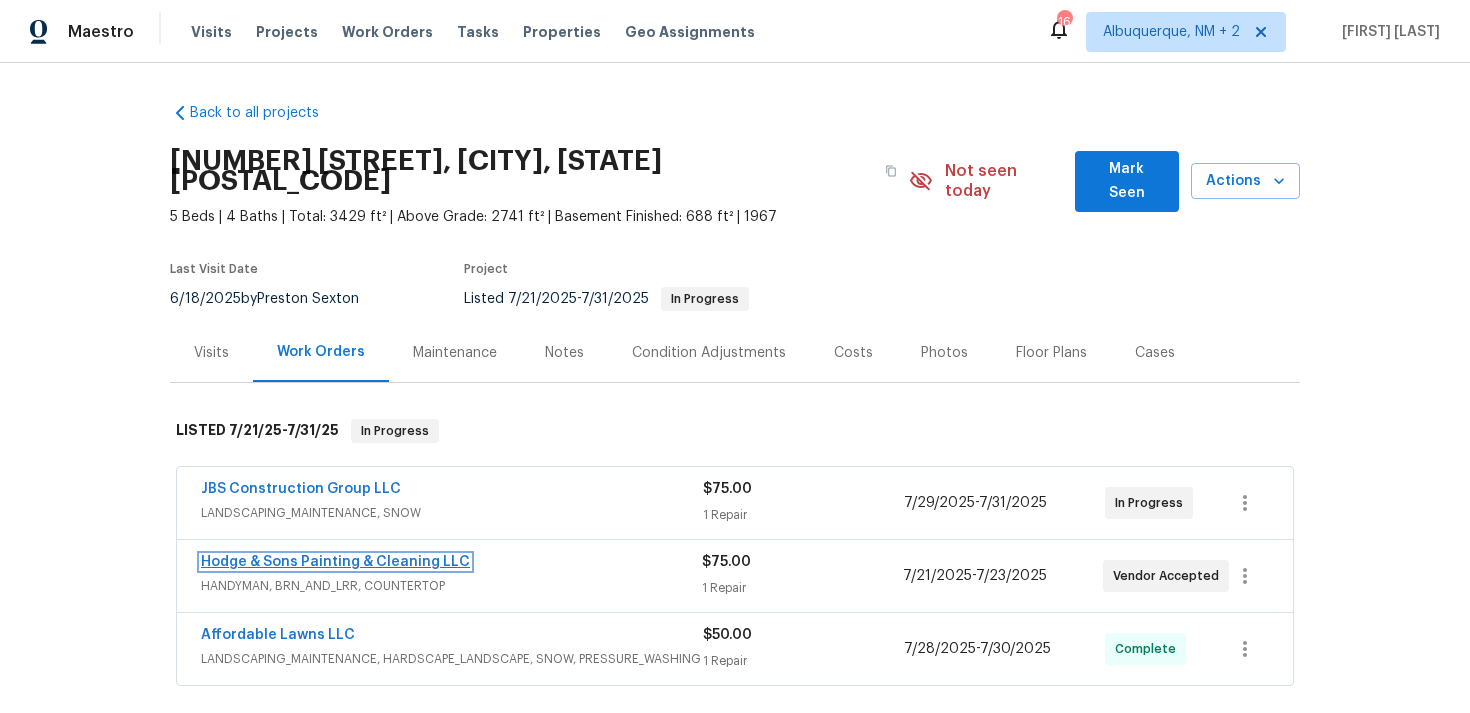 click on "Hodge & Sons Painting & Cleaning LLC" at bounding box center (335, 562) 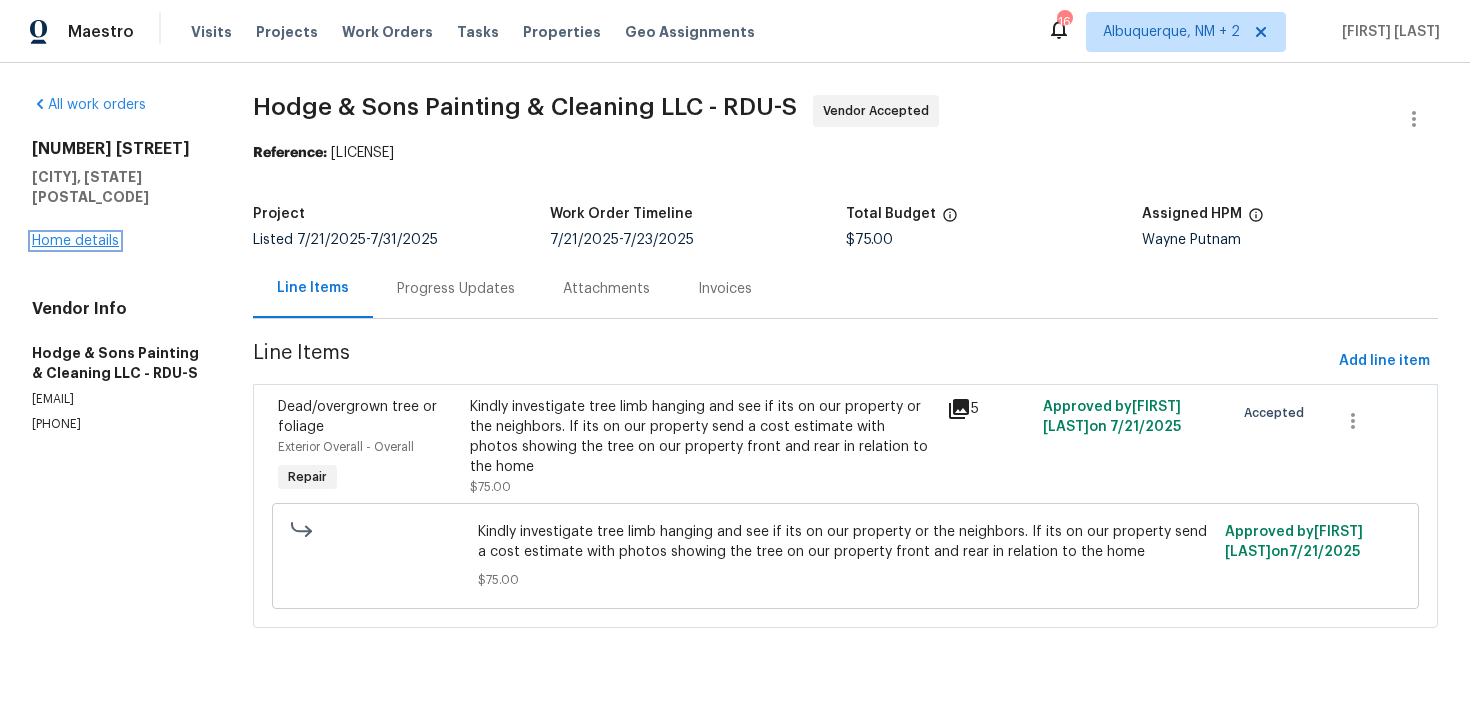 click on "Home details" at bounding box center [75, 241] 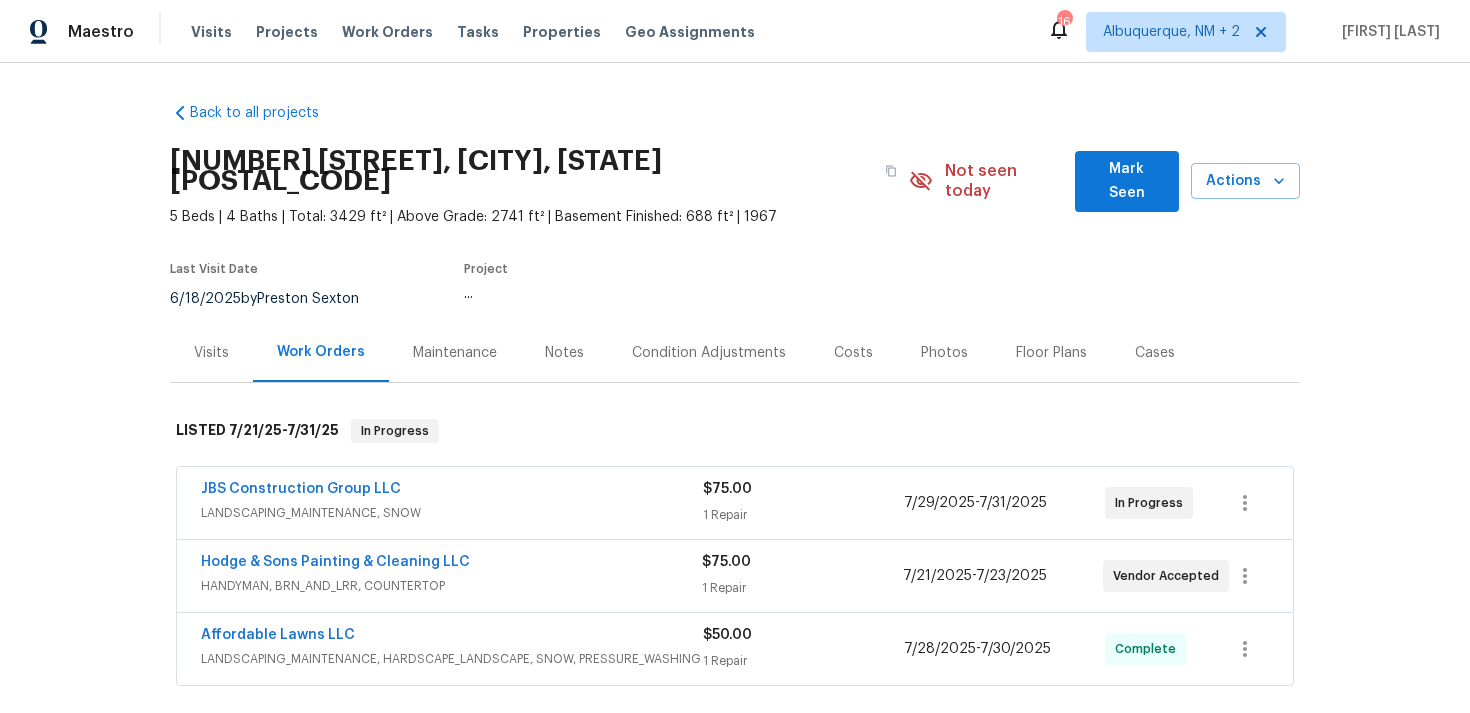 click on "JBS Construction Group LLC" at bounding box center (301, 489) 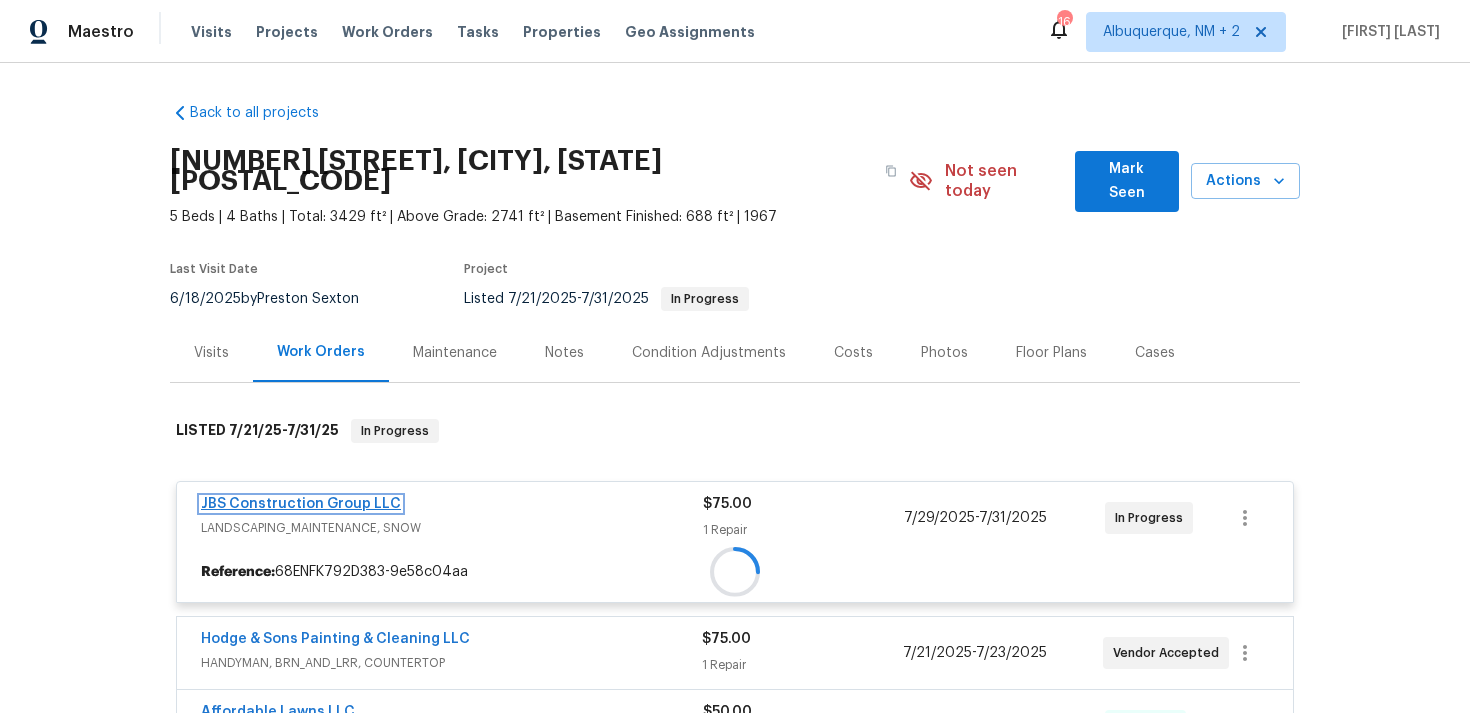 click on "JBS Construction Group LLC" at bounding box center [301, 504] 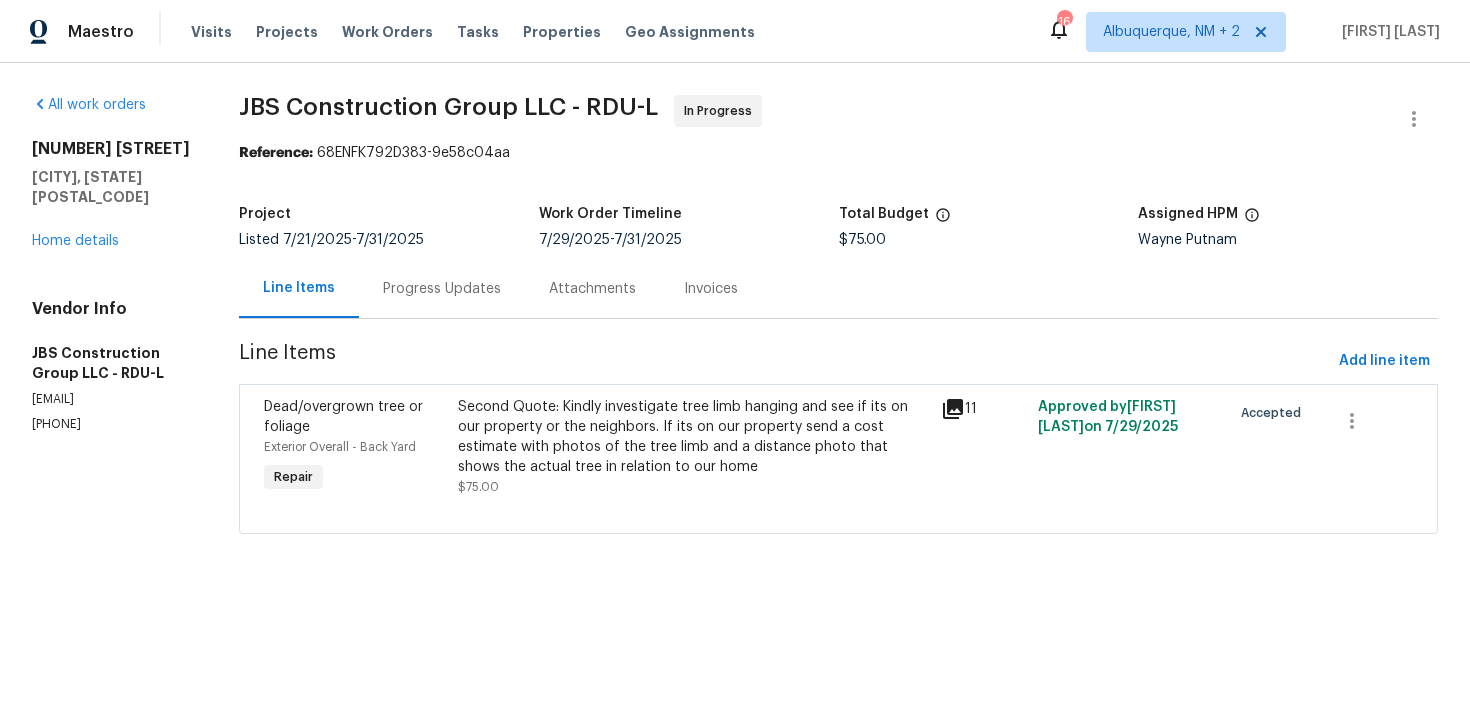 click on "Progress Updates" at bounding box center [442, 289] 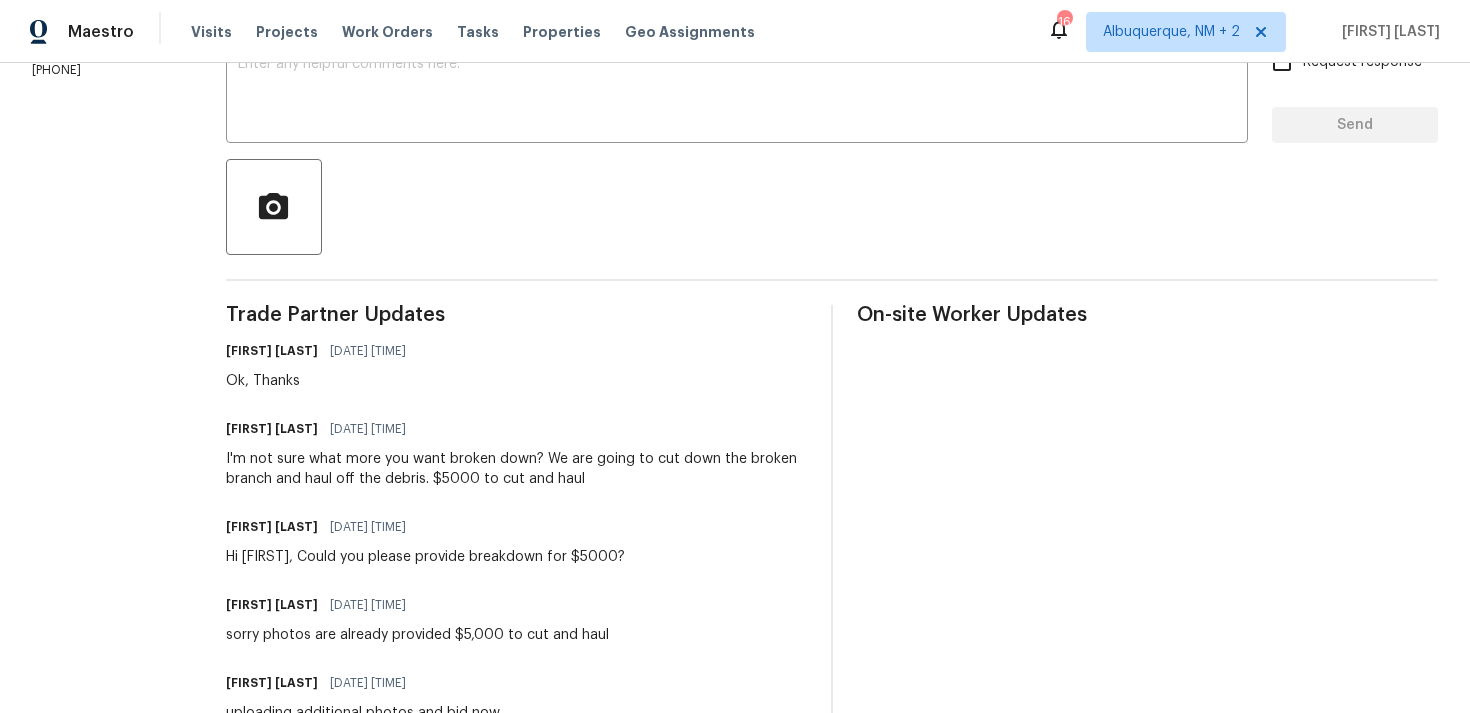 scroll, scrollTop: 0, scrollLeft: 0, axis: both 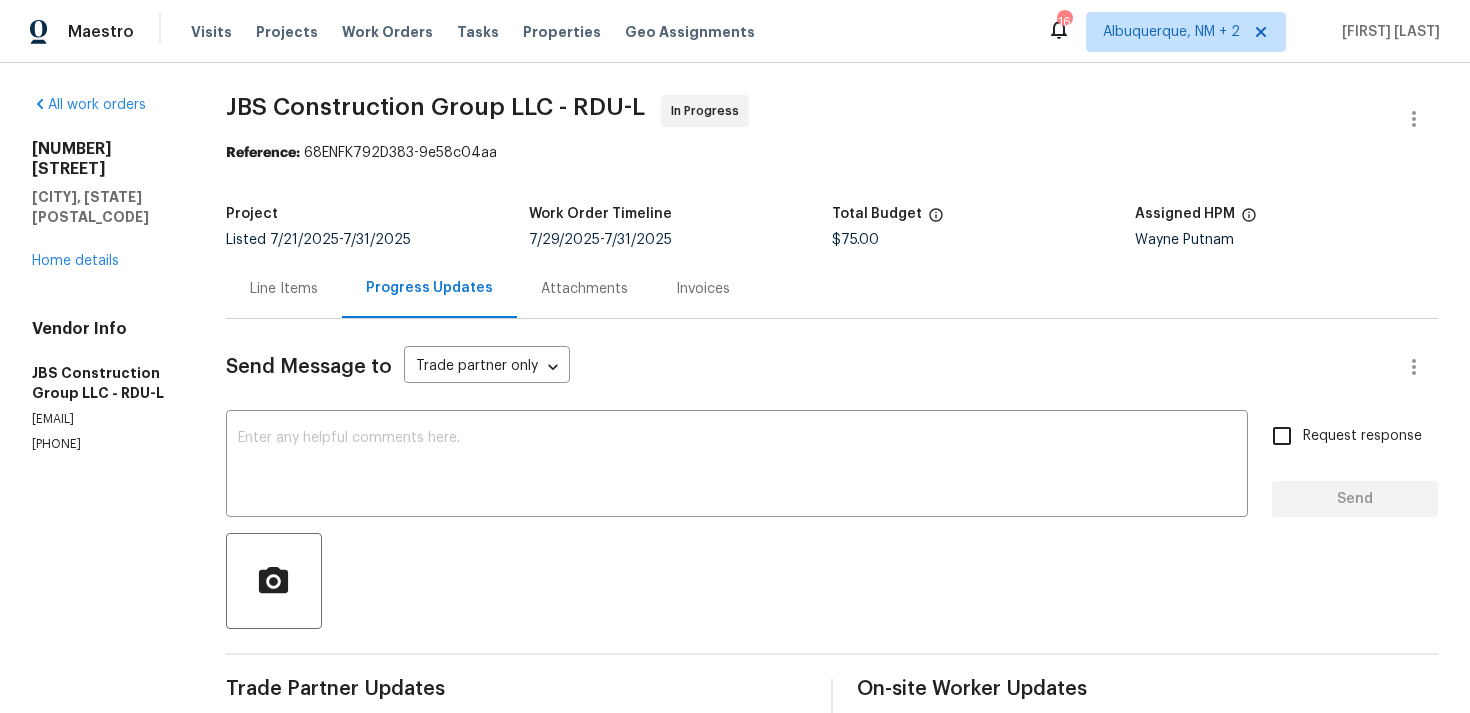 click on "Line Items" at bounding box center (284, 288) 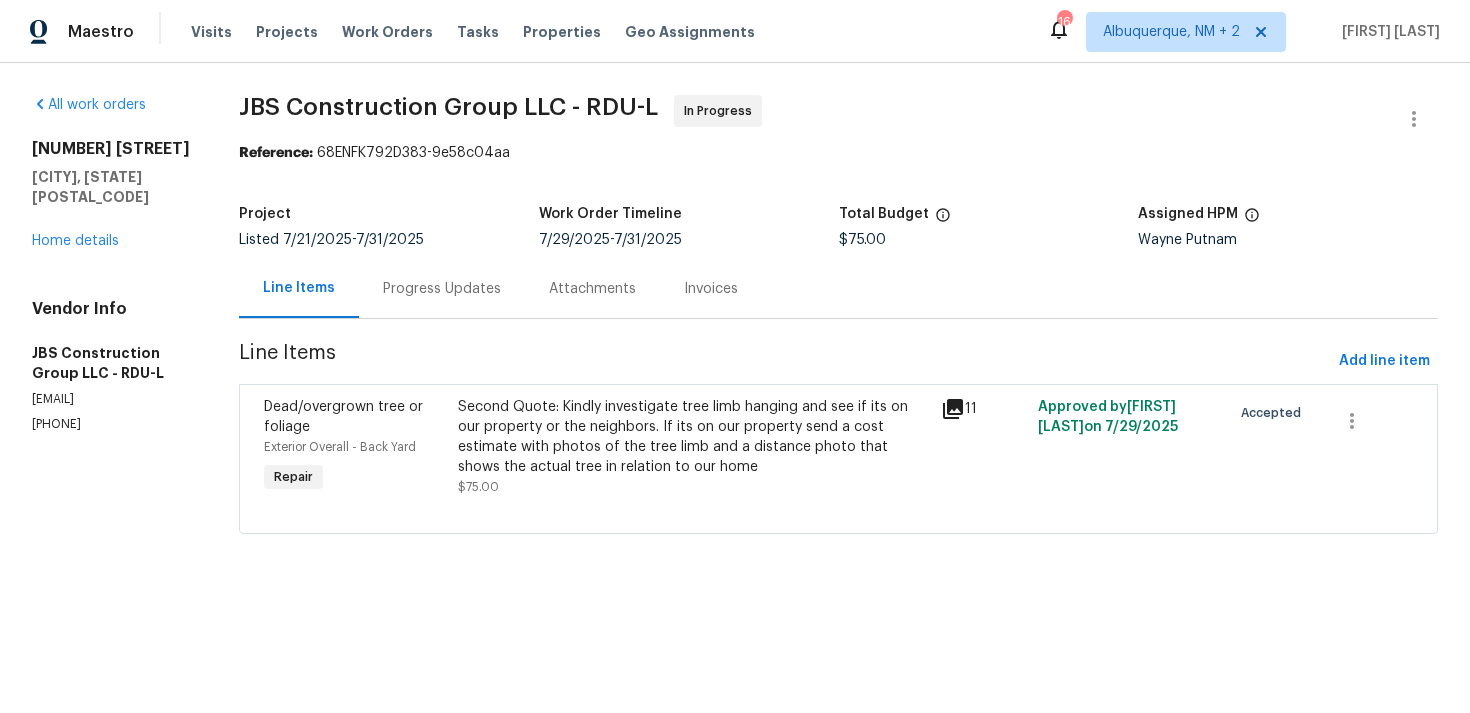click on "Progress Updates" at bounding box center (442, 289) 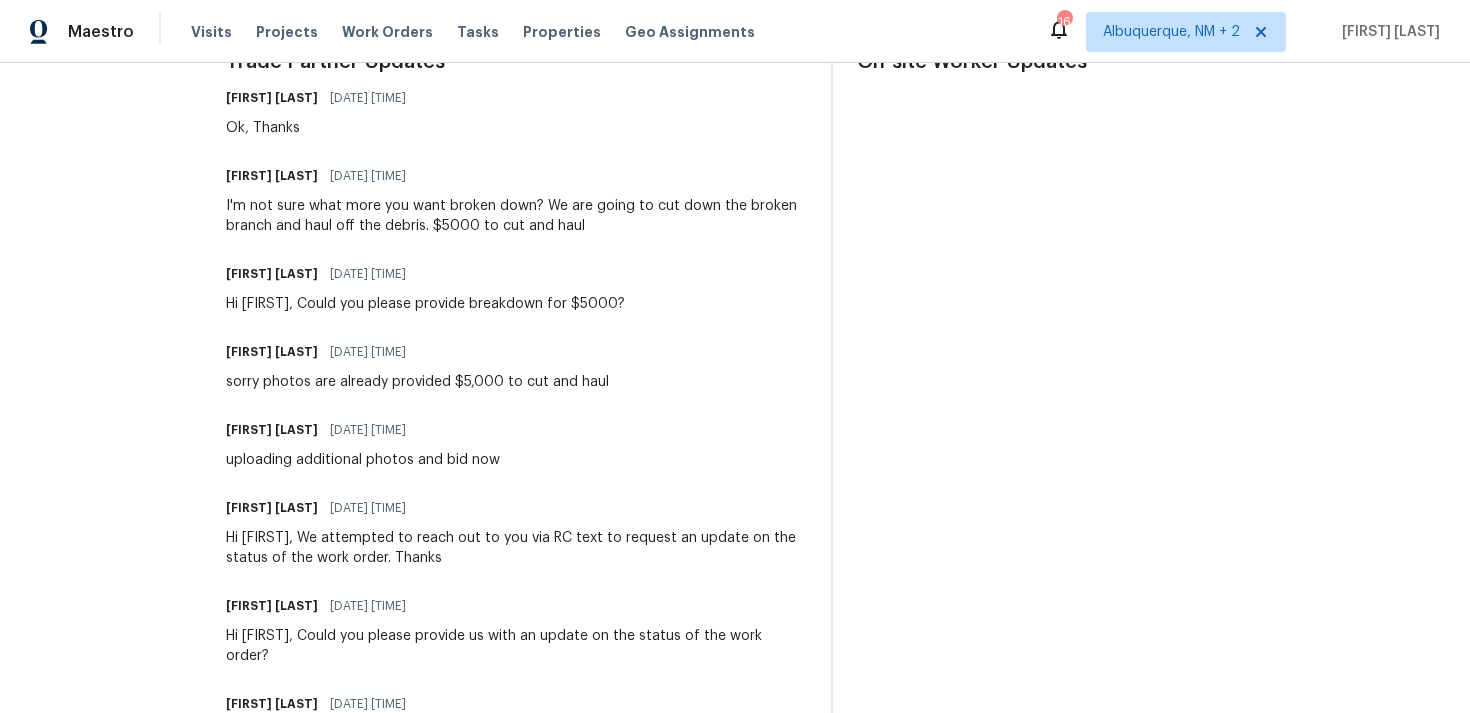 scroll, scrollTop: 626, scrollLeft: 0, axis: vertical 